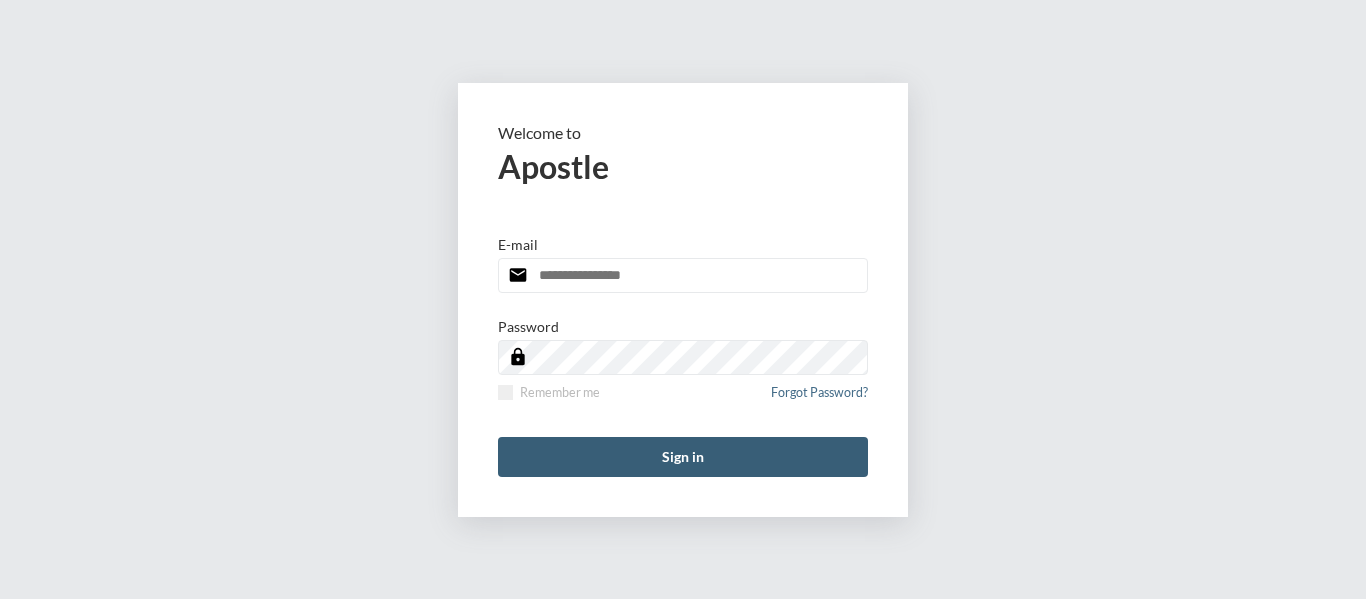 scroll, scrollTop: 0, scrollLeft: 0, axis: both 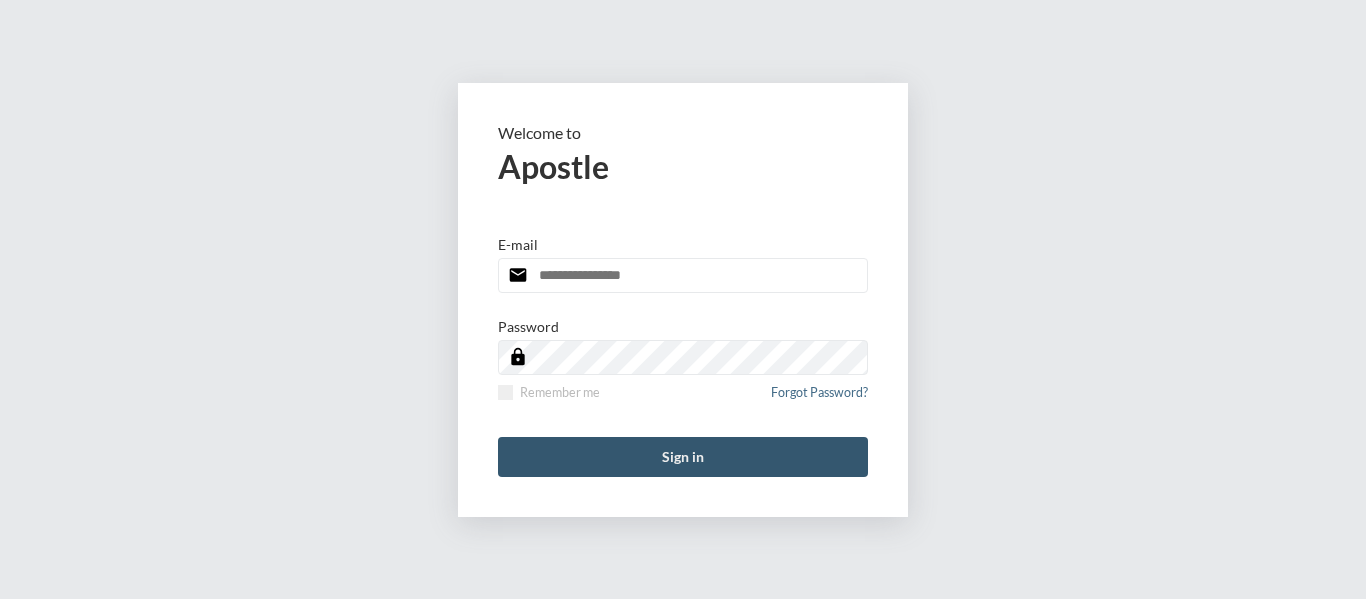 type on "**********" 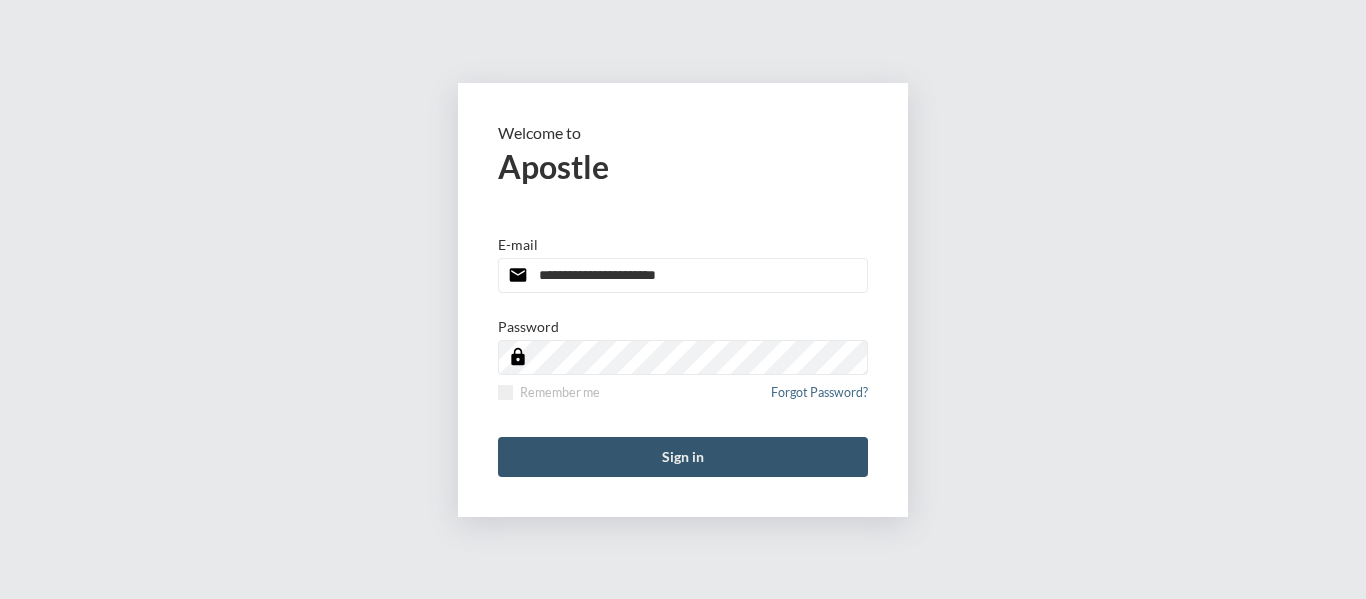 click on "Sign in" at bounding box center [683, 457] 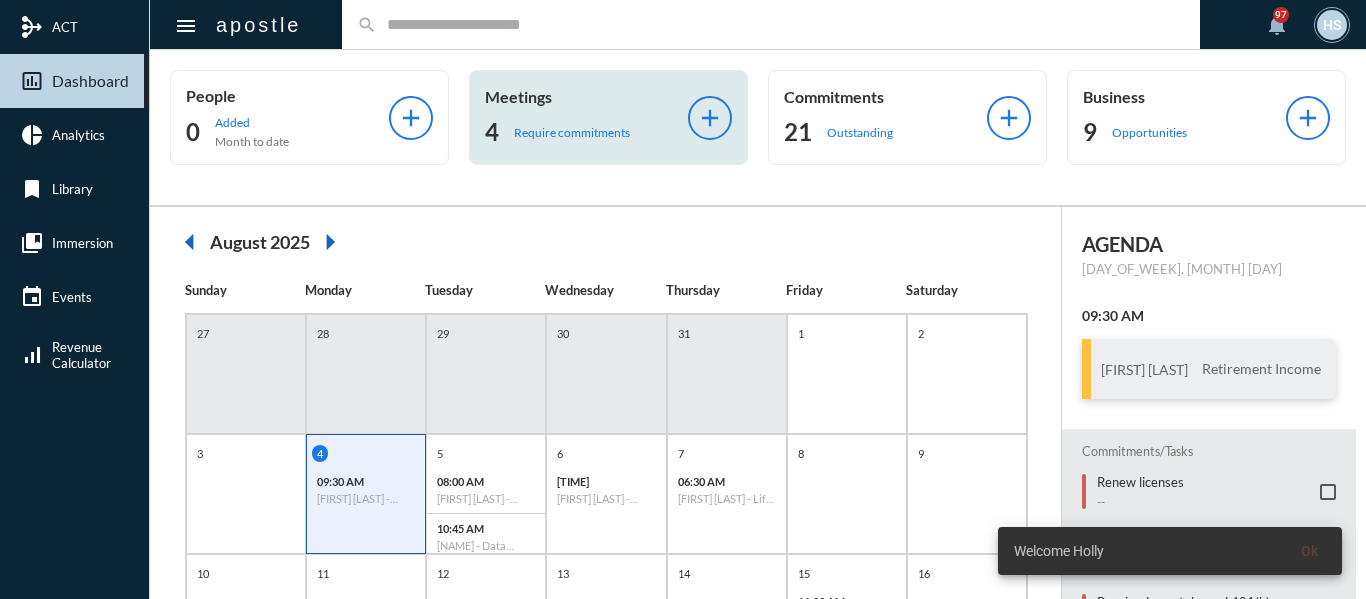 click on "Require commitments" 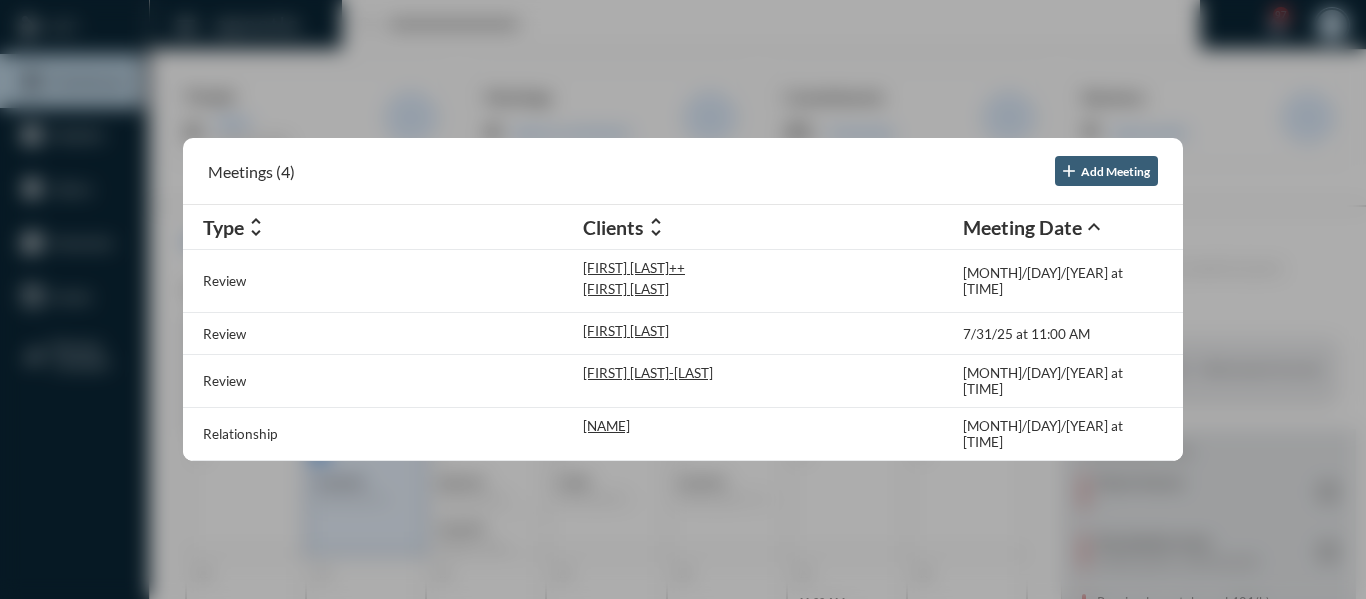 click at bounding box center [683, 299] 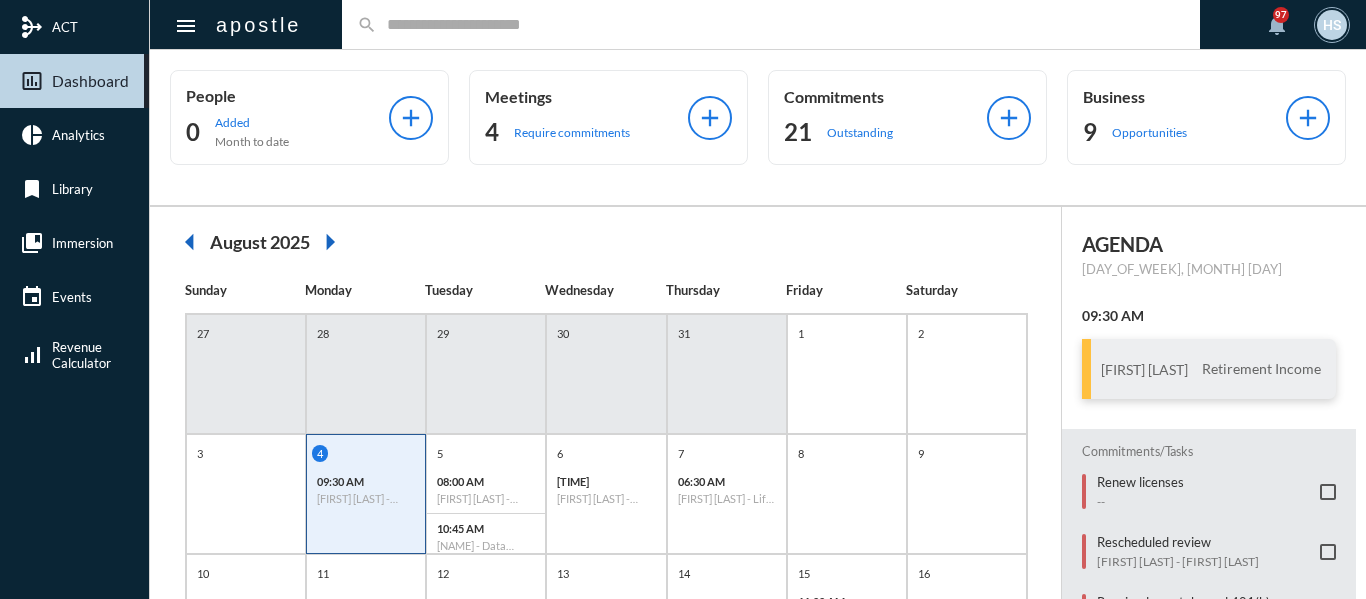 click 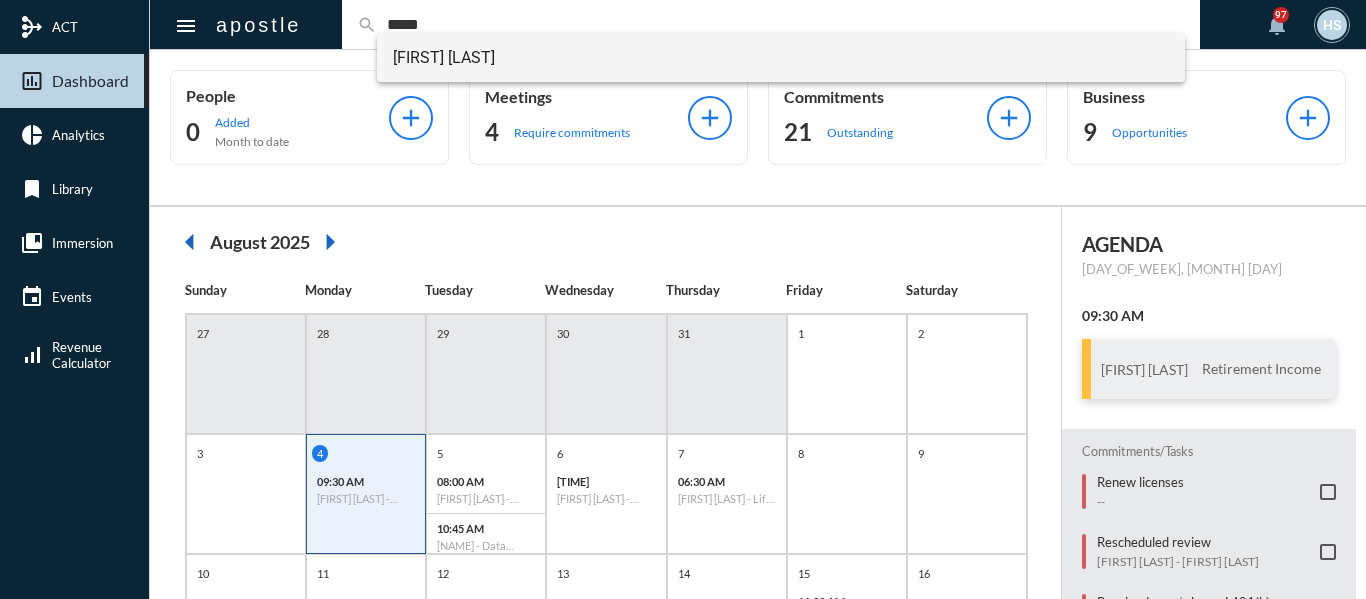 type on "*****" 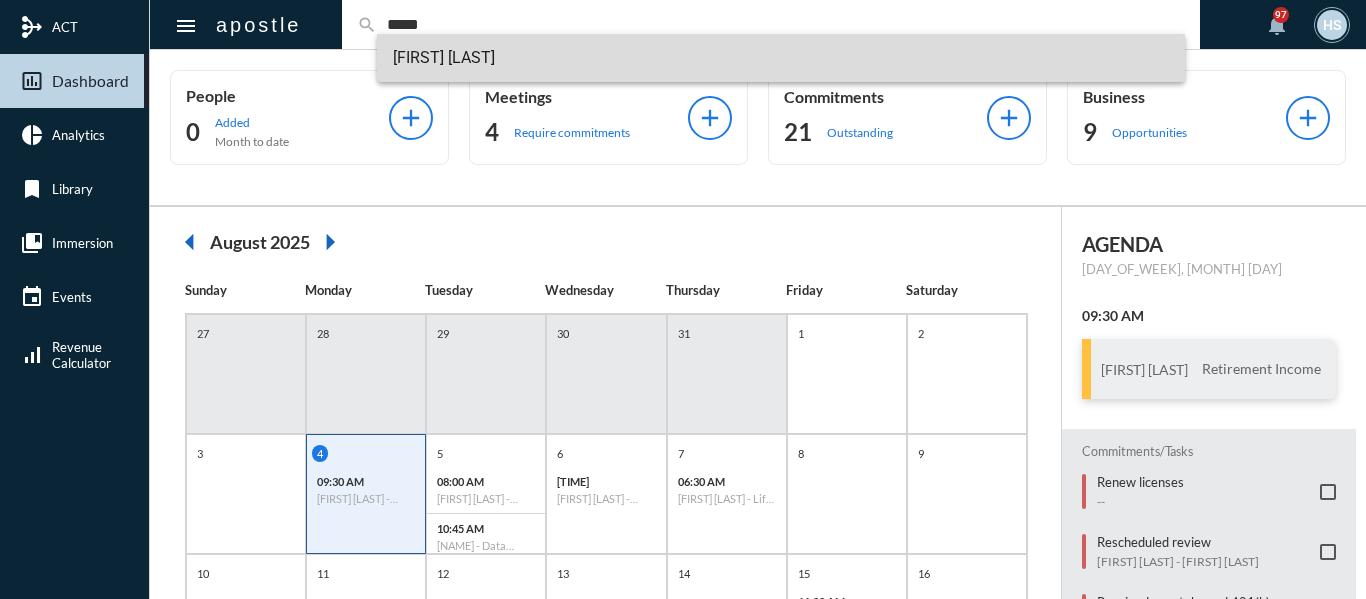 click on "[FIRST] [LAST]" at bounding box center [781, 58] 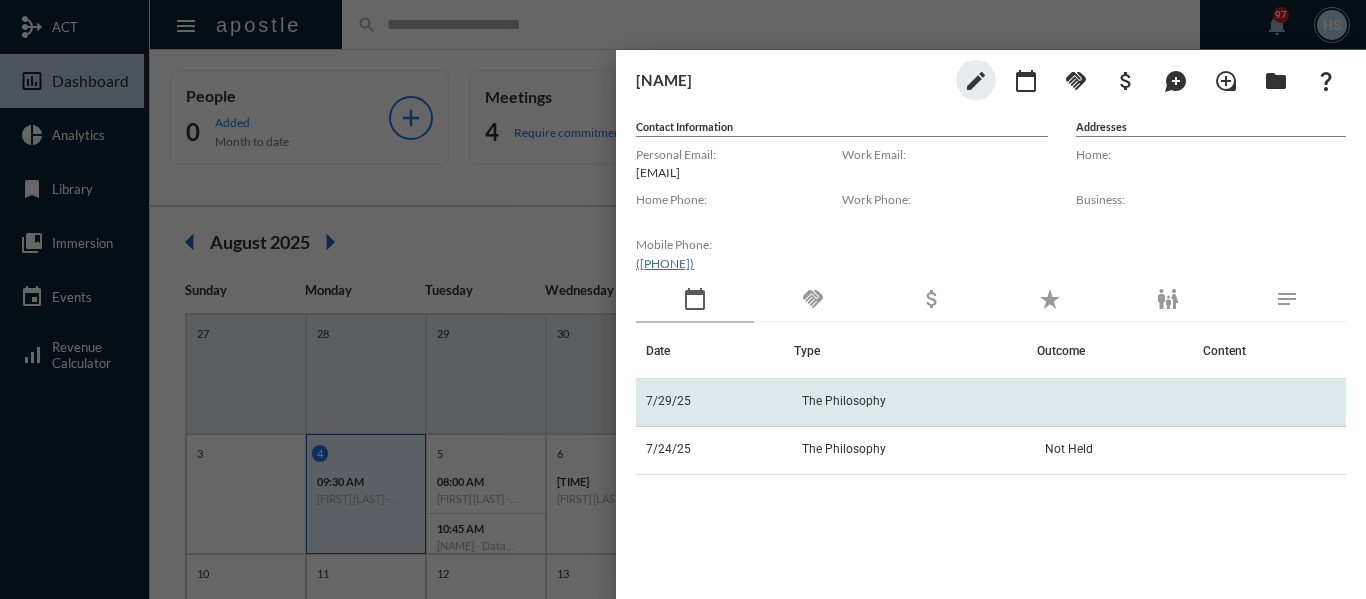 click on "The Philosophy" 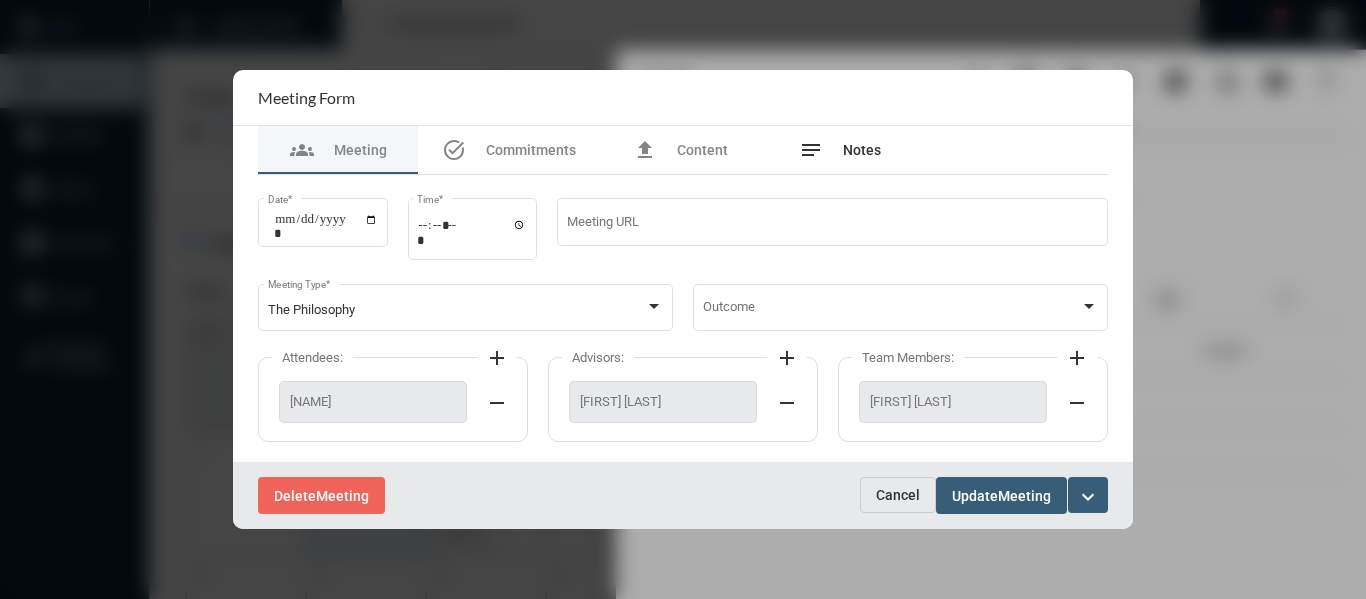 click on "Notes" at bounding box center [862, 150] 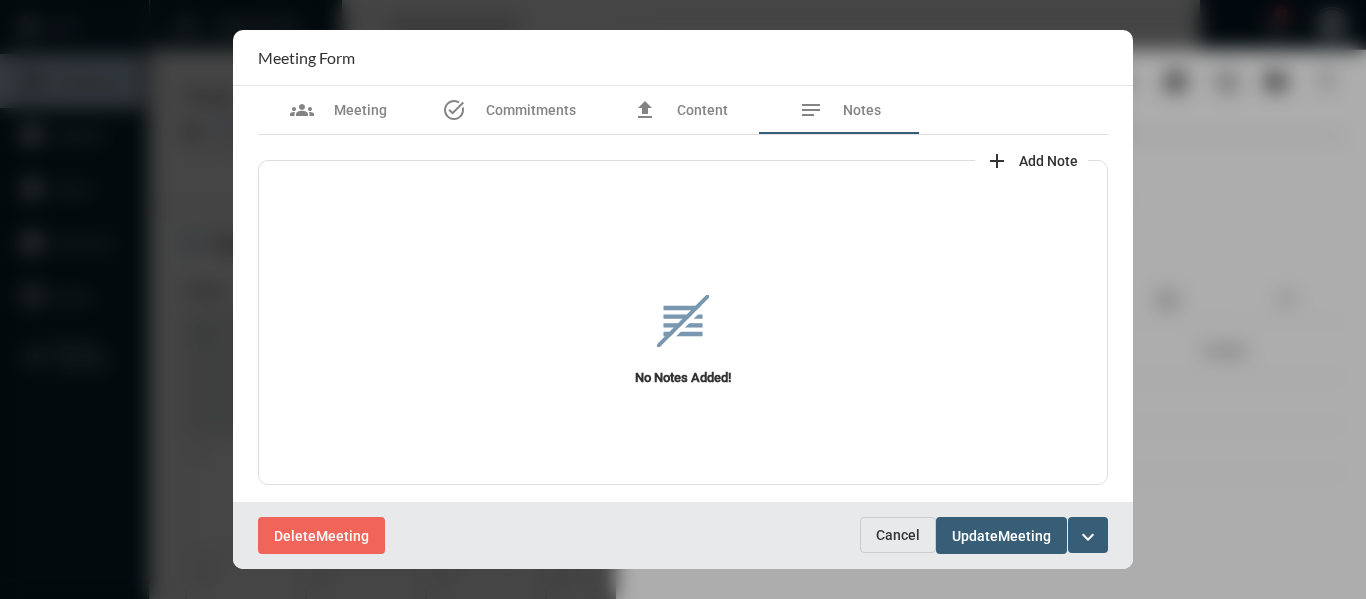 click on "Add Note" at bounding box center [1048, 161] 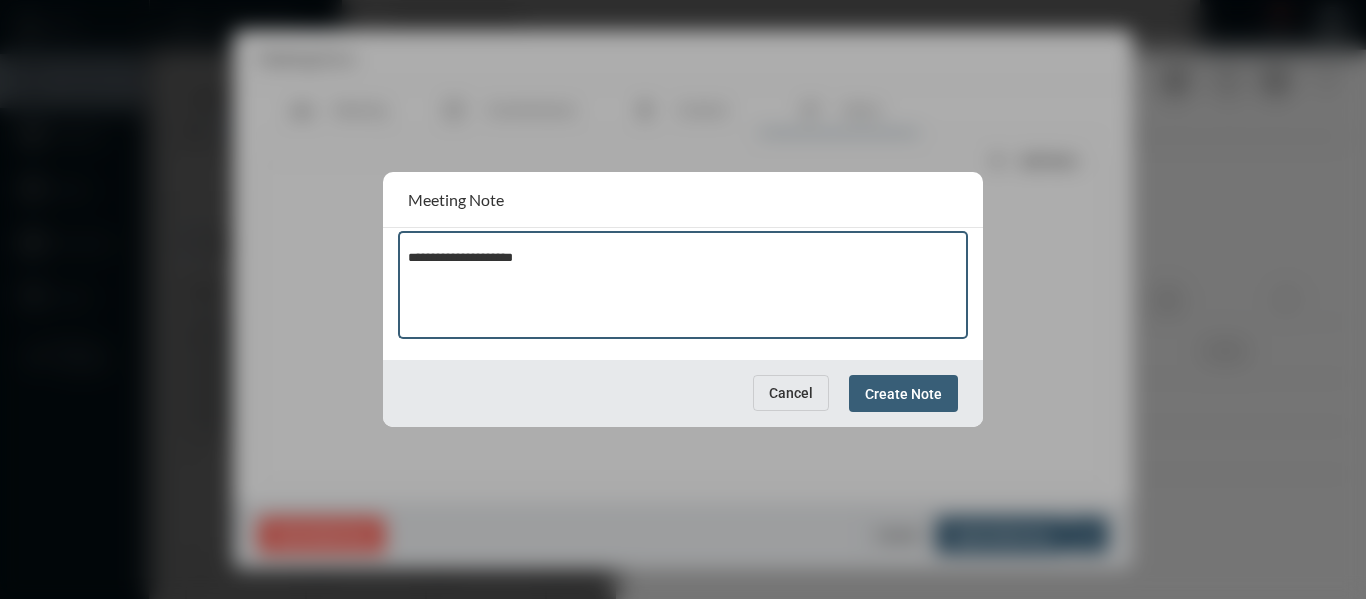paste on "**********" 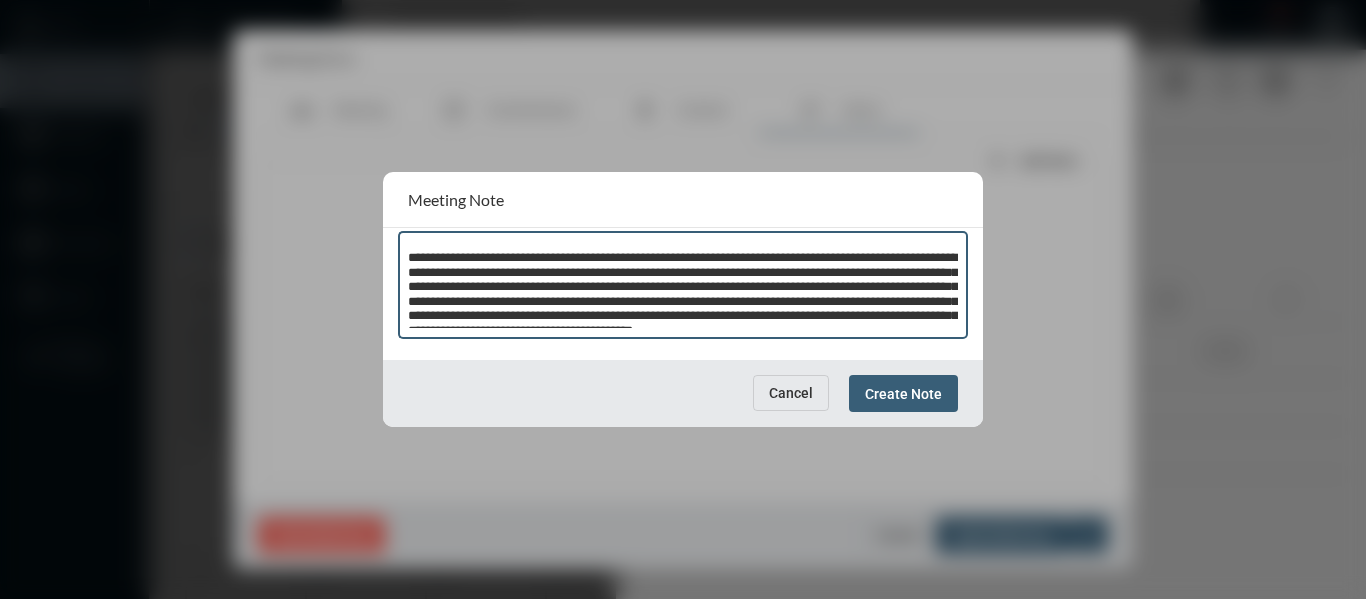 scroll, scrollTop: 40, scrollLeft: 0, axis: vertical 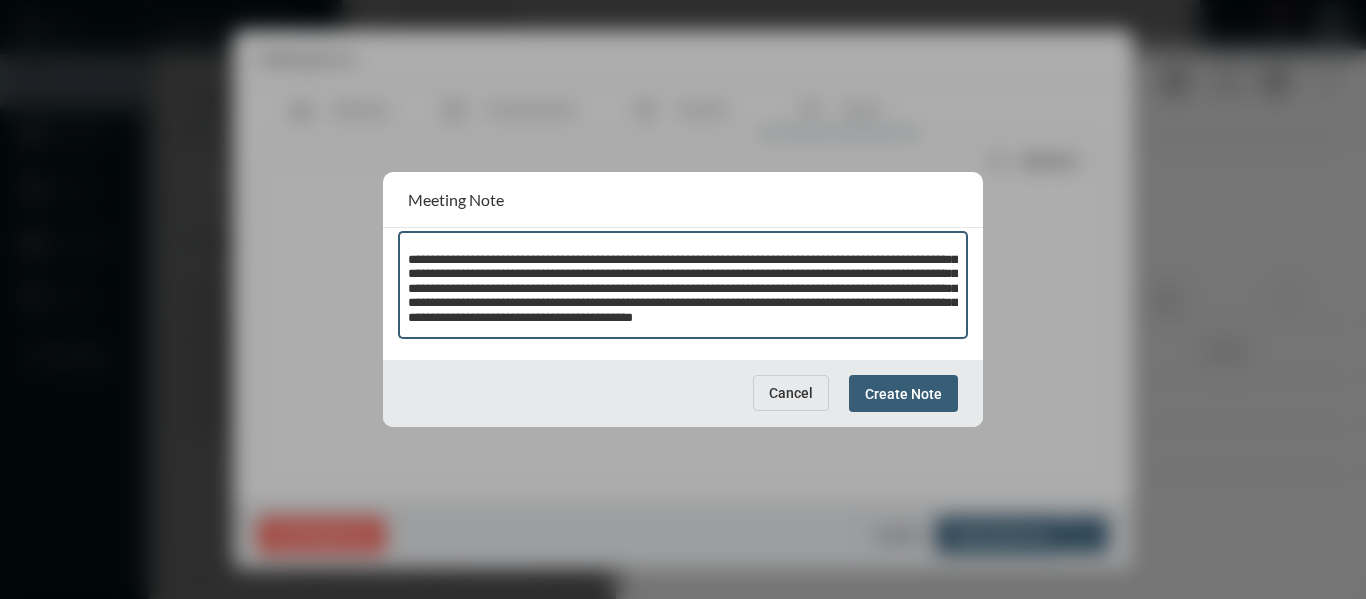 type on "**********" 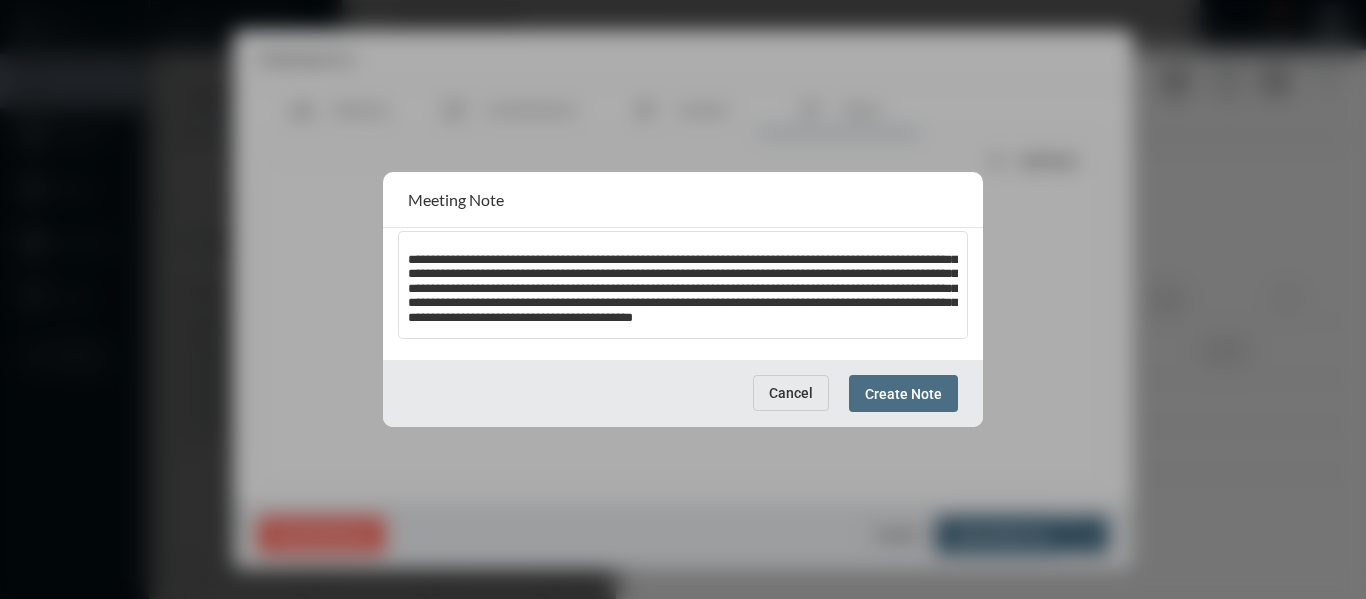 click on "Create Note" at bounding box center (903, 394) 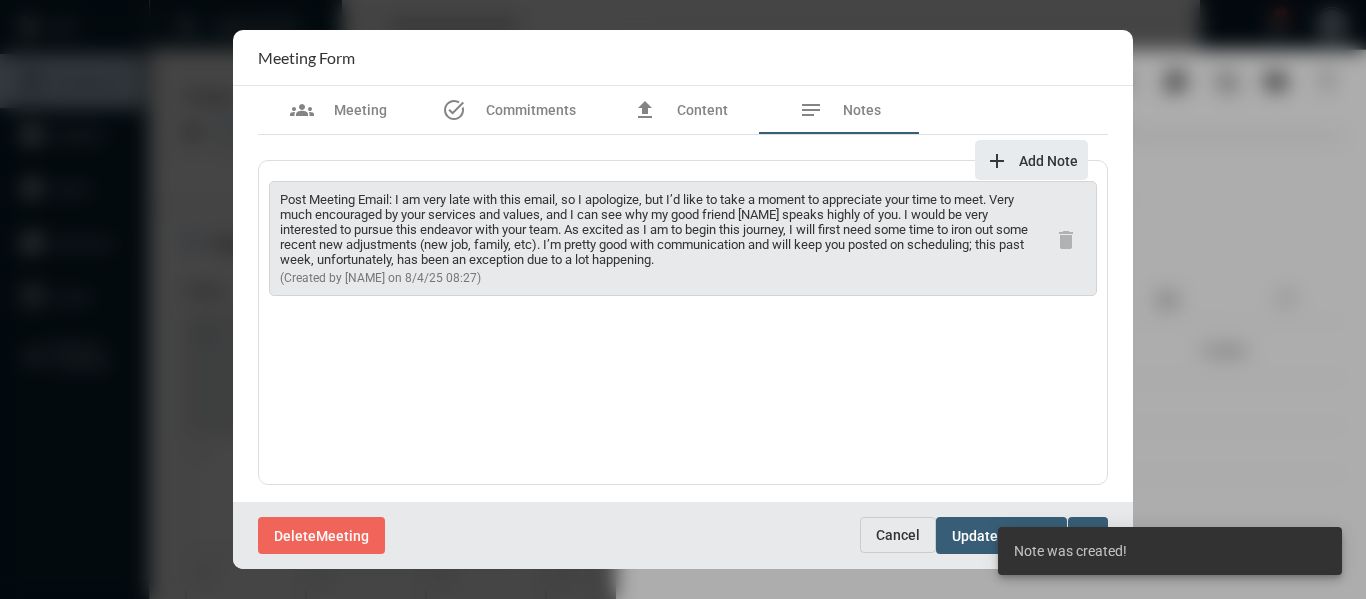 scroll, scrollTop: 2, scrollLeft: 0, axis: vertical 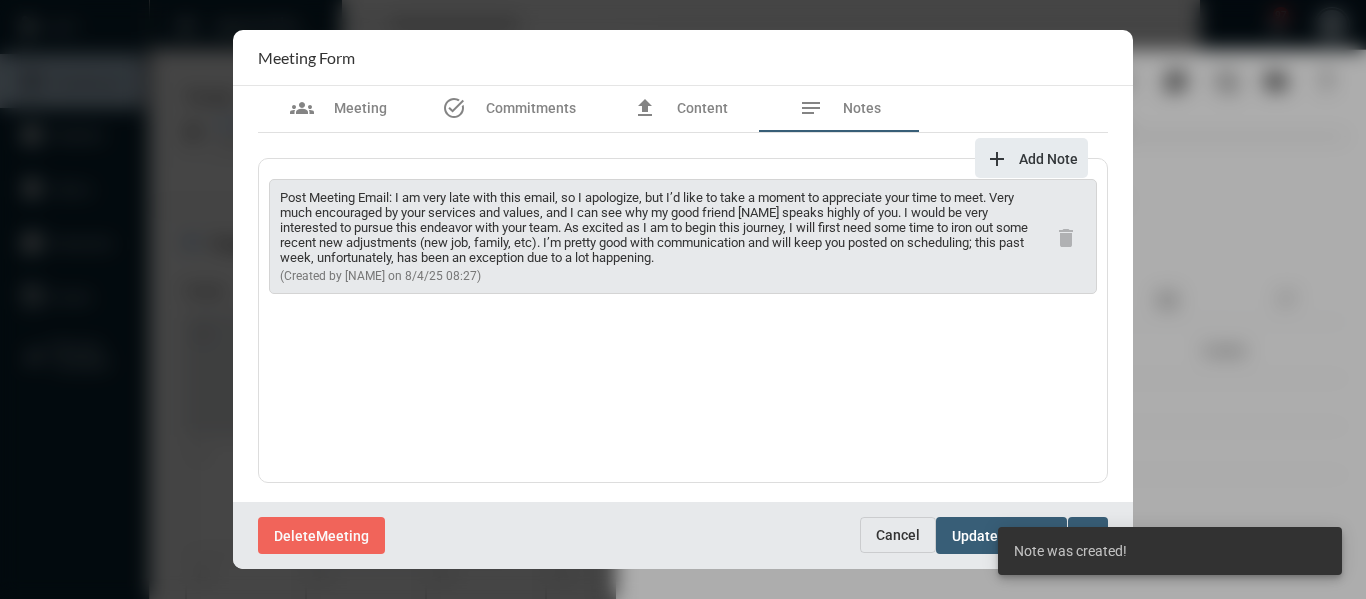 click on "Update" at bounding box center (975, 536) 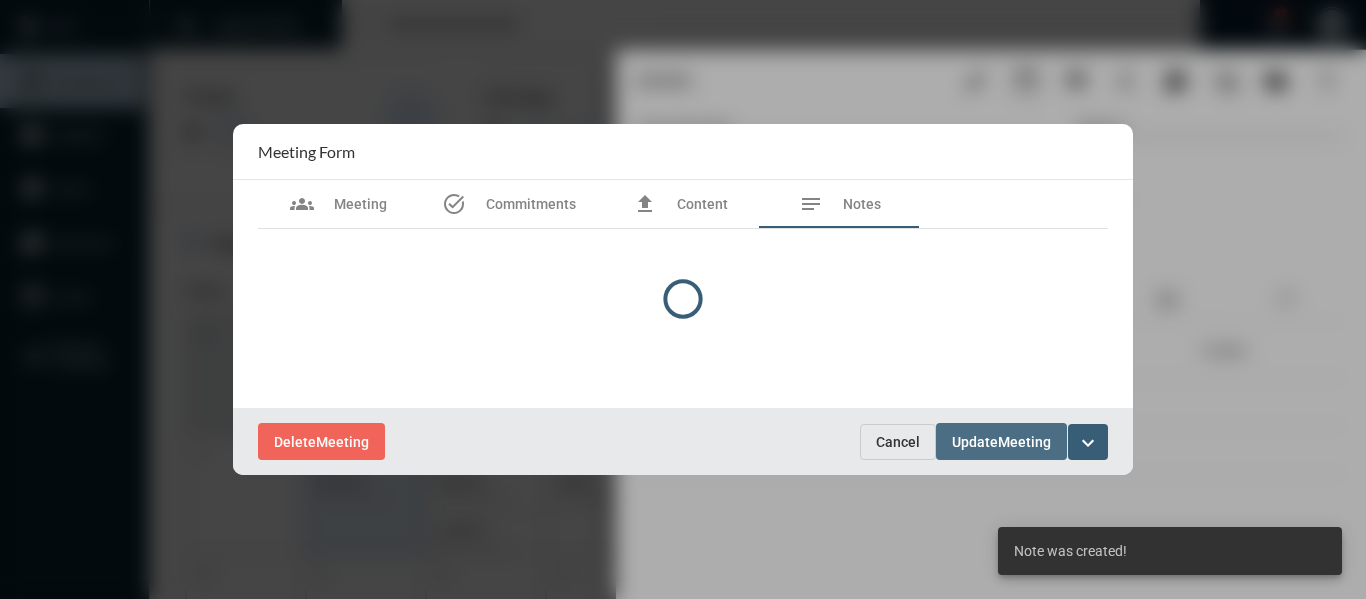 scroll, scrollTop: 0, scrollLeft: 0, axis: both 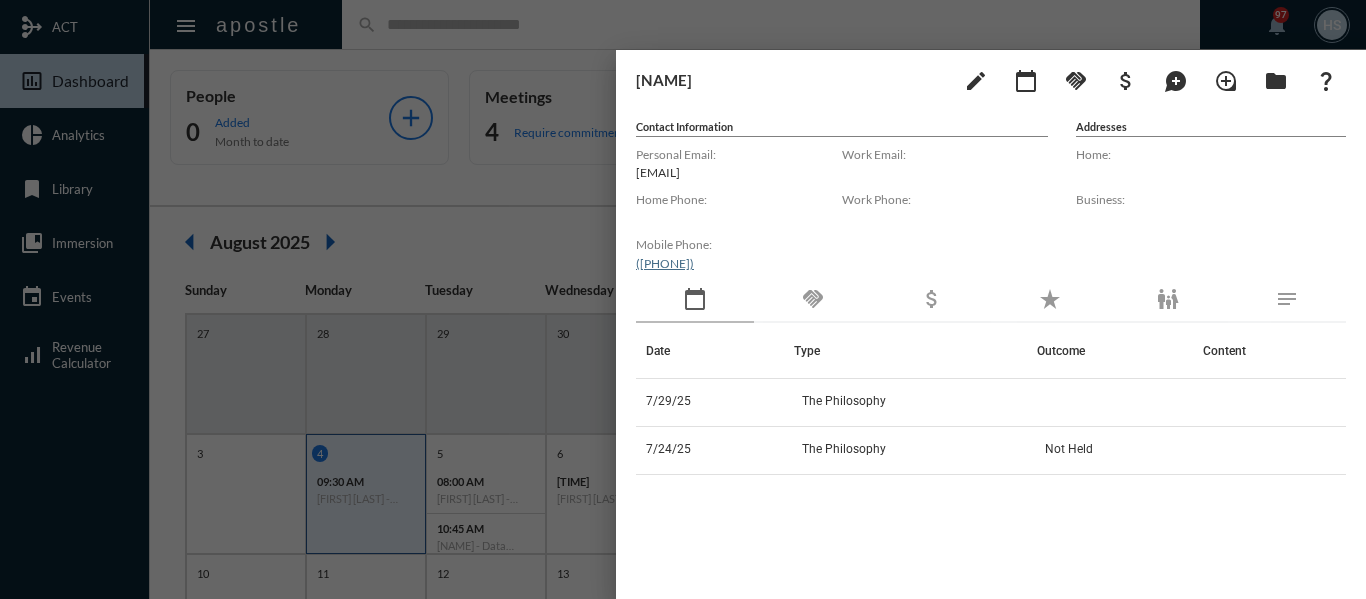 click at bounding box center (683, 299) 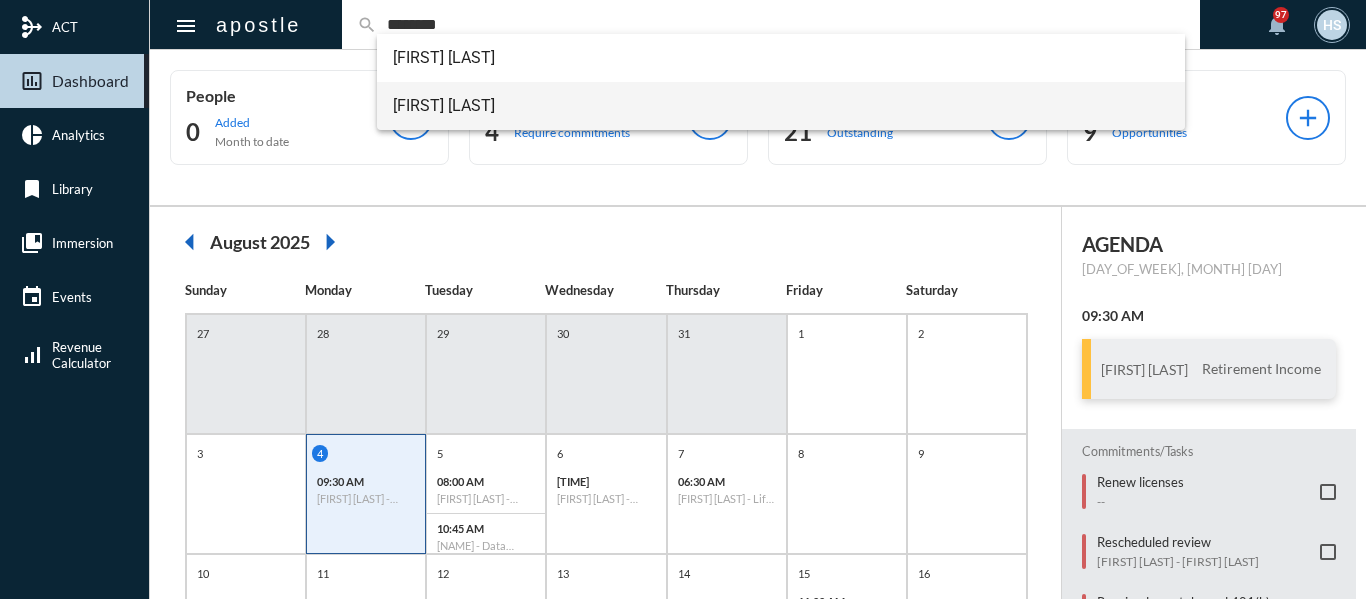 type on "********" 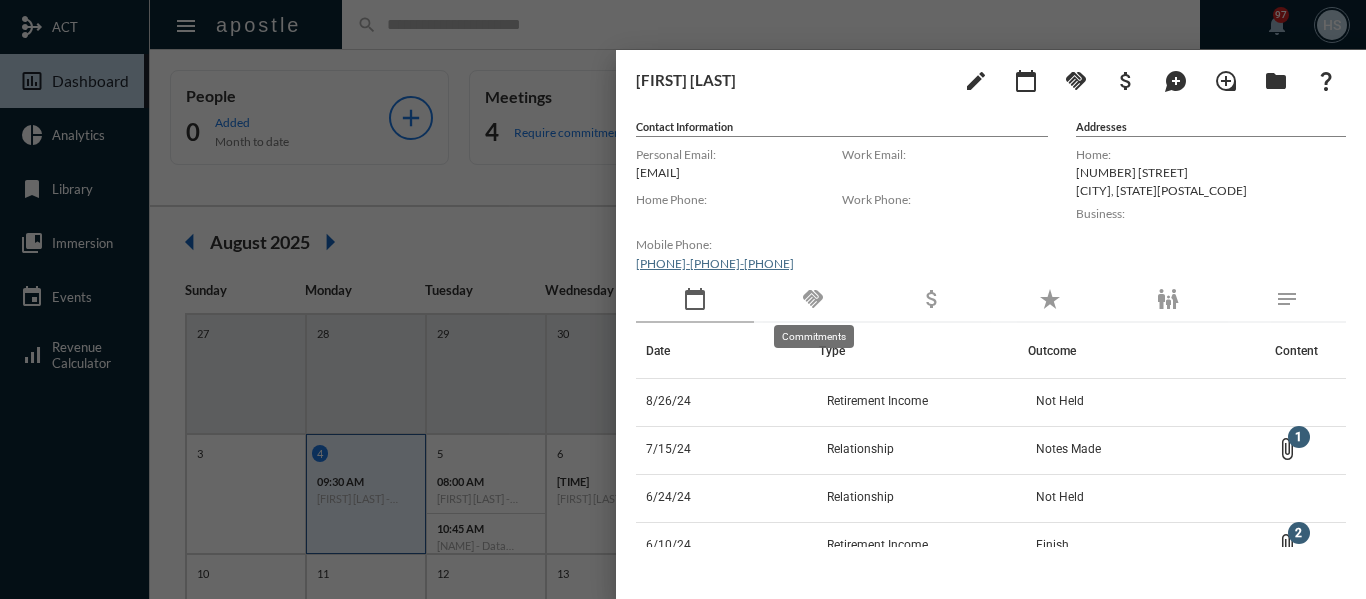 click on "handshake" 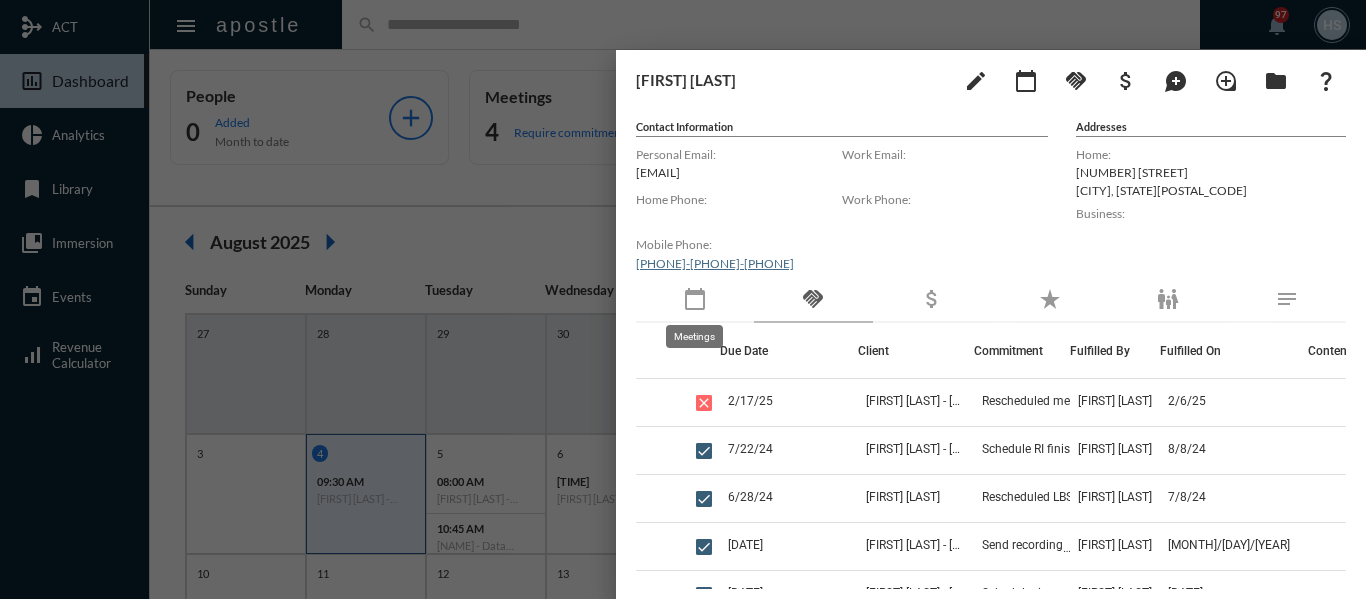 click on "calendar_today" 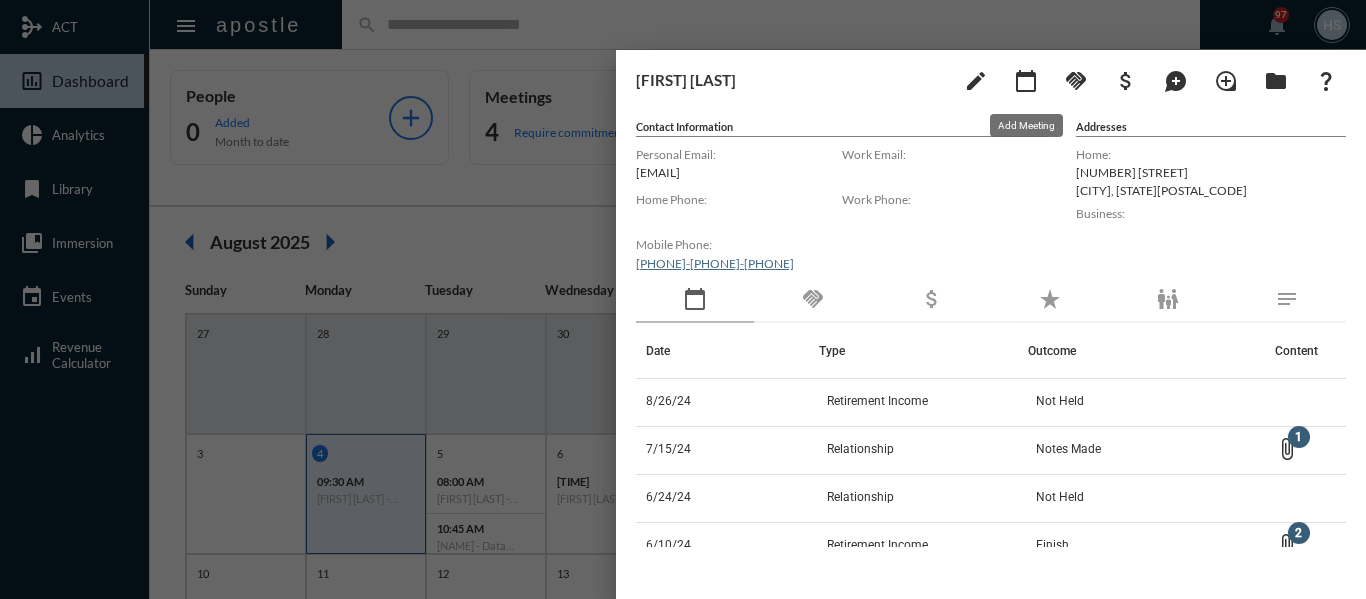 click on "calendar_today" 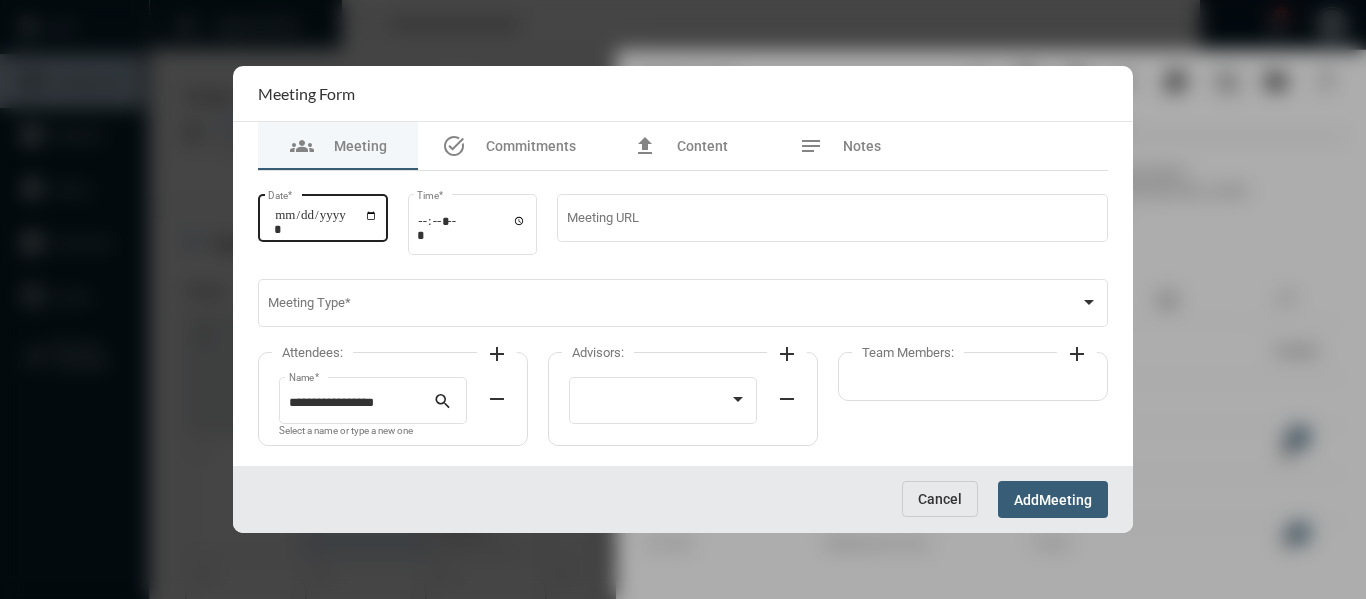 click on "Date  *" at bounding box center [326, 222] 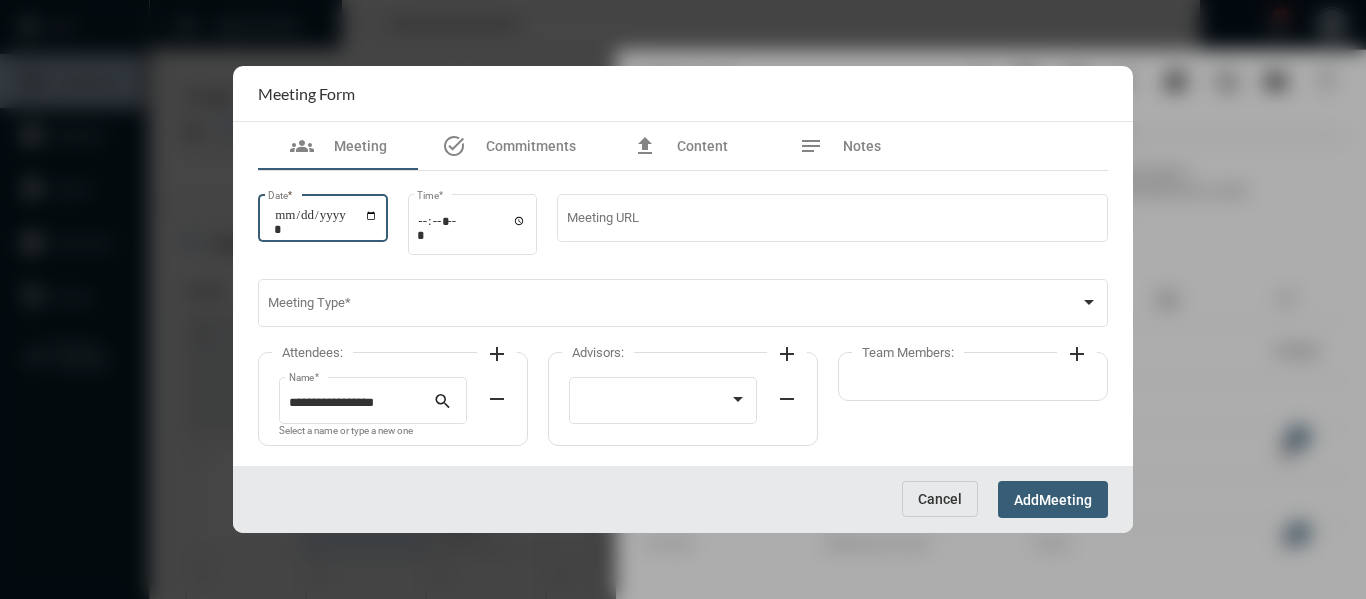 type on "**********" 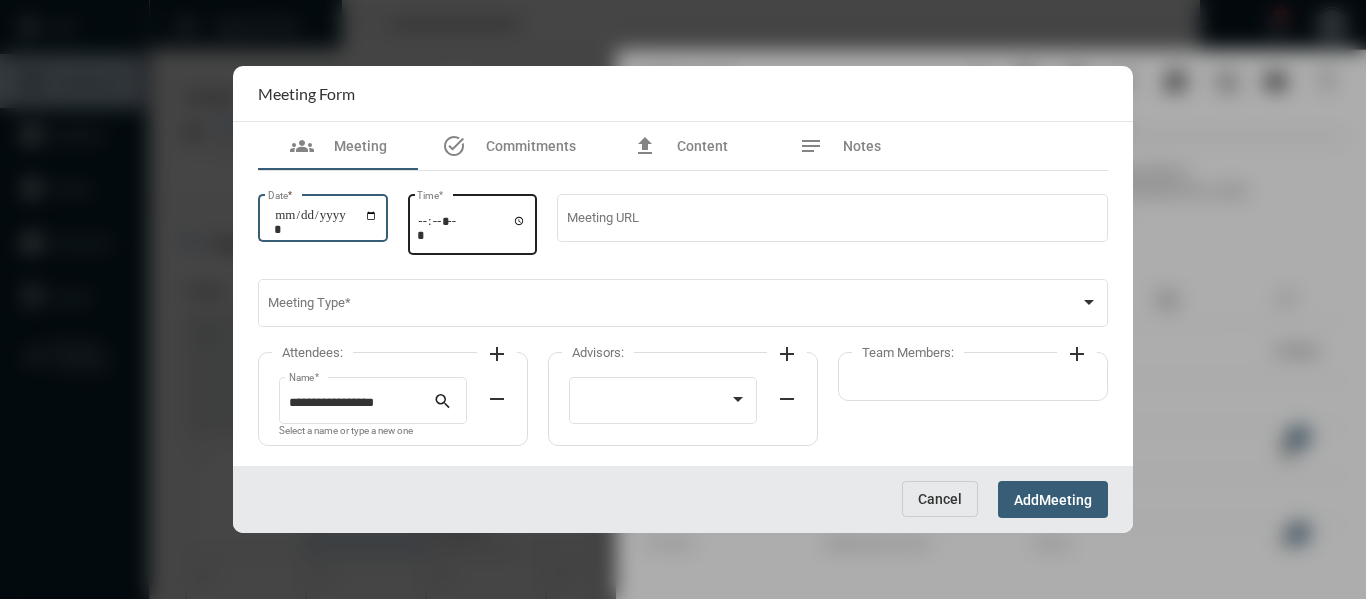 click on "Time  *" at bounding box center [472, 227] 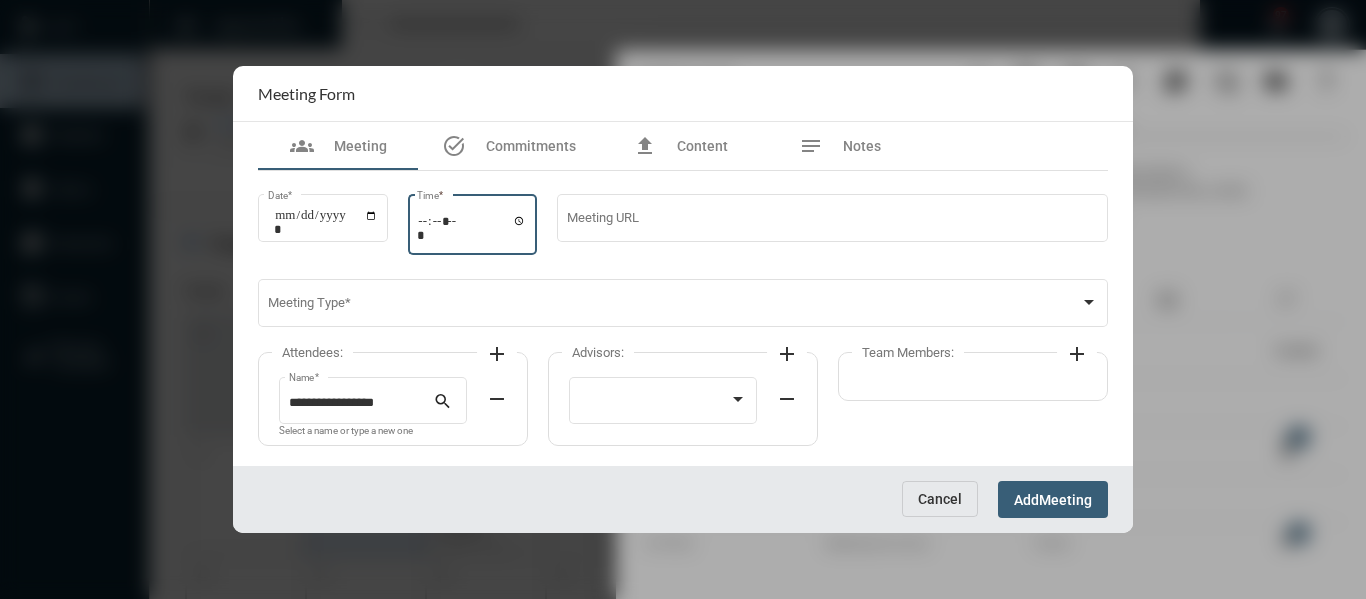 click on "Time  *" at bounding box center (472, 227) 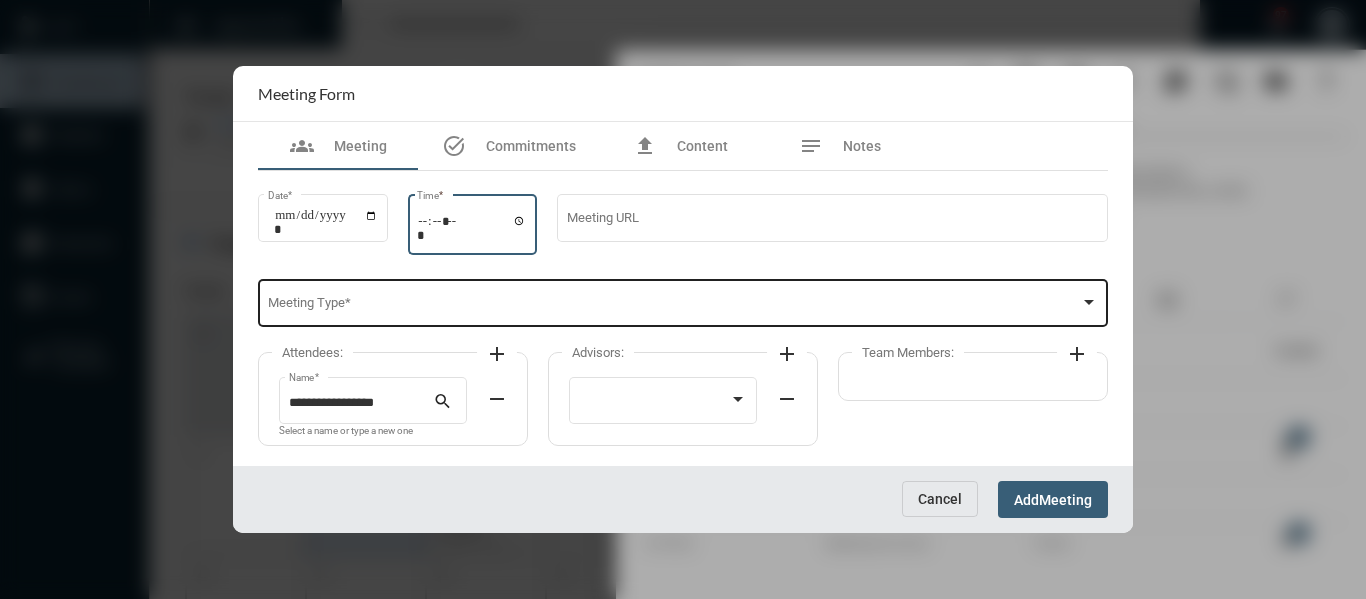 type on "*****" 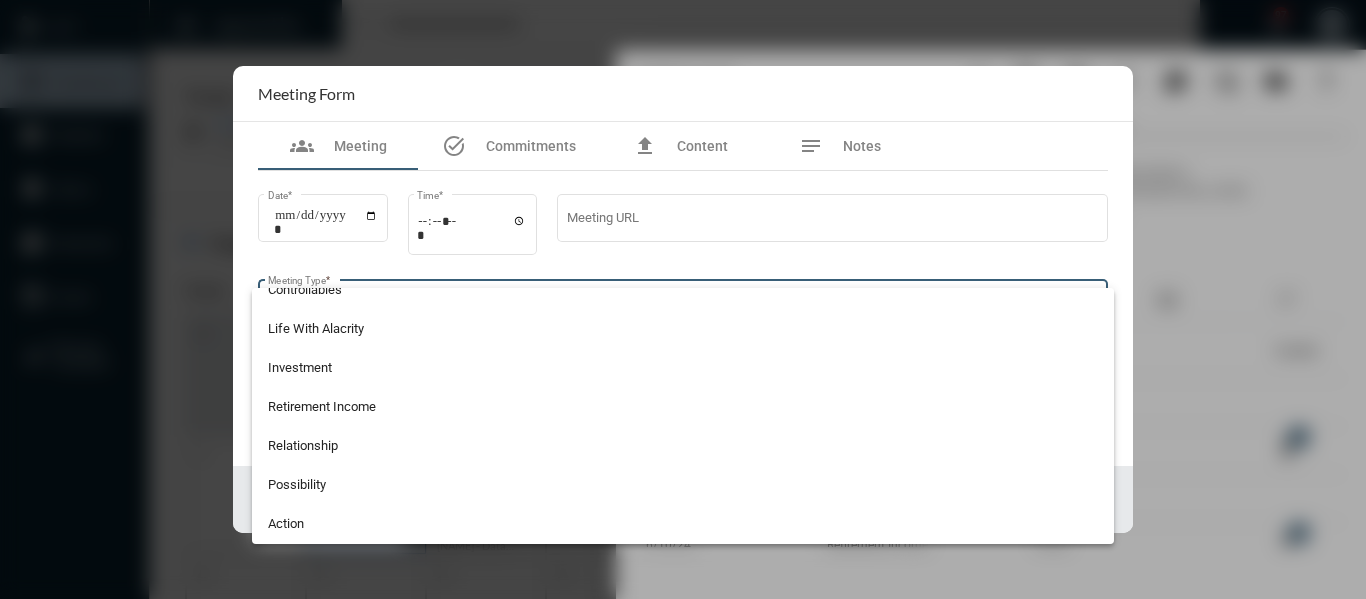 scroll, scrollTop: 400, scrollLeft: 0, axis: vertical 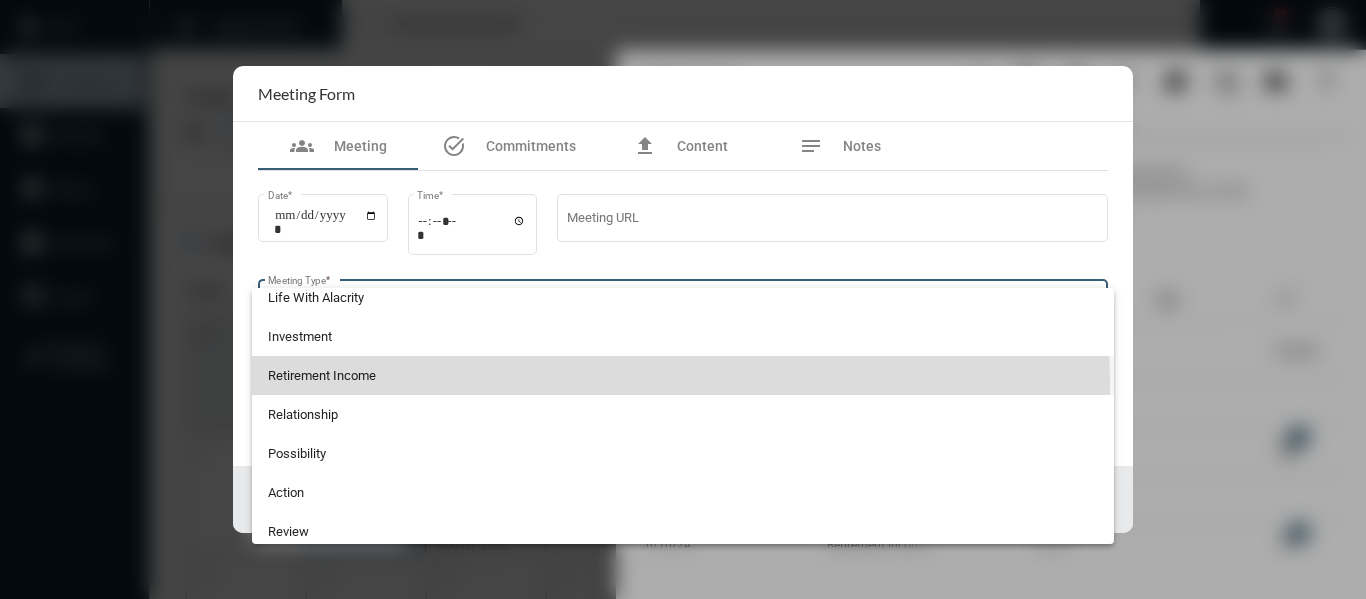 click on "Retirement Income" at bounding box center (683, 375) 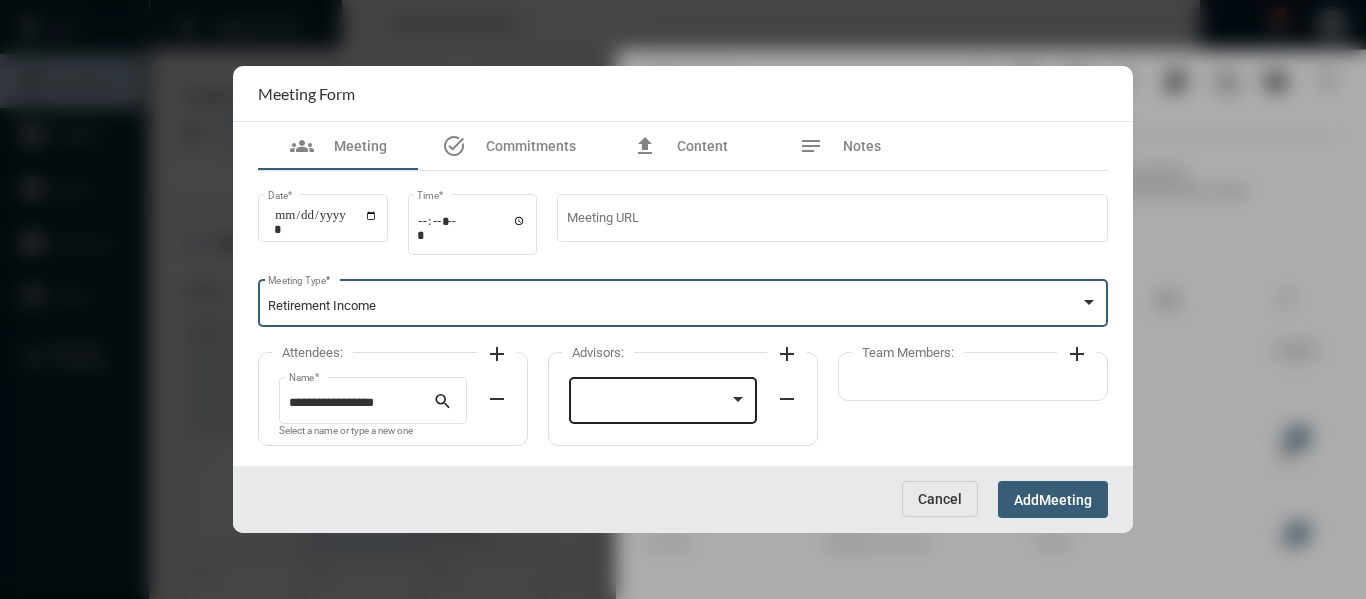 click 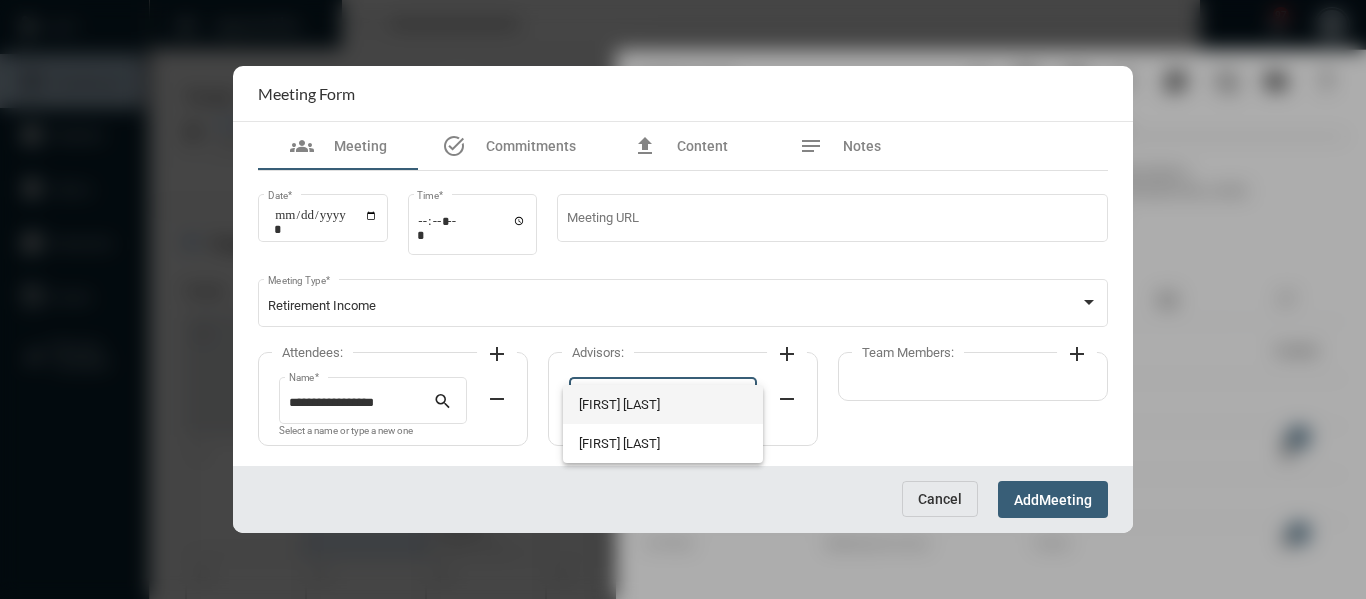 click on "[FIRST] [LAST]" at bounding box center (663, 404) 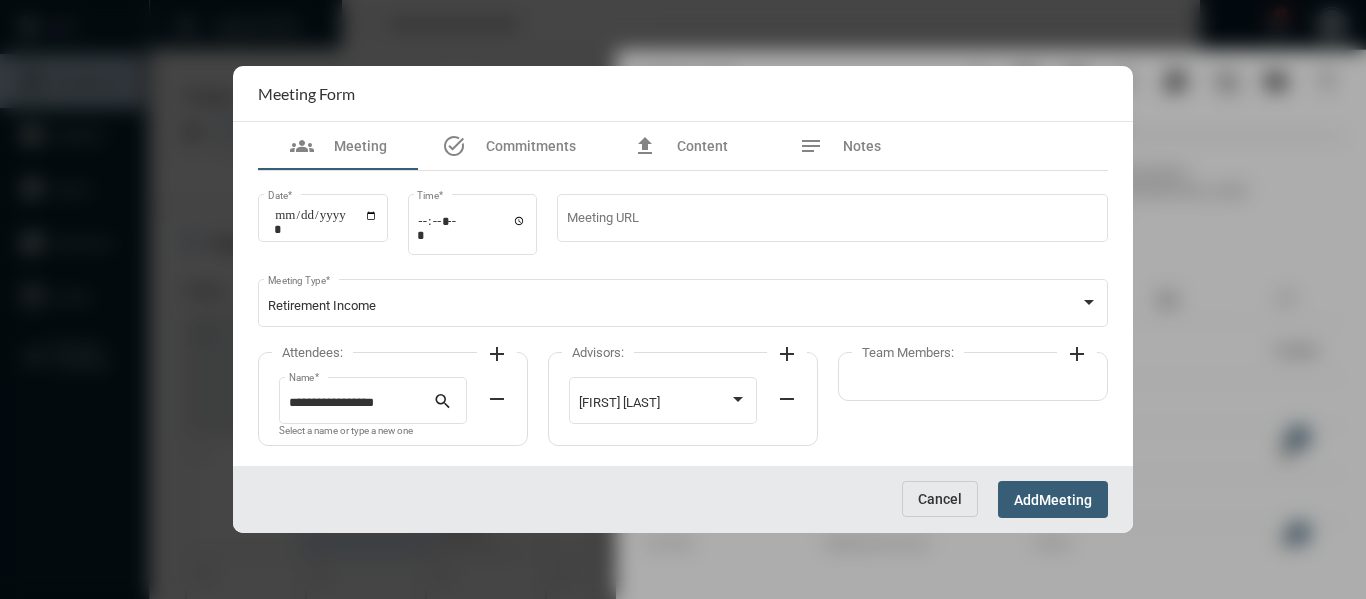 click on "add" 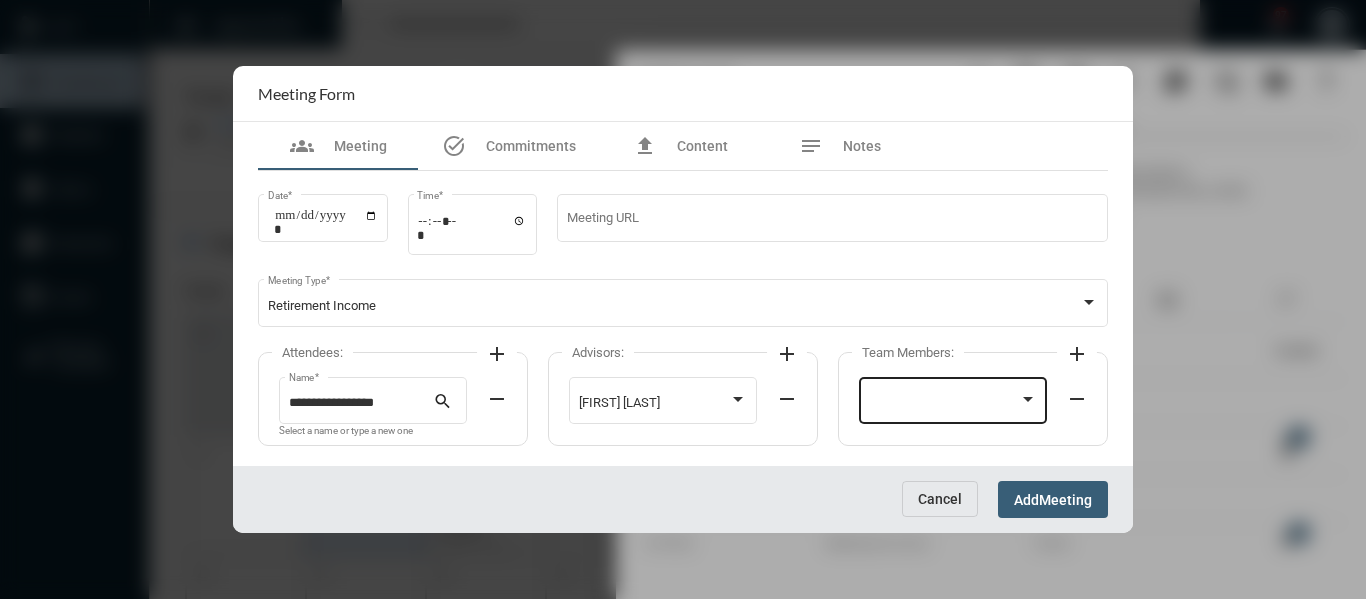 click 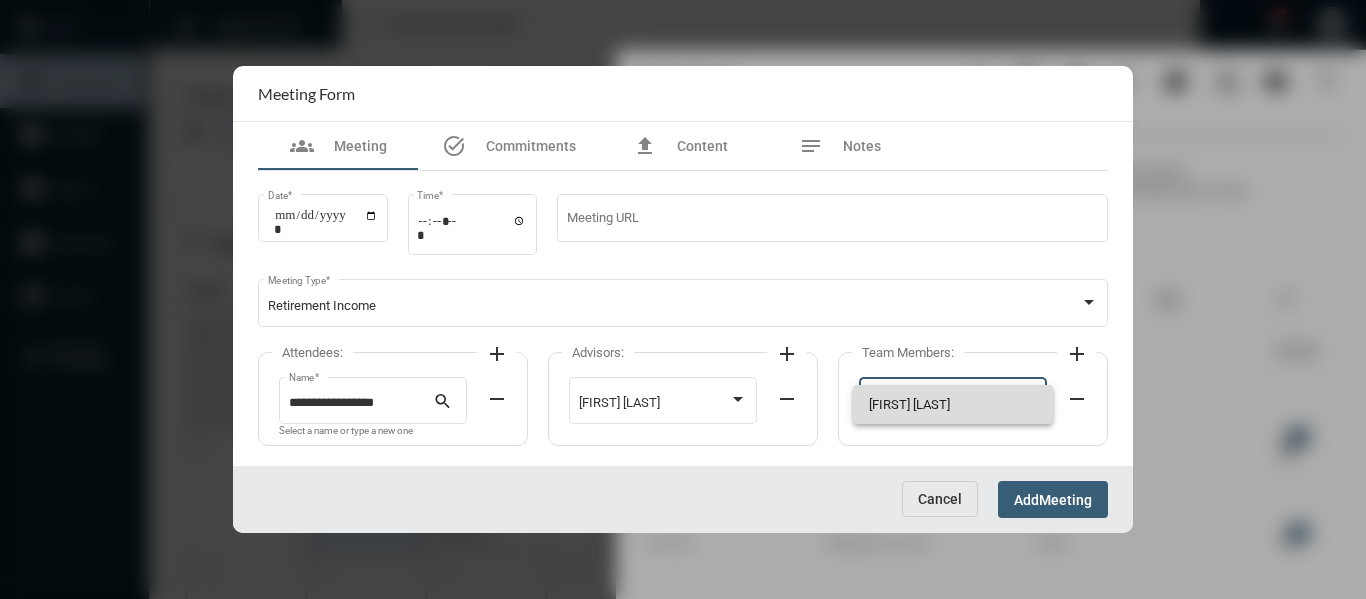 click on "[FIRST] [LAST]" at bounding box center [953, 404] 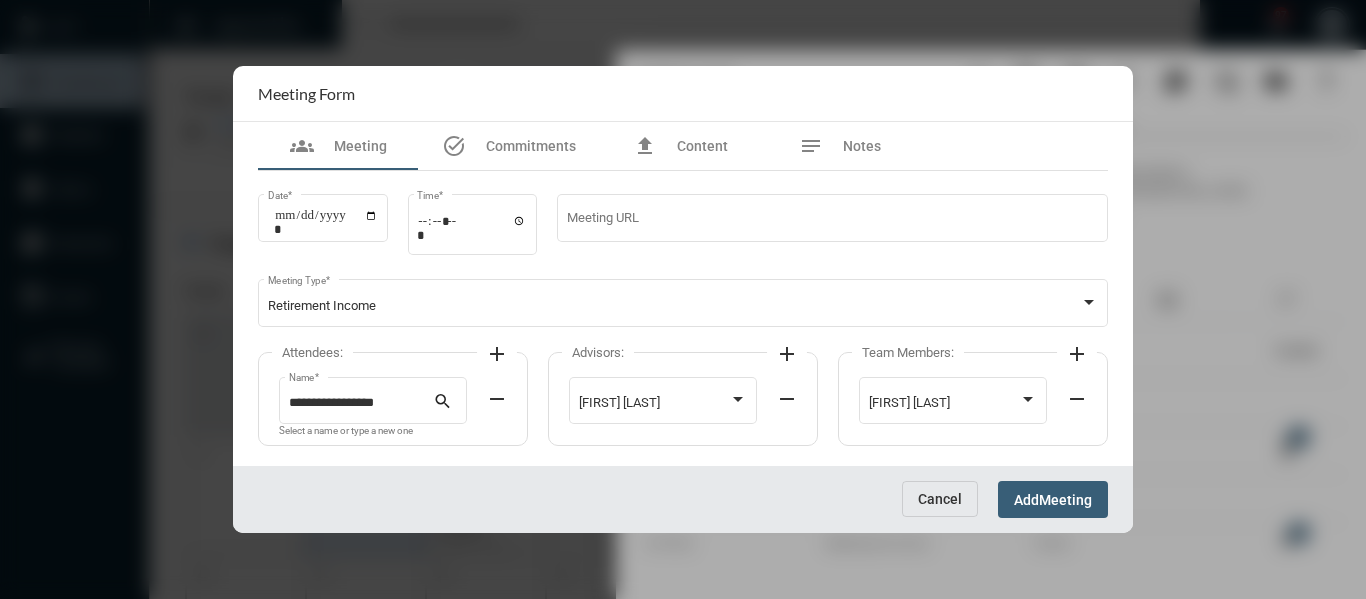 click on "add" at bounding box center [497, 354] 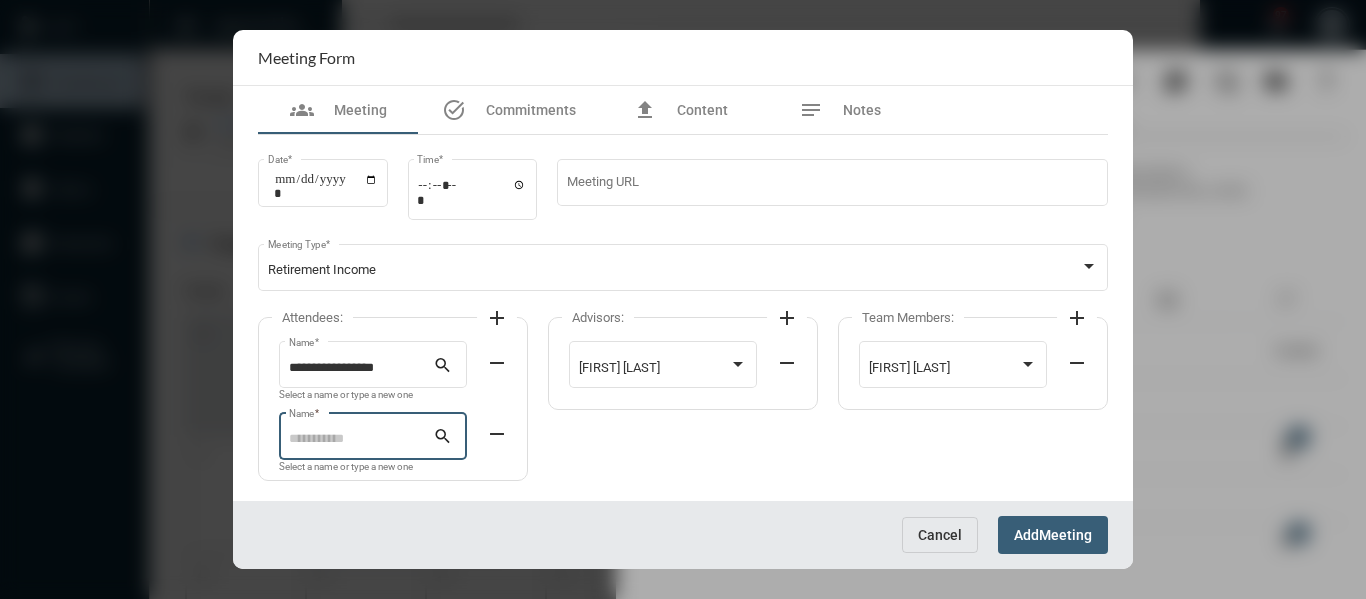 click on "Name  *" at bounding box center (361, 439) 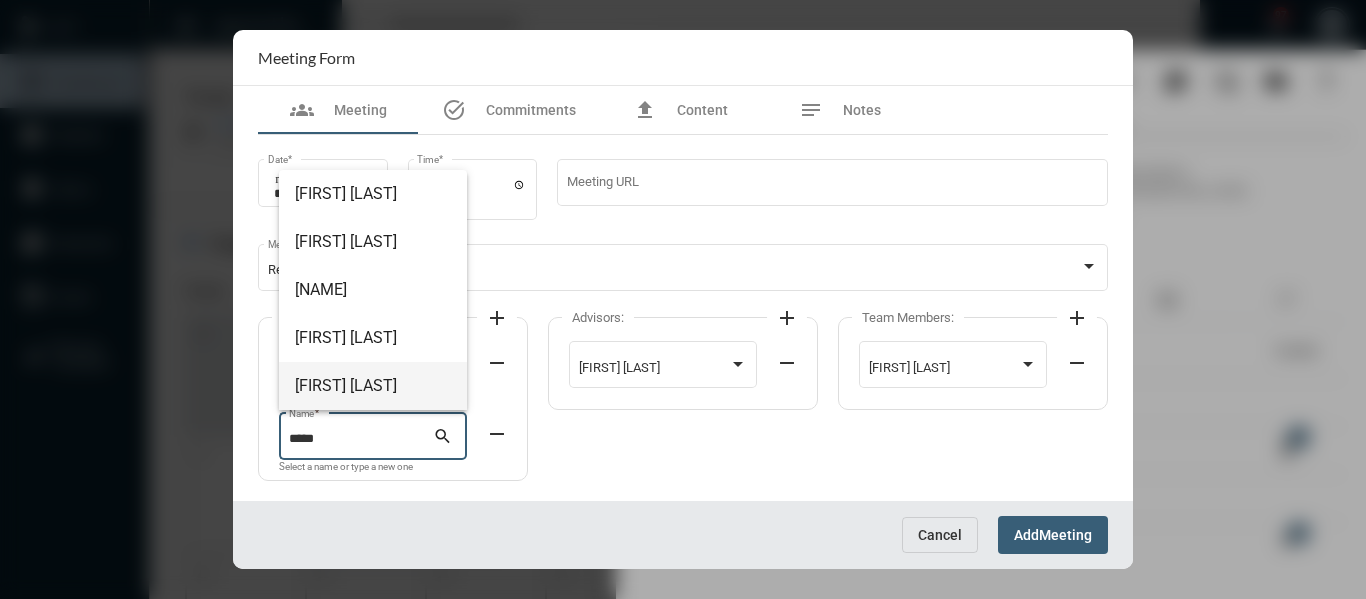 click on "[FIRST] [LAST]" at bounding box center (373, 386) 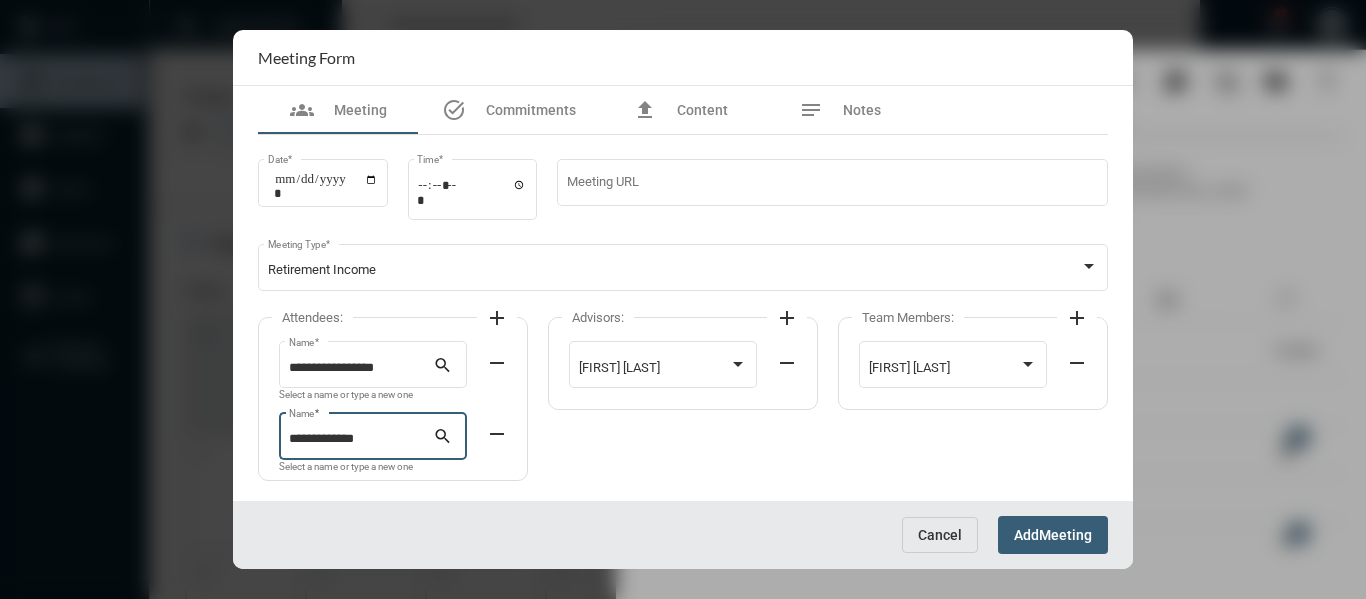 click on "Meeting" at bounding box center (1065, 536) 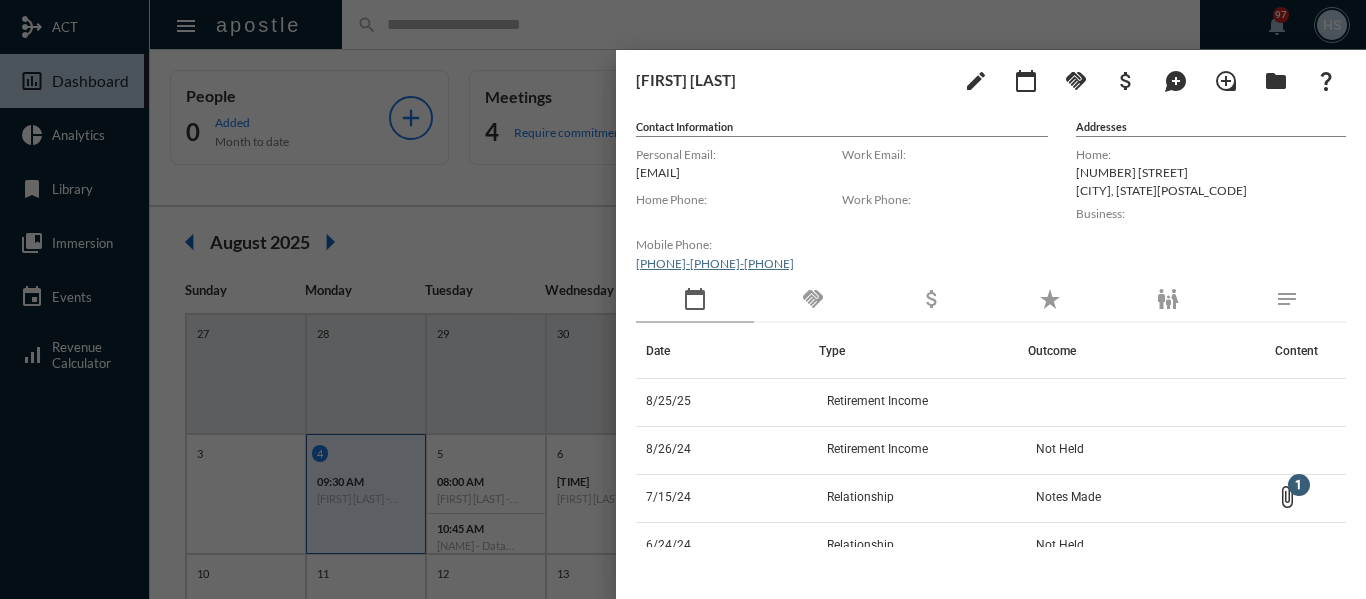 click at bounding box center (683, 299) 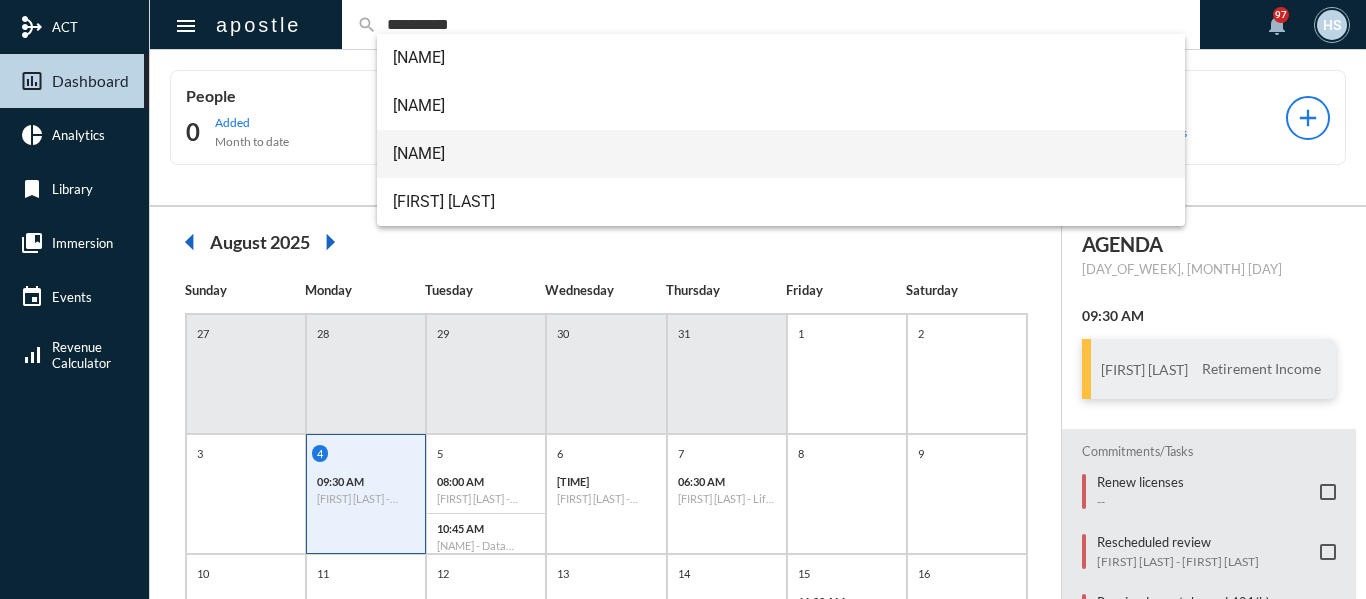 type on "**********" 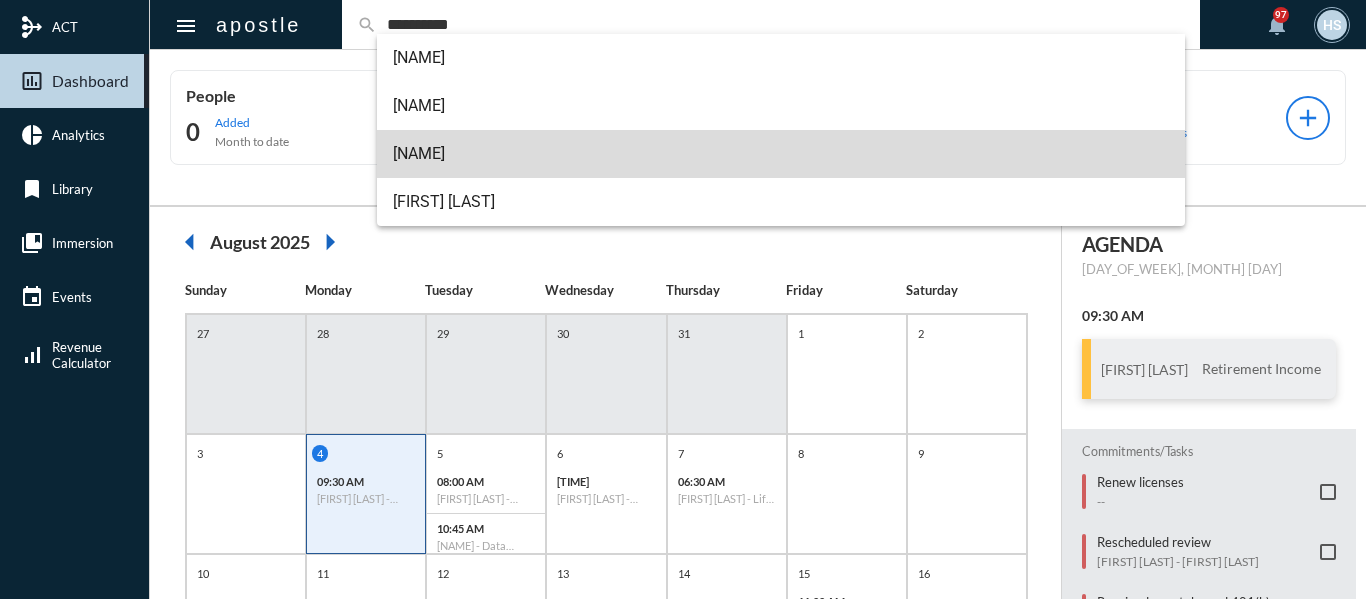 click on "[NAME]" at bounding box center [781, 154] 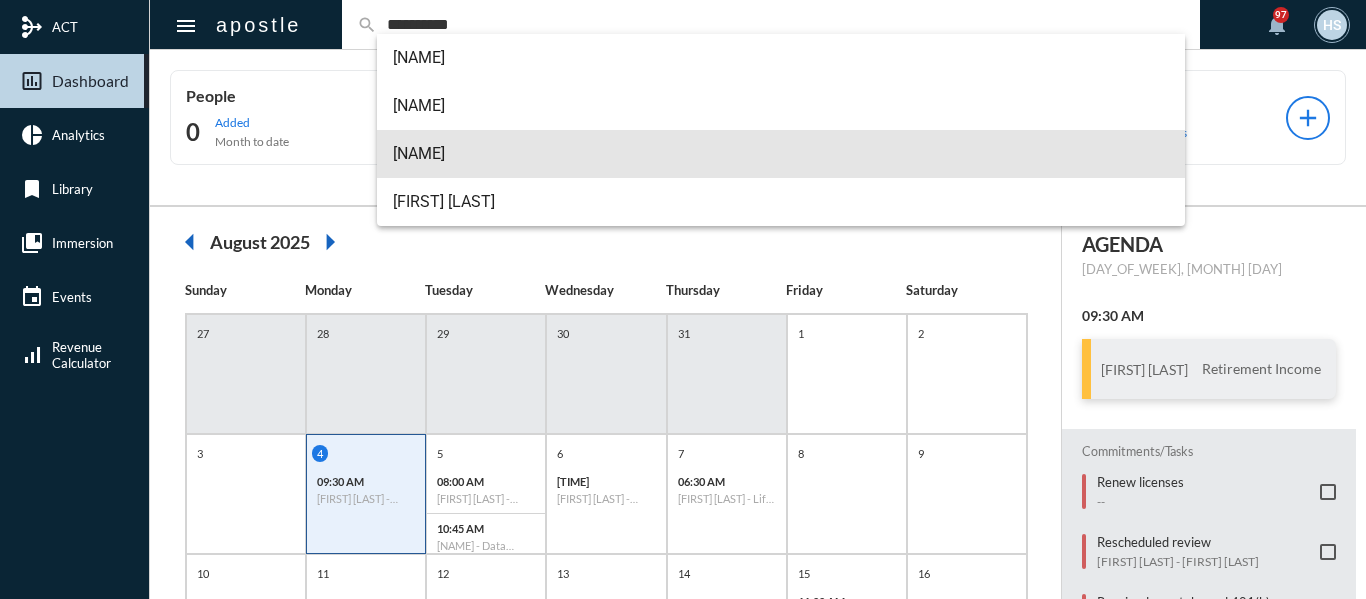 type 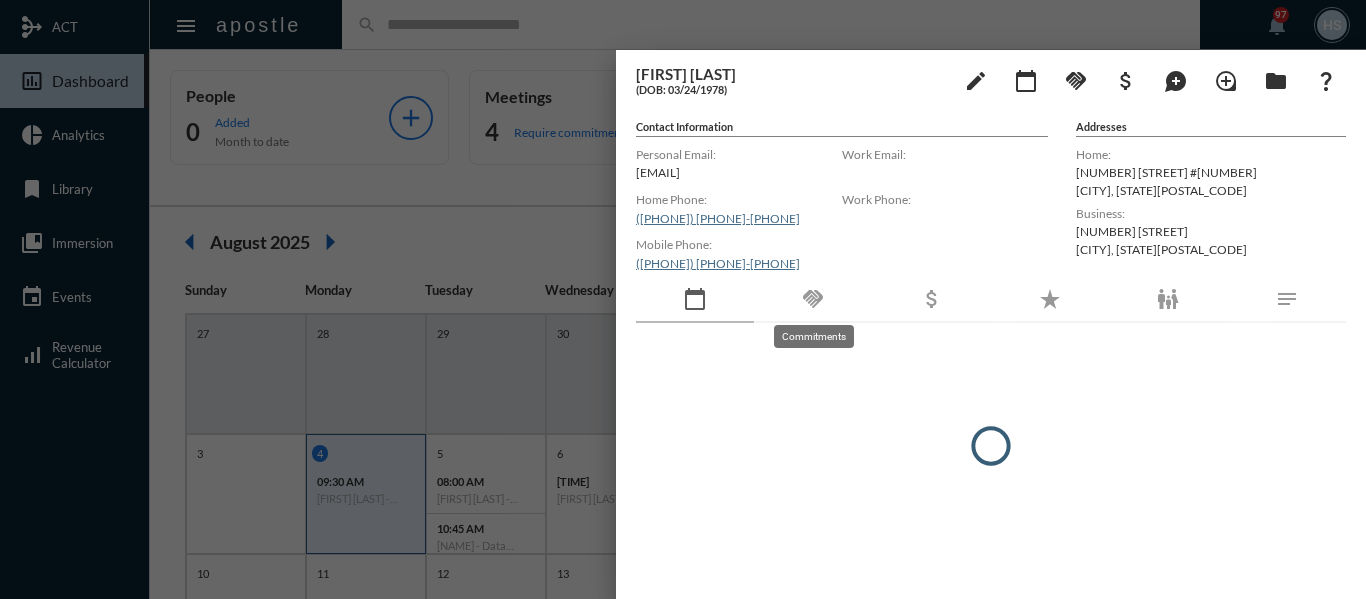 click on "handshake" 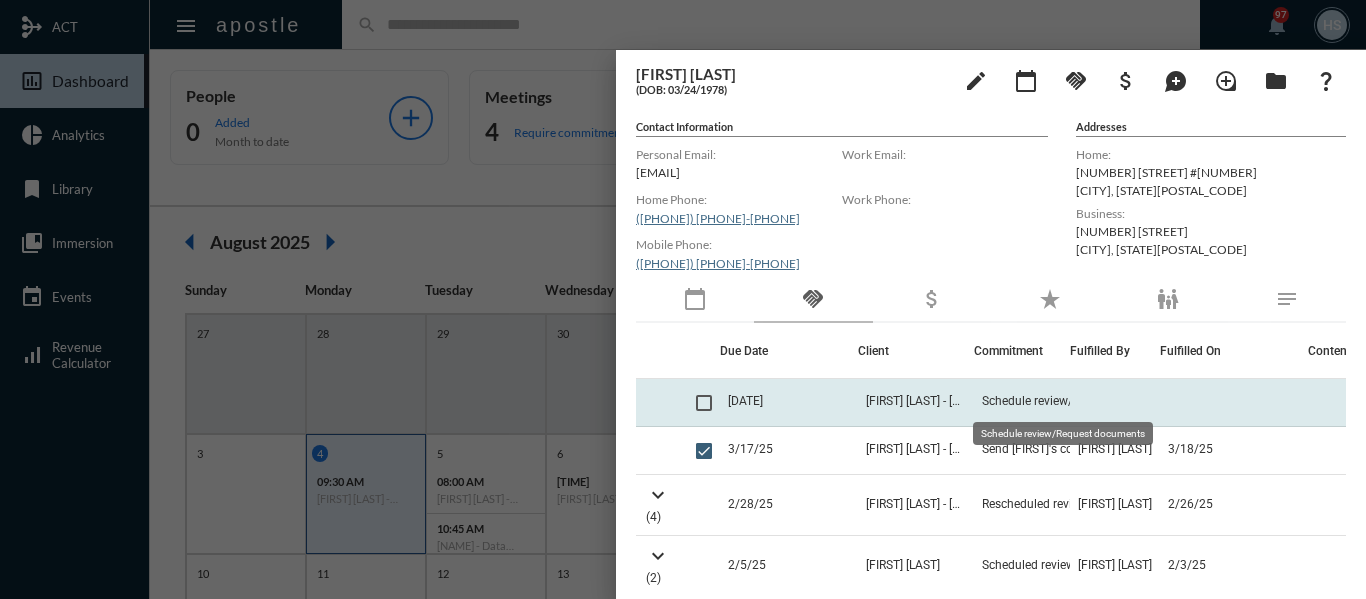 click on "Schedule review/Request documents" 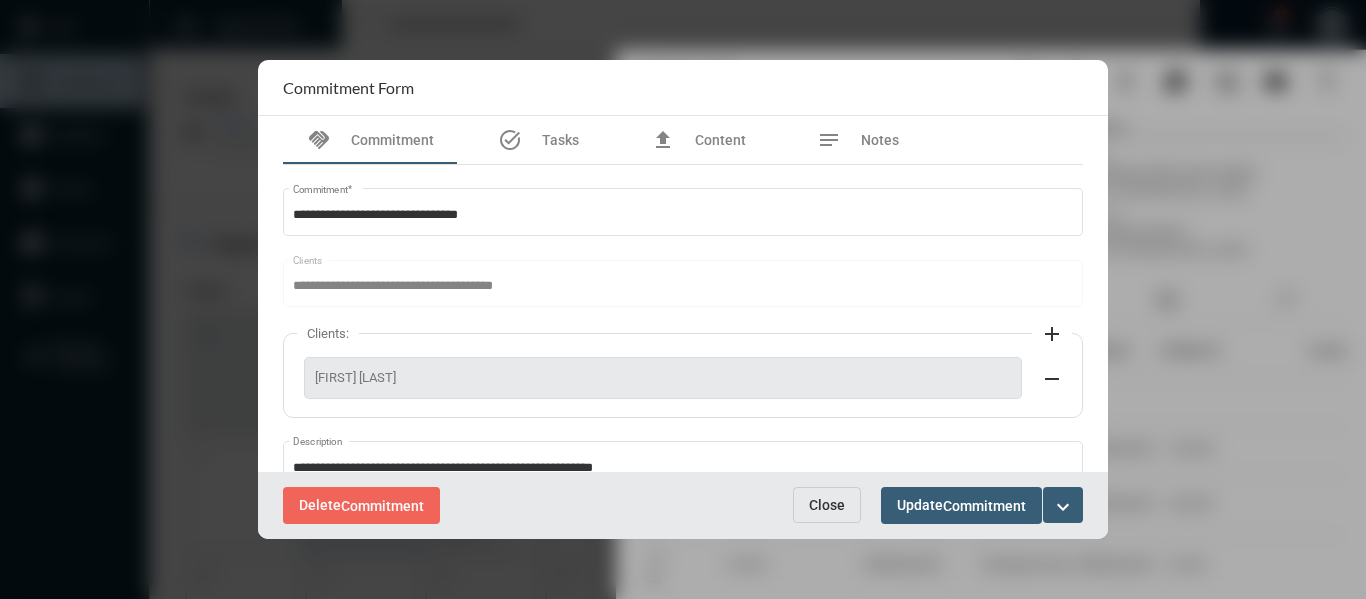 scroll, scrollTop: 200, scrollLeft: 0, axis: vertical 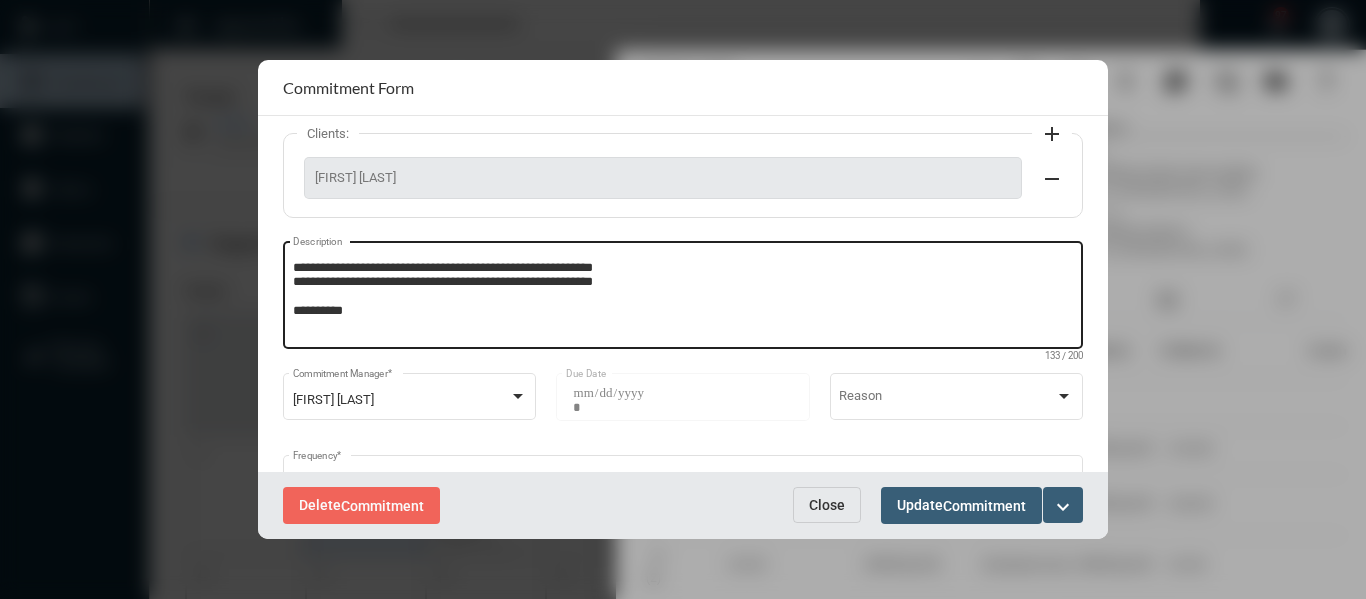 click on "**********" at bounding box center [683, 298] 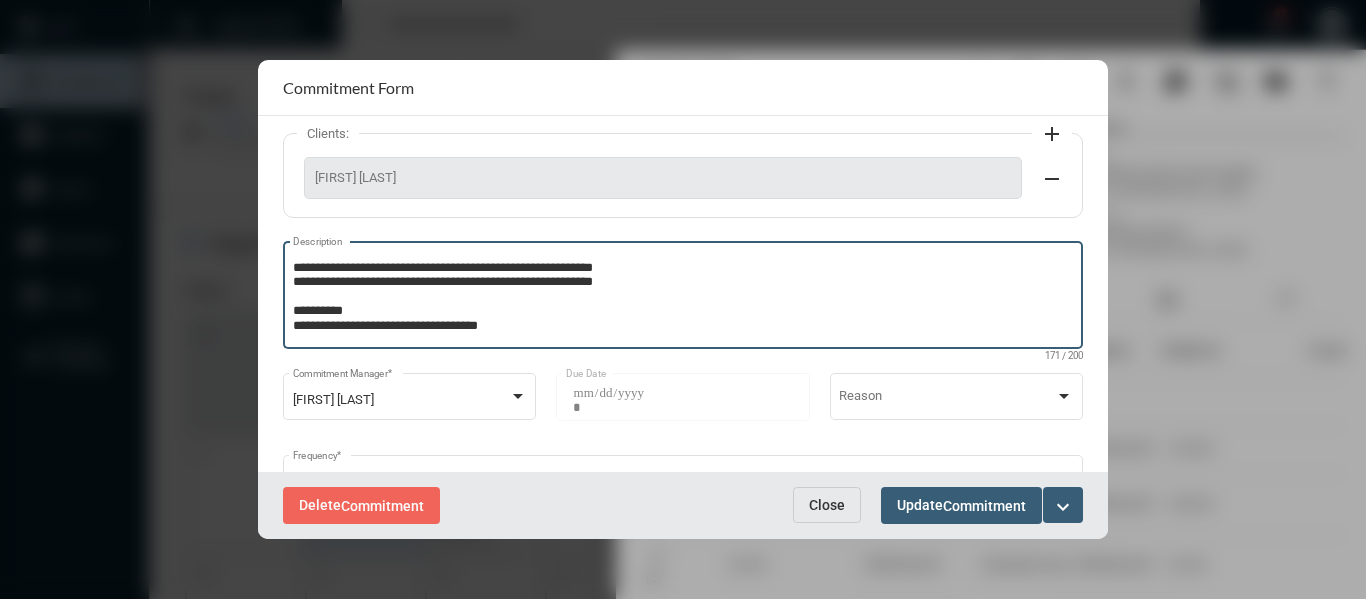 type on "**********" 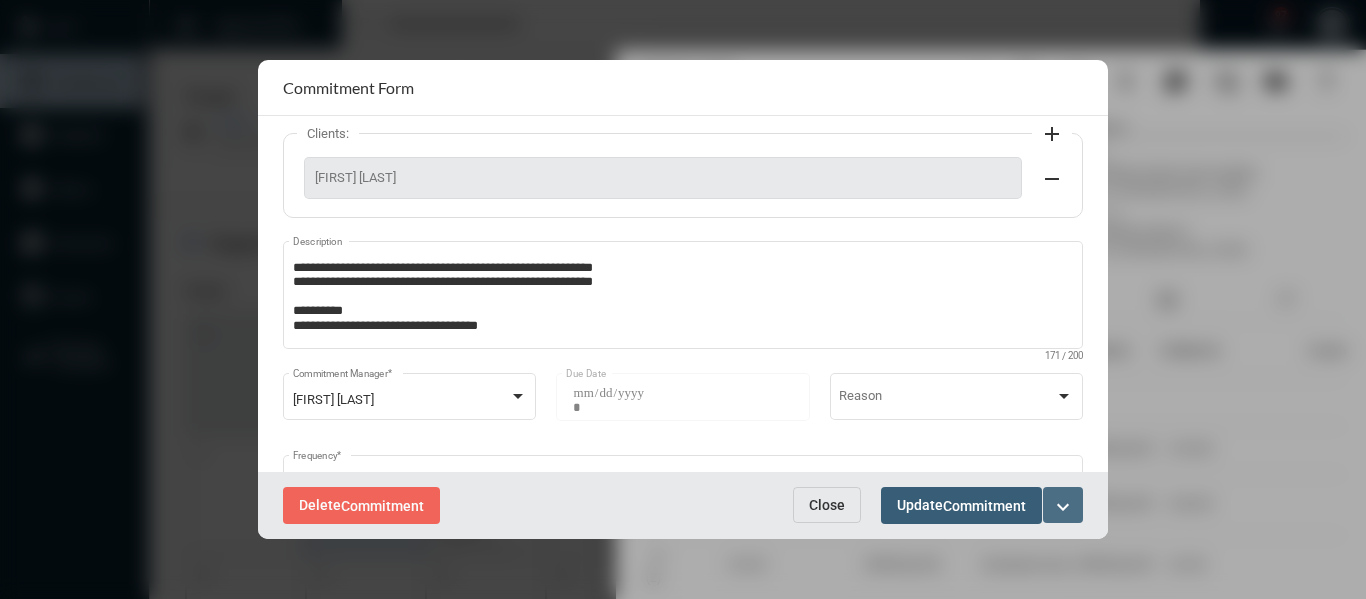 click on "expand_more" at bounding box center [1063, 507] 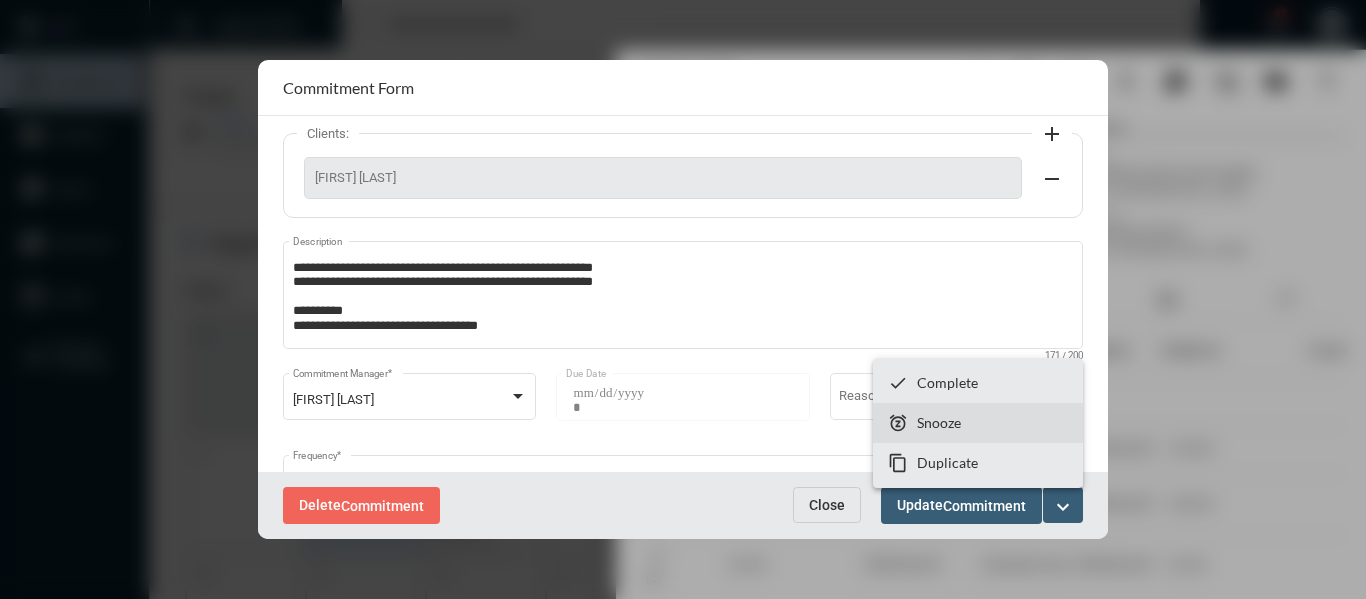 click on "snooze Snooze" at bounding box center [978, 423] 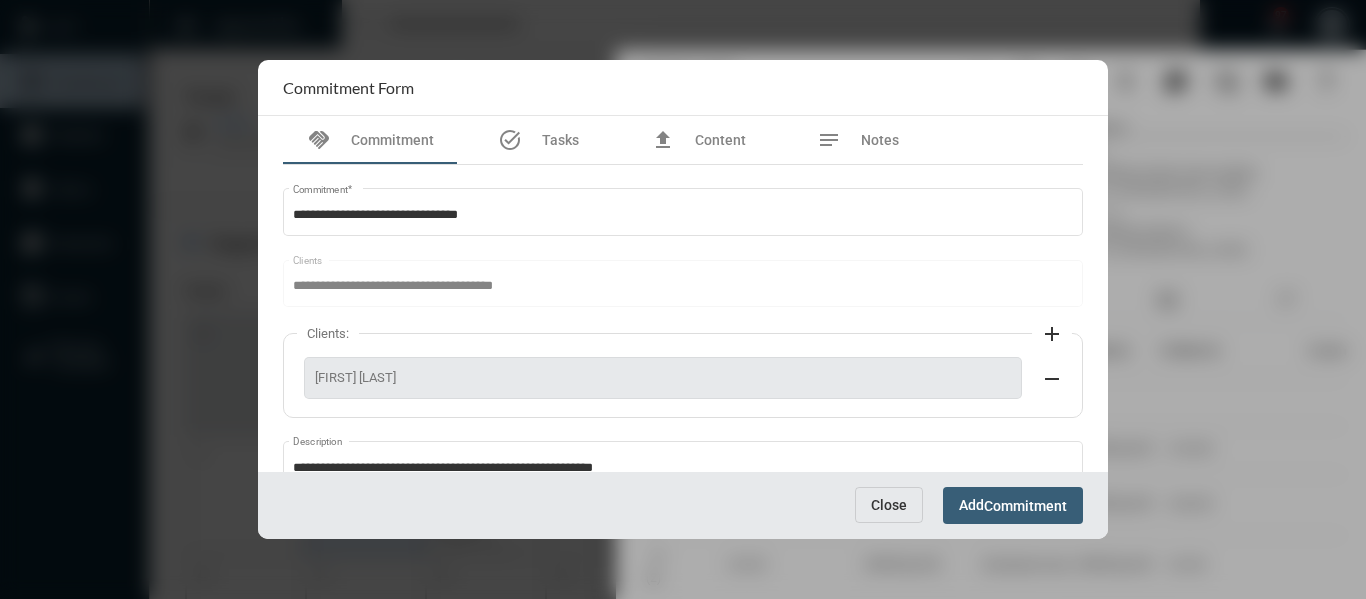 scroll, scrollTop: 199, scrollLeft: 0, axis: vertical 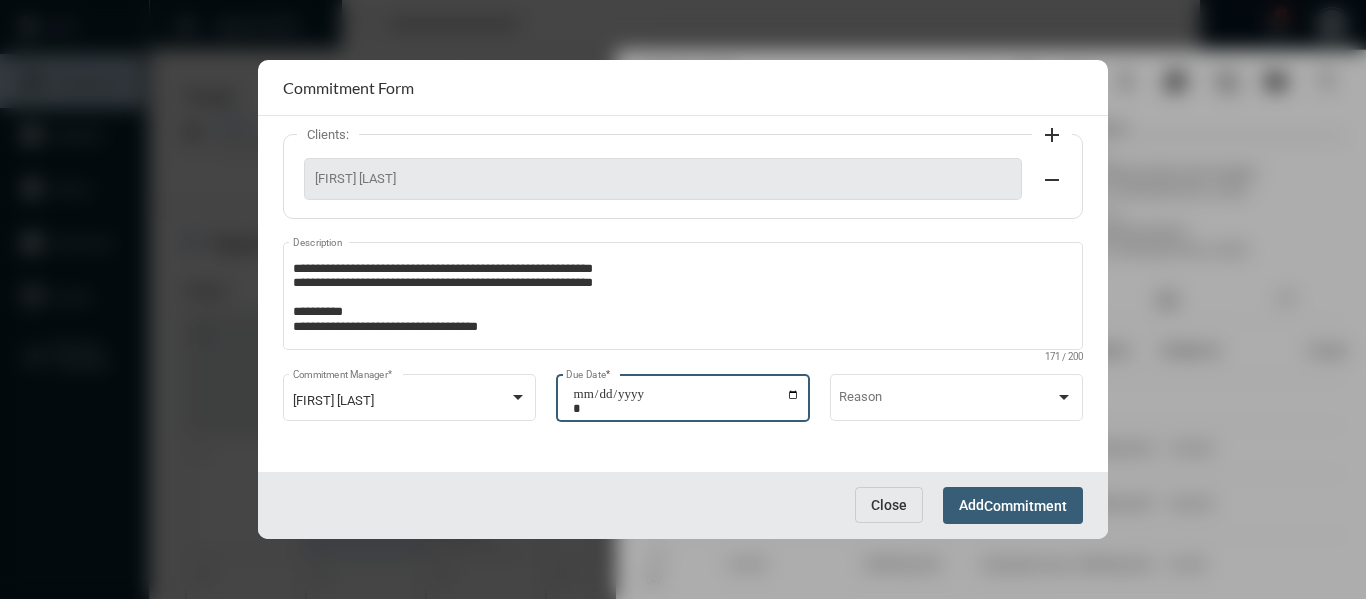 click on "**********" at bounding box center [686, 401] 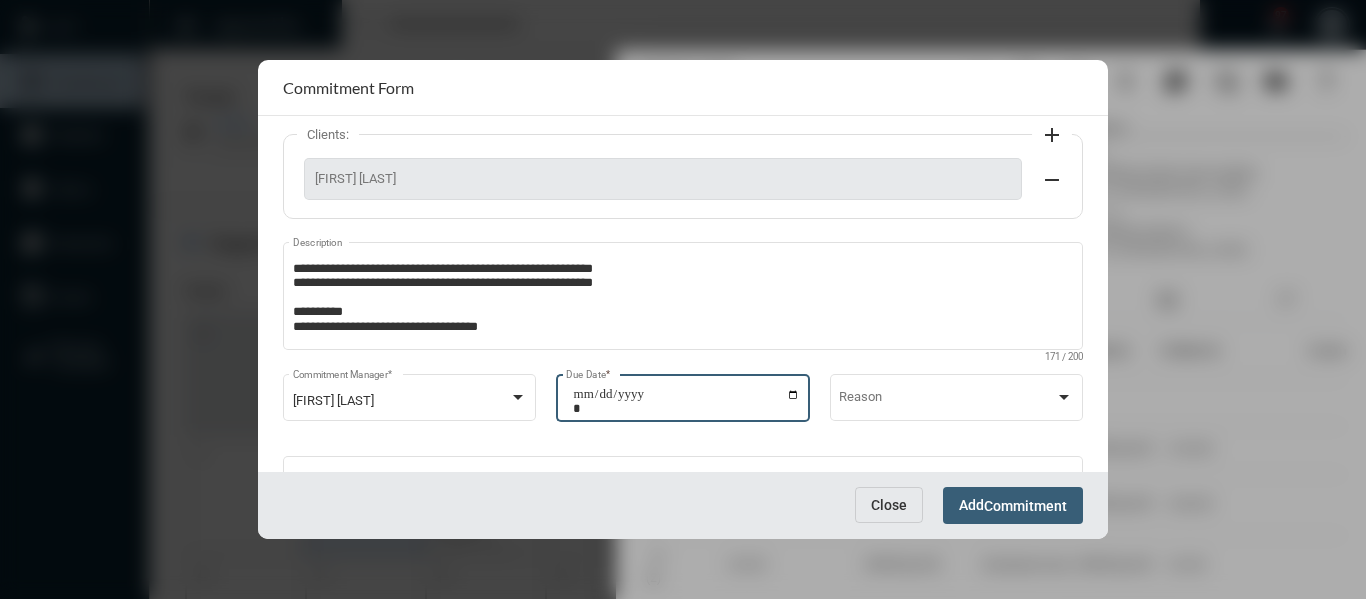 click on "Commitment" at bounding box center [1025, 506] 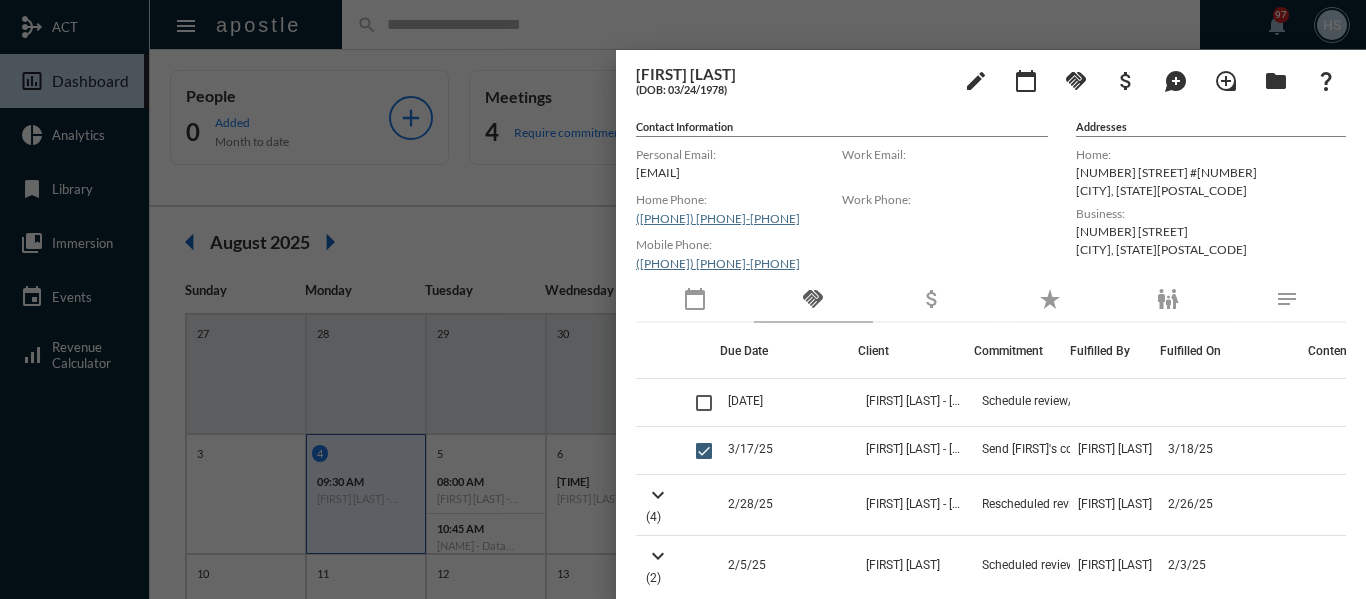 click at bounding box center (683, 299) 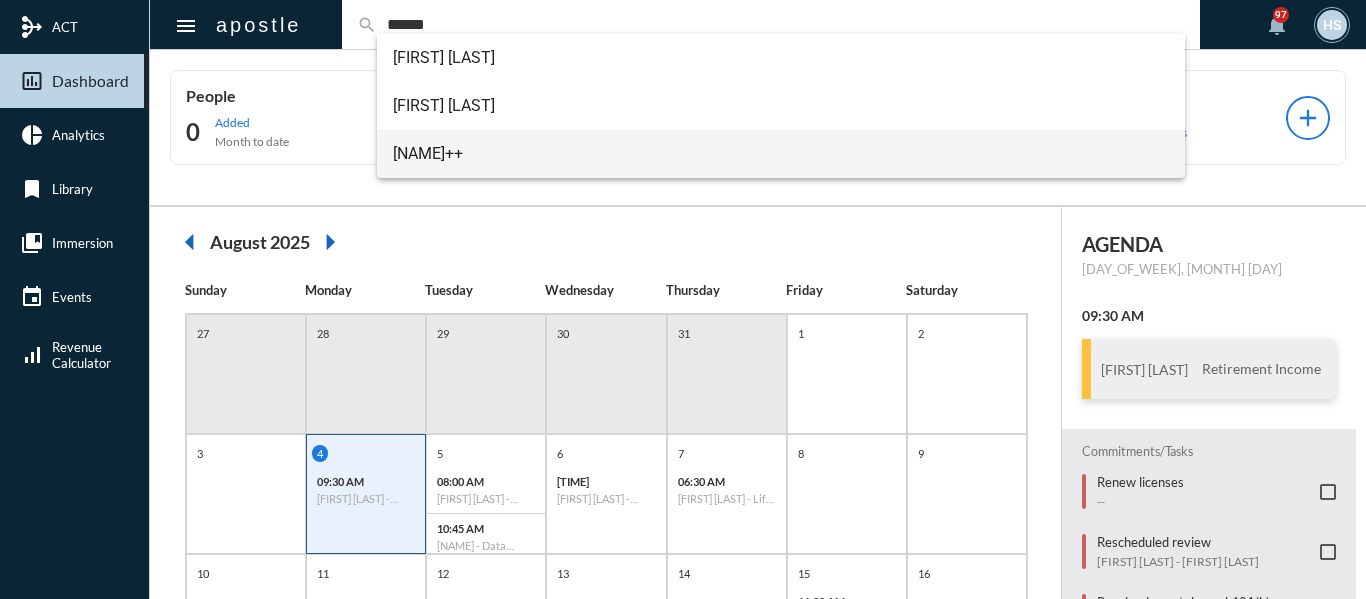 type on "******" 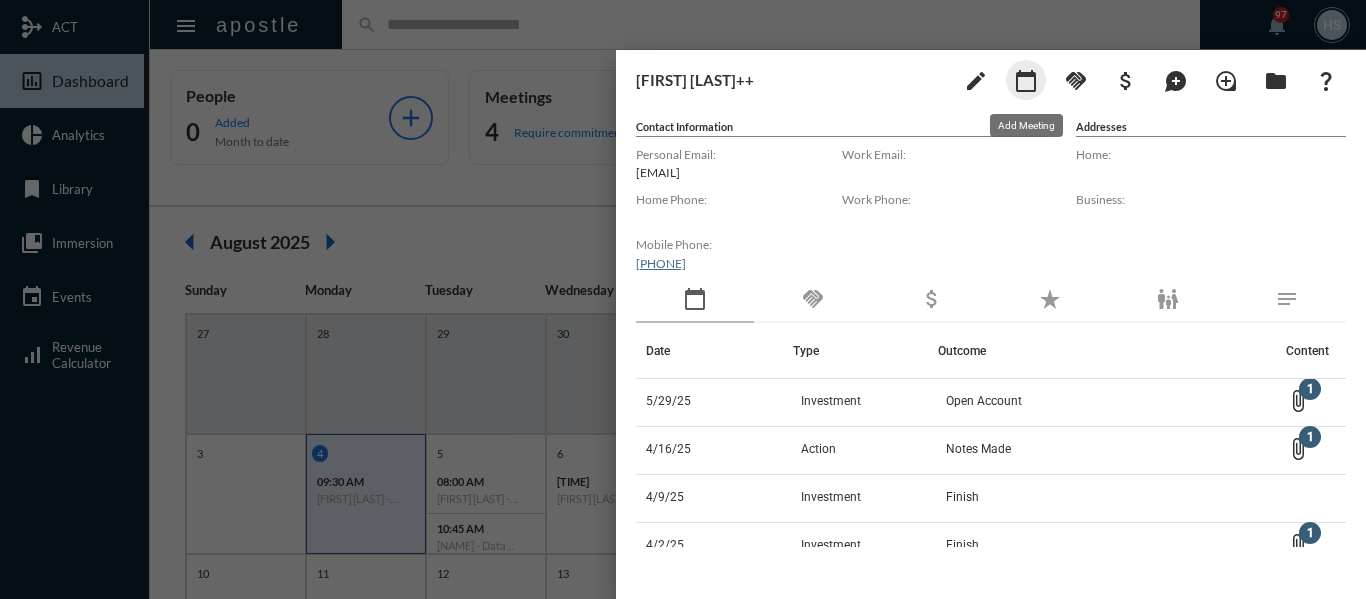 click on "calendar_today" 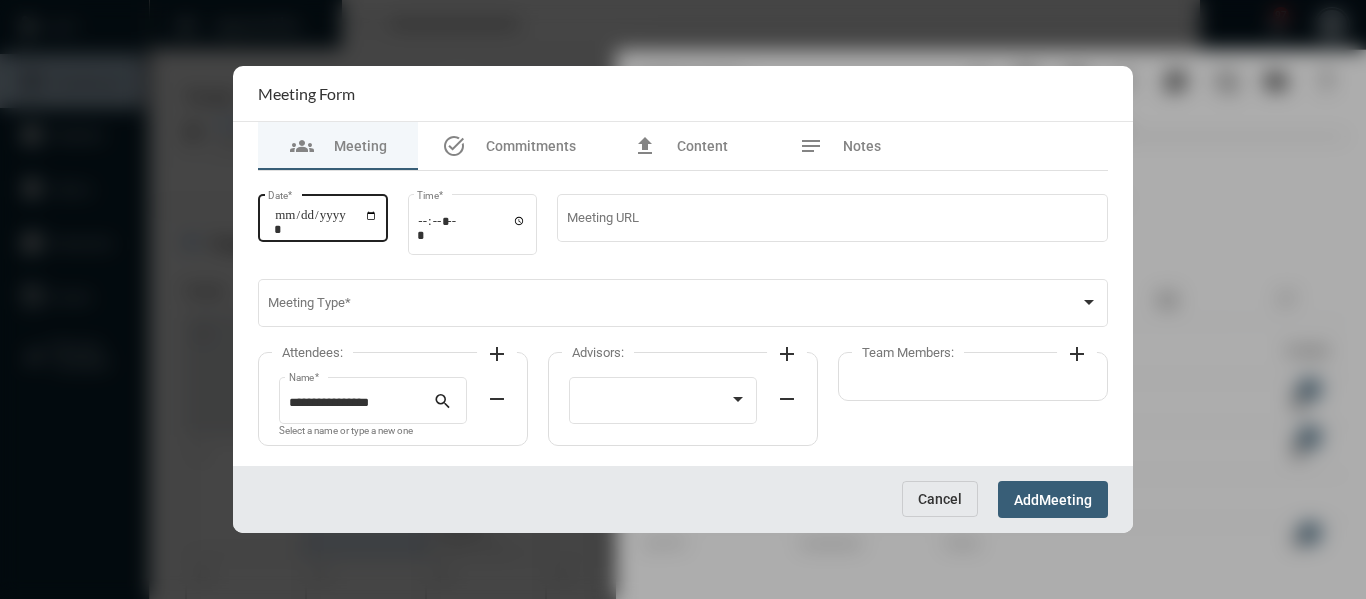 click on "Date  *" at bounding box center (326, 222) 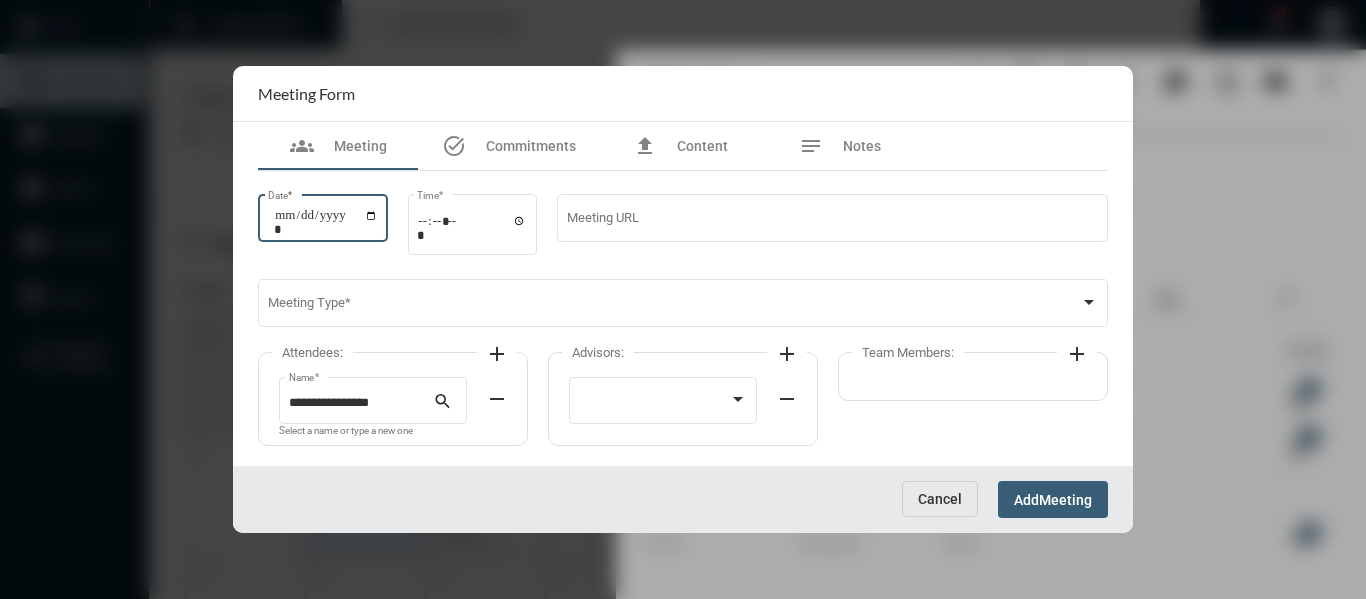 type on "**********" 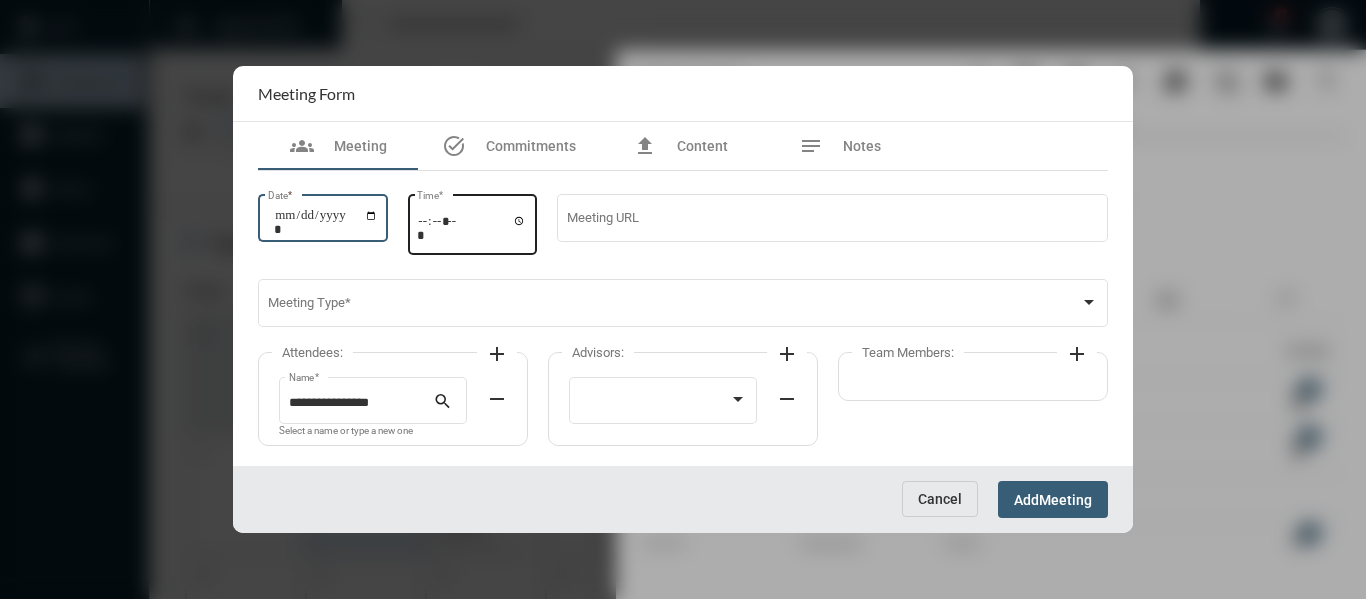 click on "Time  *" at bounding box center [473, 223] 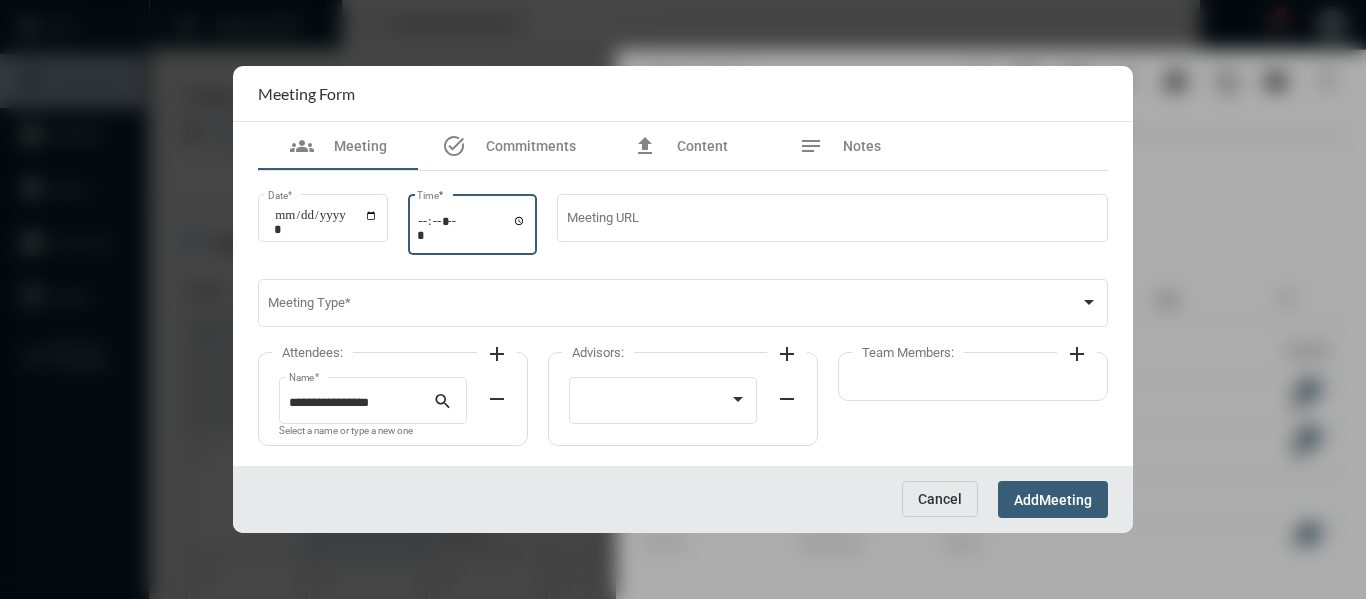 click on "Time  *" at bounding box center [472, 227] 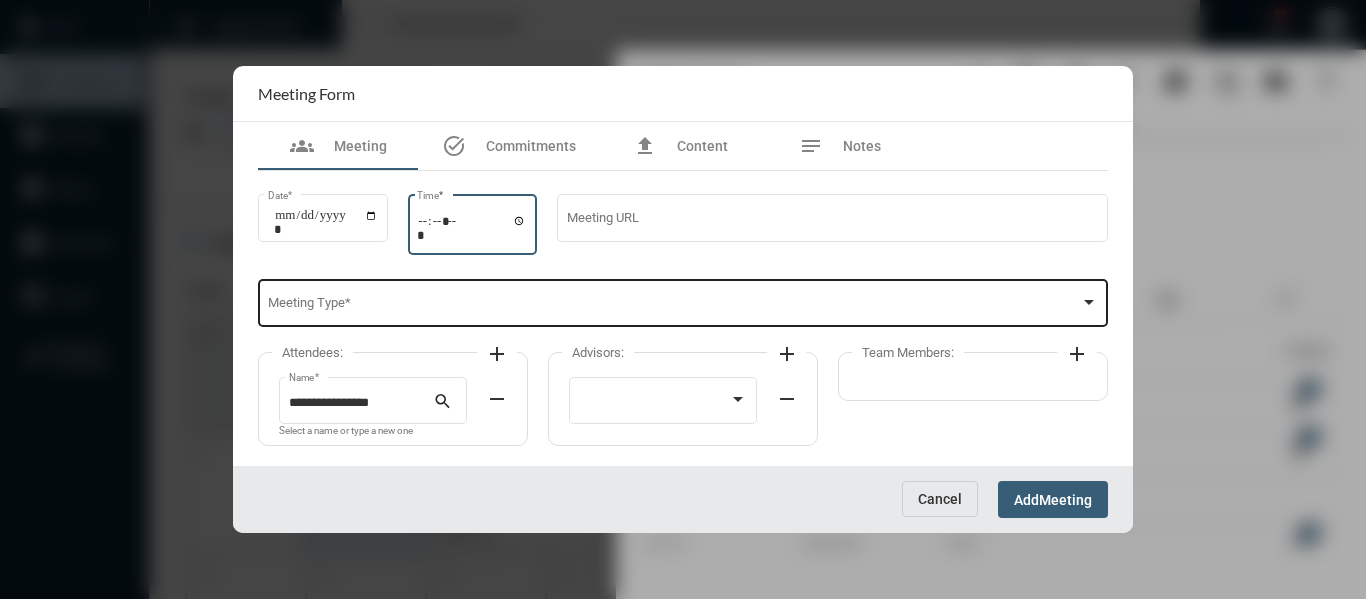type on "*****" 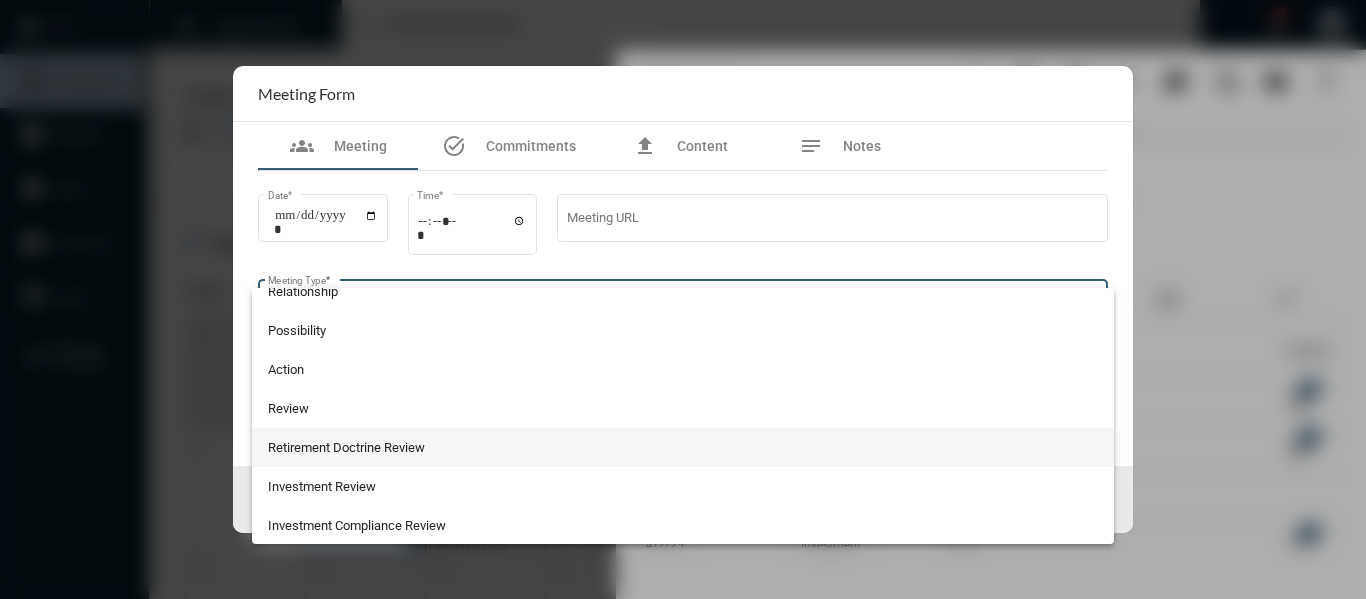 scroll, scrollTop: 524, scrollLeft: 0, axis: vertical 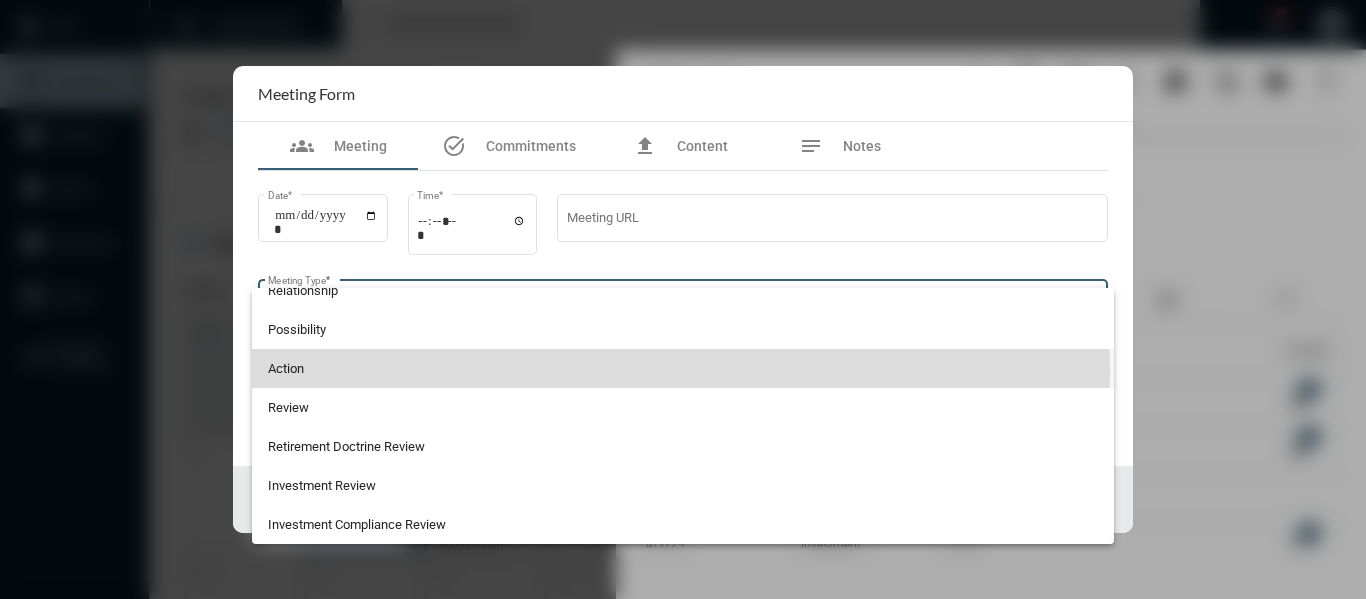 click on "Action" at bounding box center [683, 368] 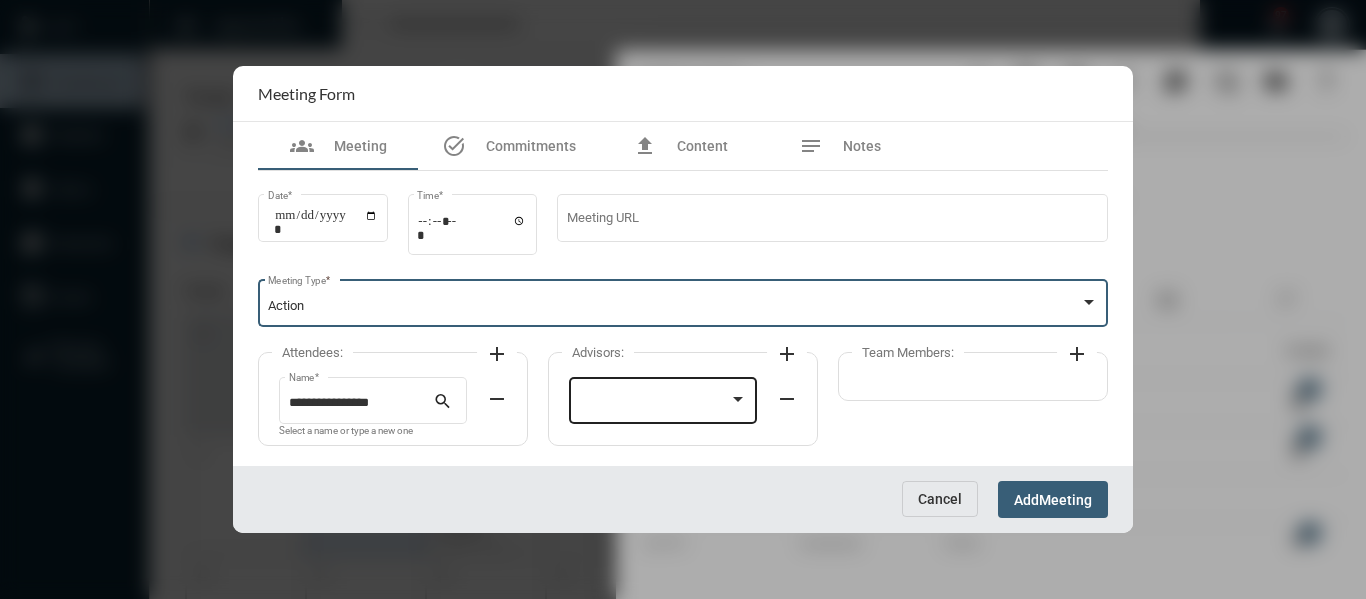 click at bounding box center [654, 403] 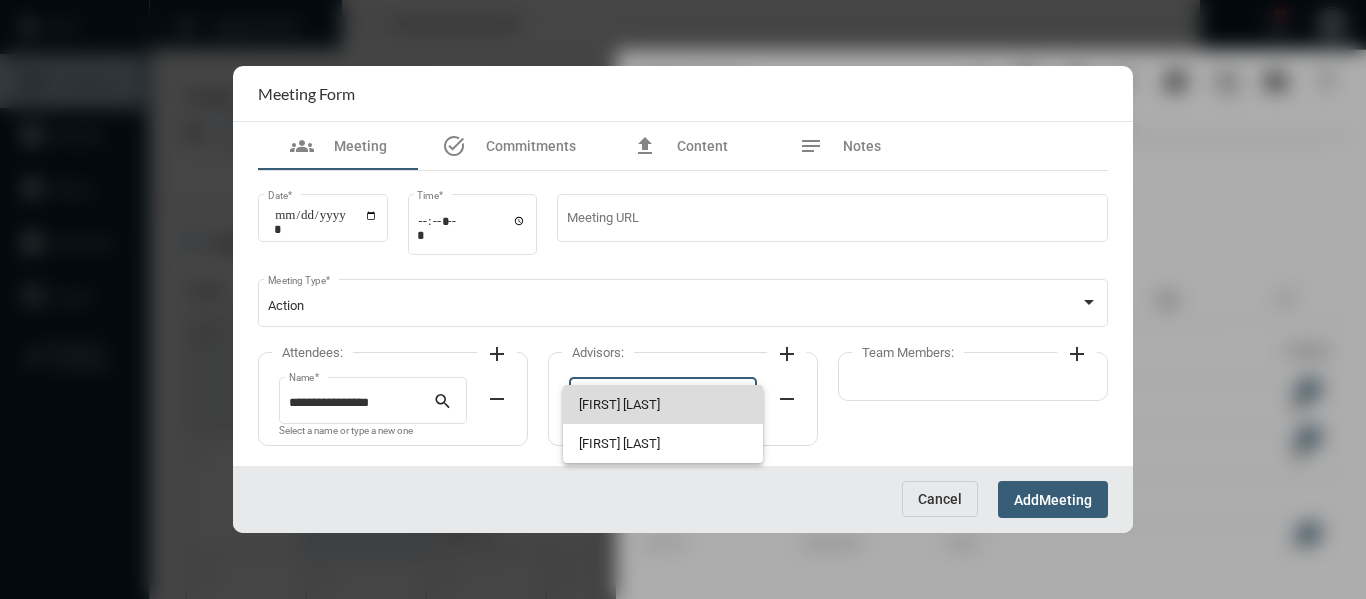 drag, startPoint x: 646, startPoint y: 405, endPoint x: 855, endPoint y: 379, distance: 210.61102 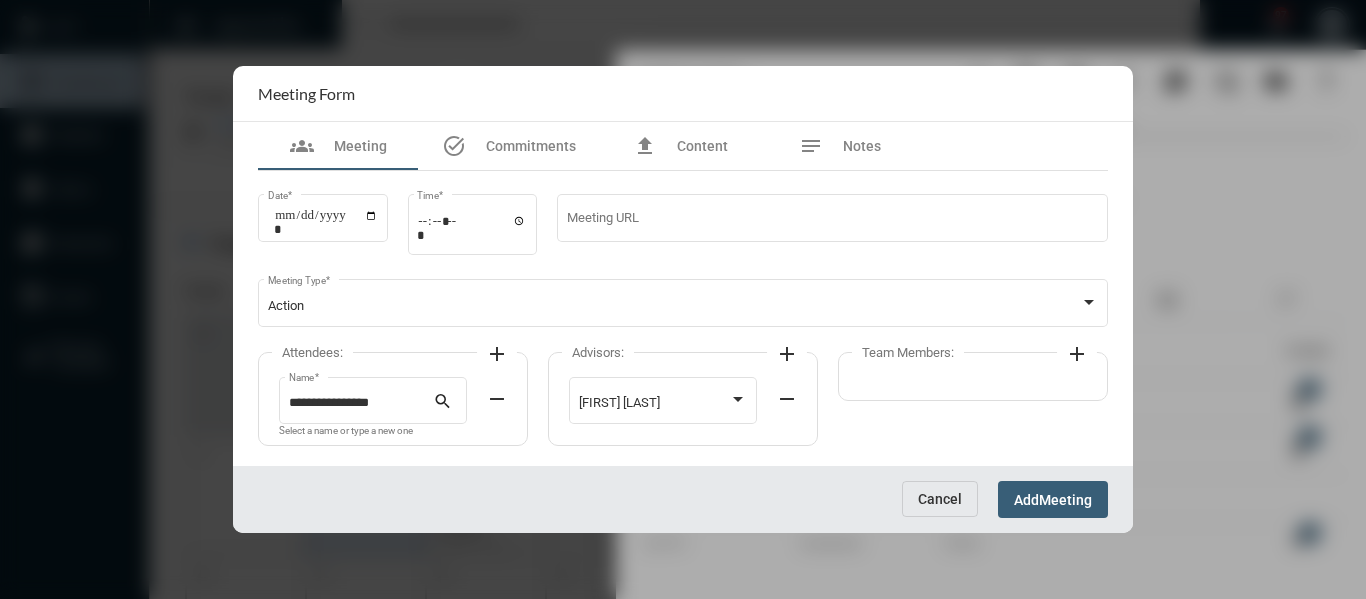 click on "add" 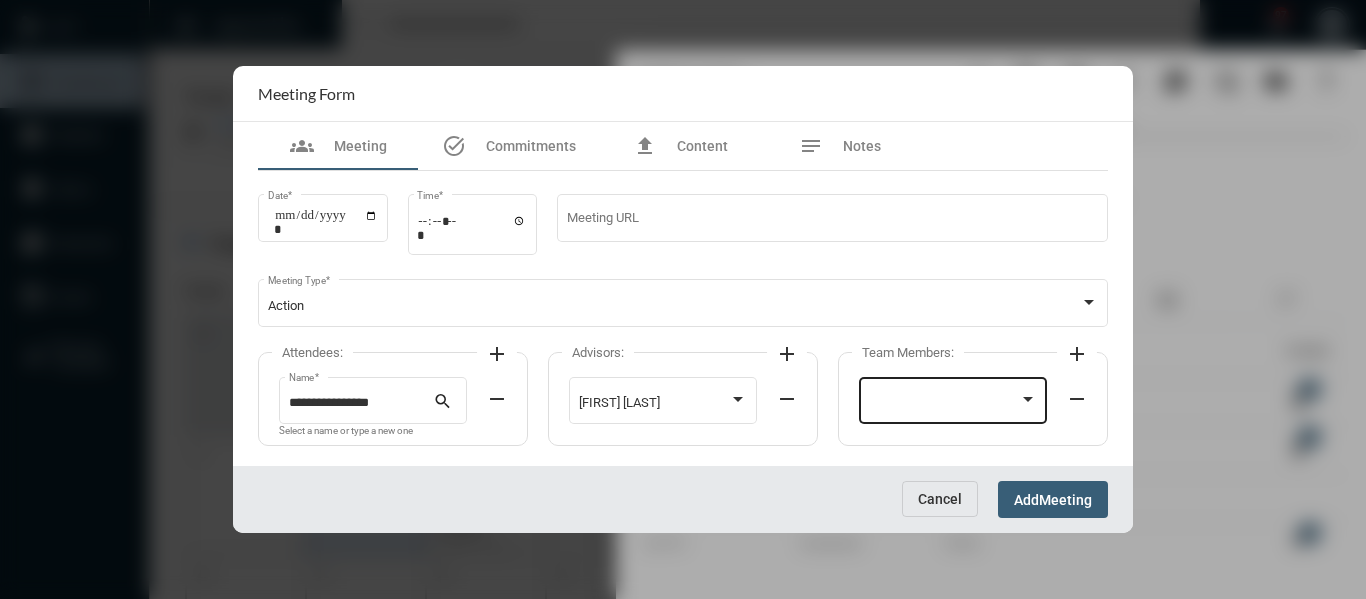 click at bounding box center [944, 403] 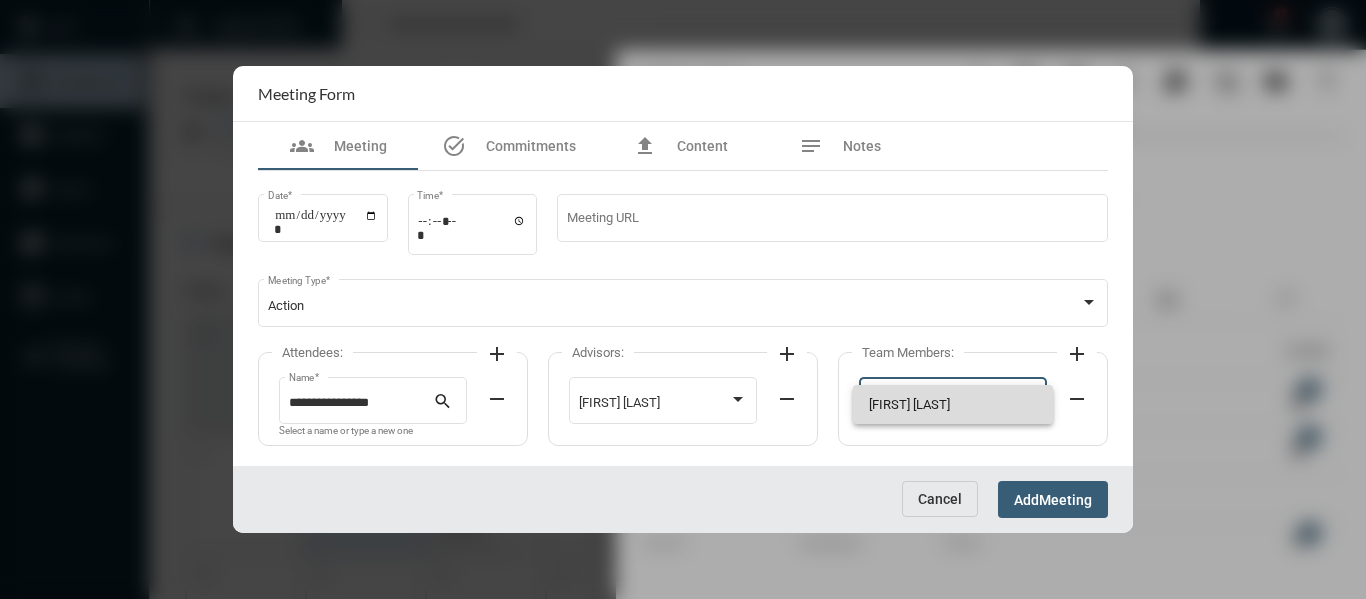 click on "[FIRST] [LAST]" at bounding box center (953, 404) 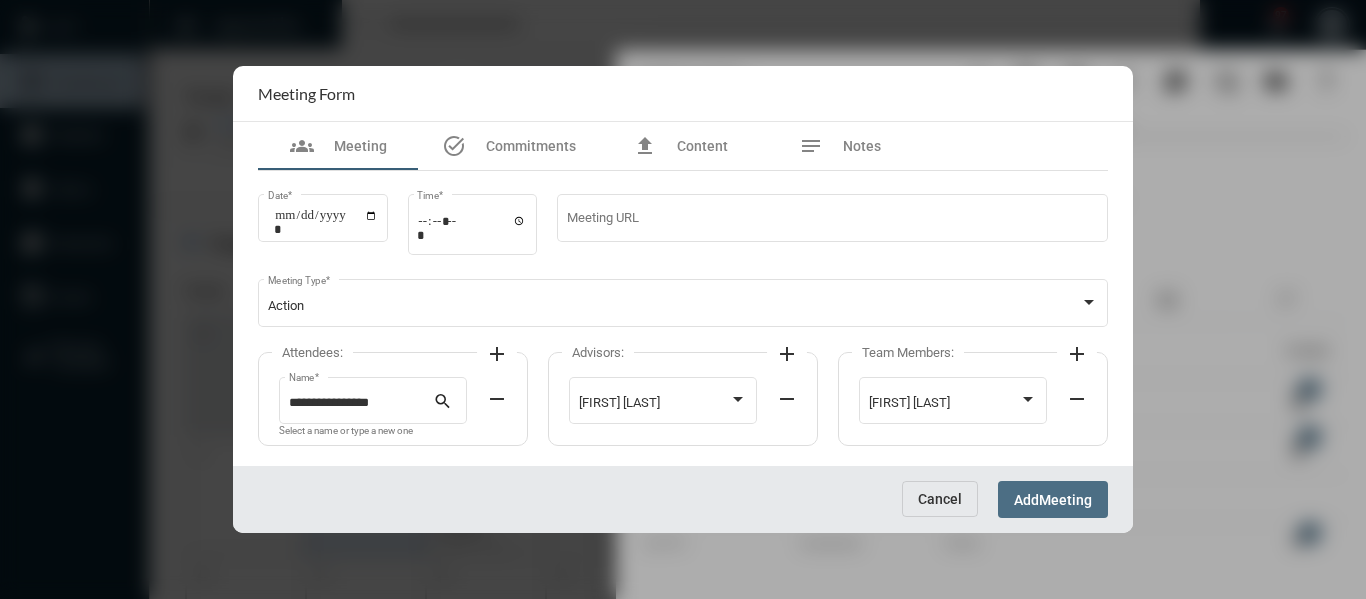 click on "Add  Meeting" at bounding box center [1053, 499] 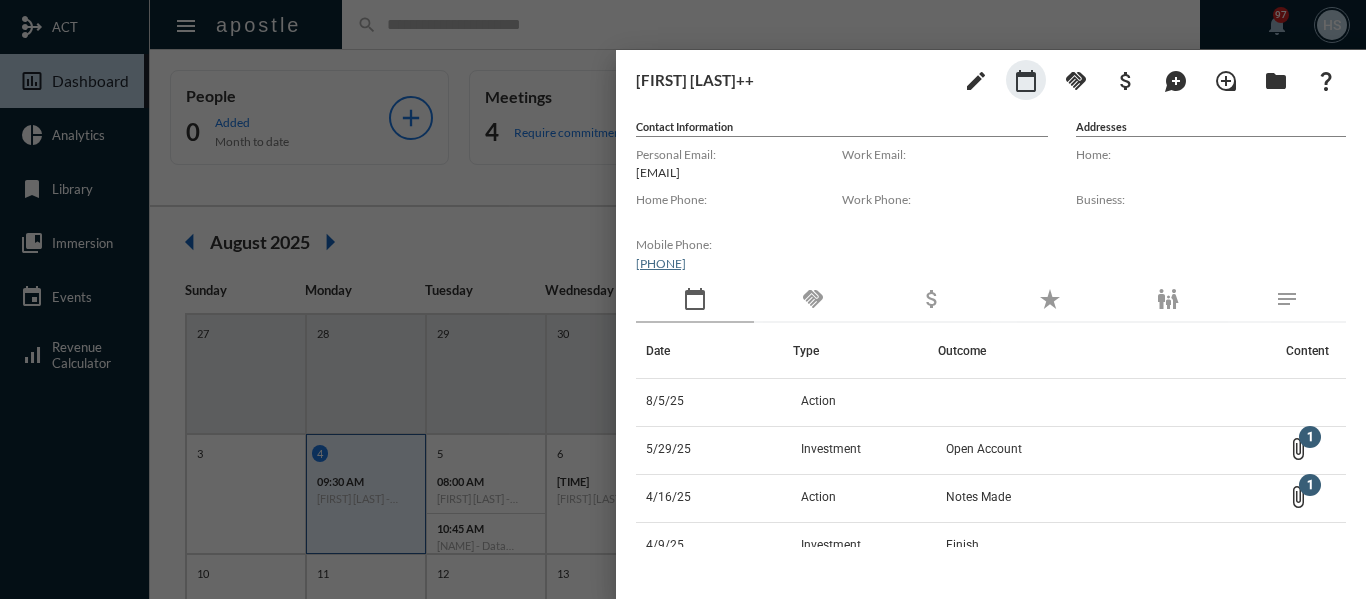 drag, startPoint x: 539, startPoint y: 9, endPoint x: 540, endPoint y: 22, distance: 13.038404 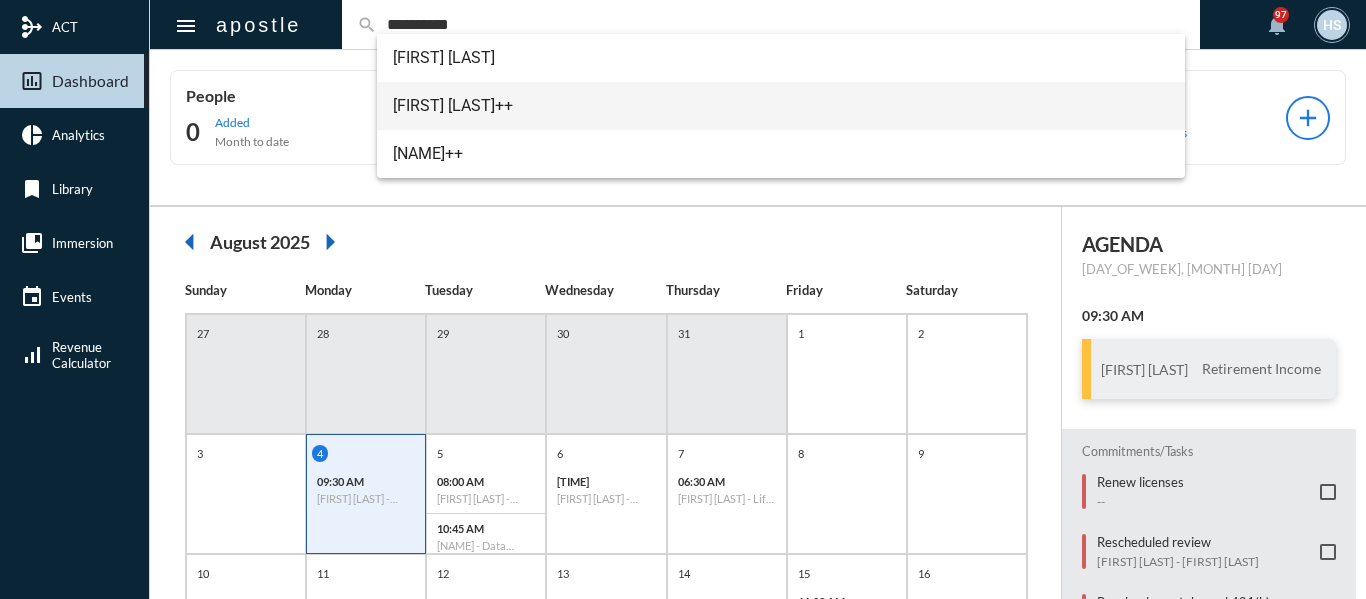 type on "**********" 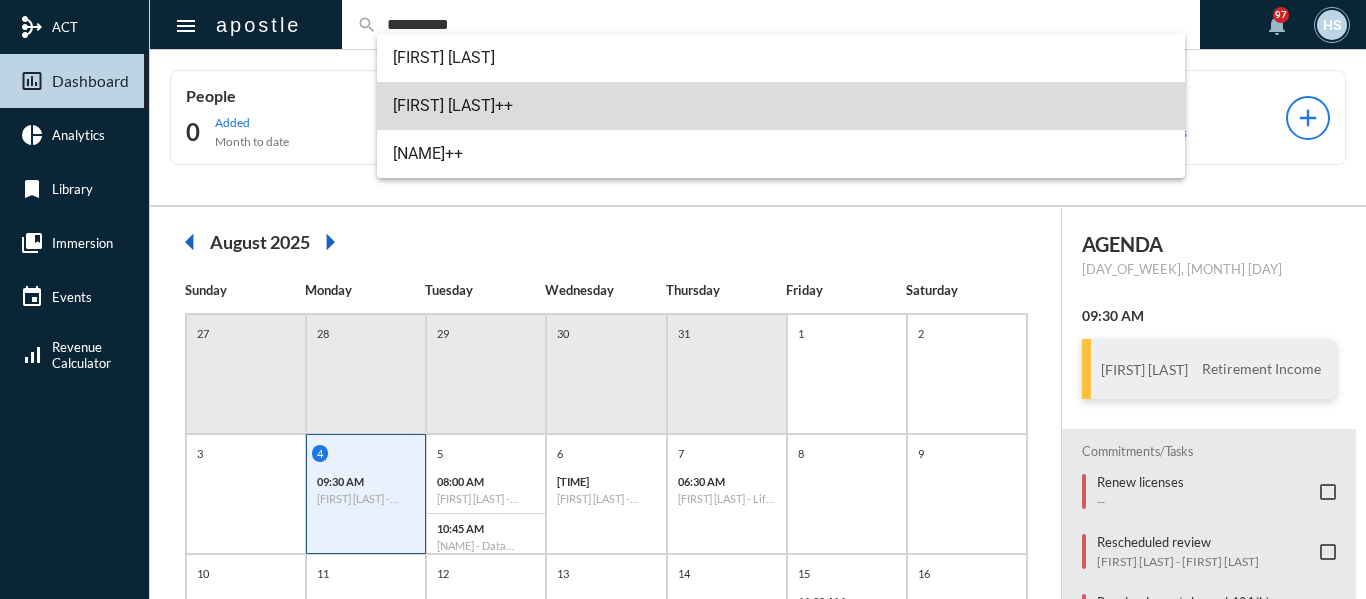 click on "[FIRST] [LAST]++" at bounding box center [781, 106] 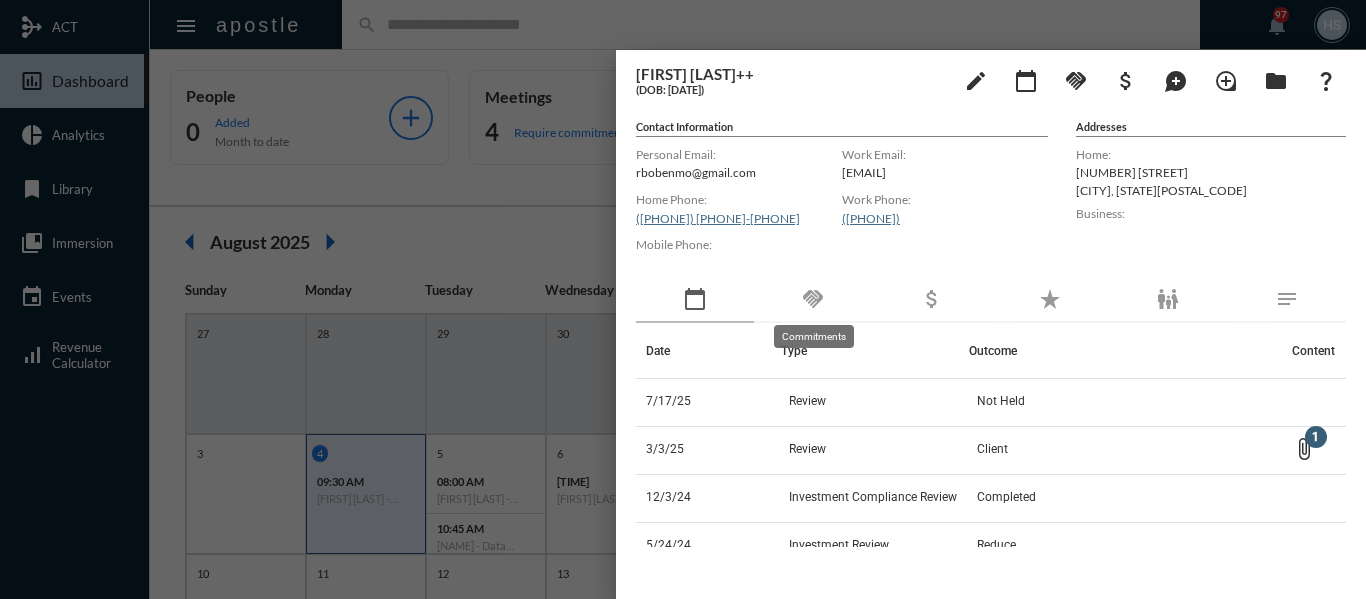 click on "handshake" 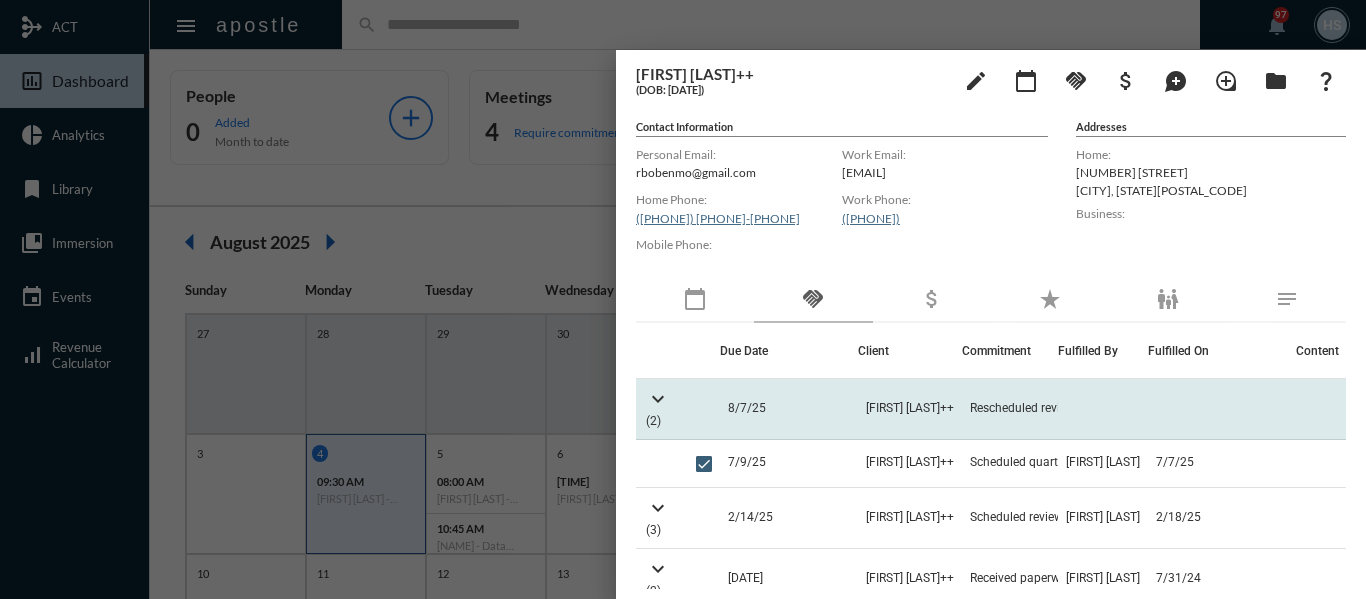 click on "[FIRST] [LAST]++" 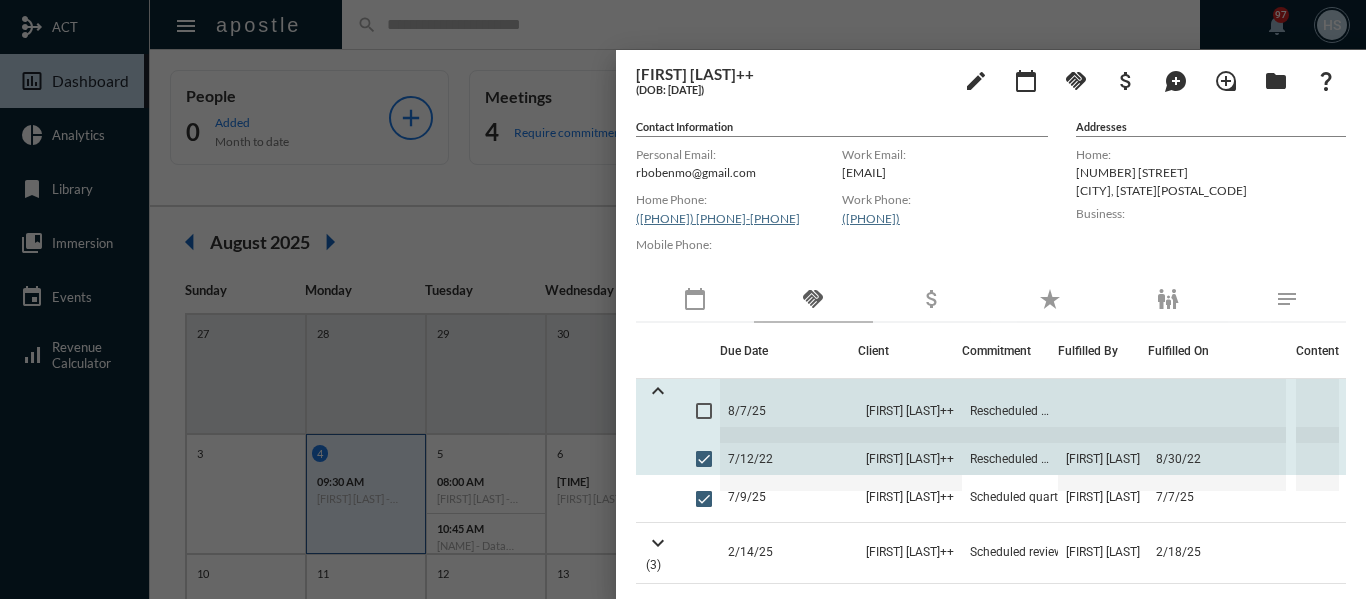 click at bounding box center (704, 411) 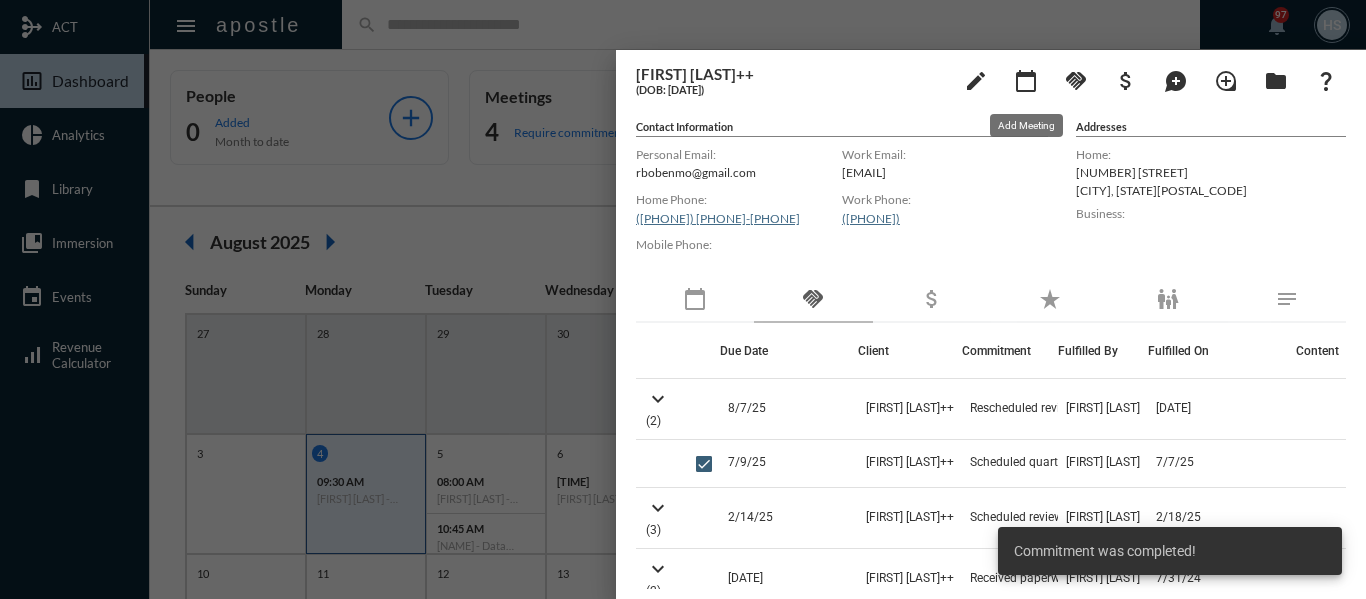 click on "calendar_today" 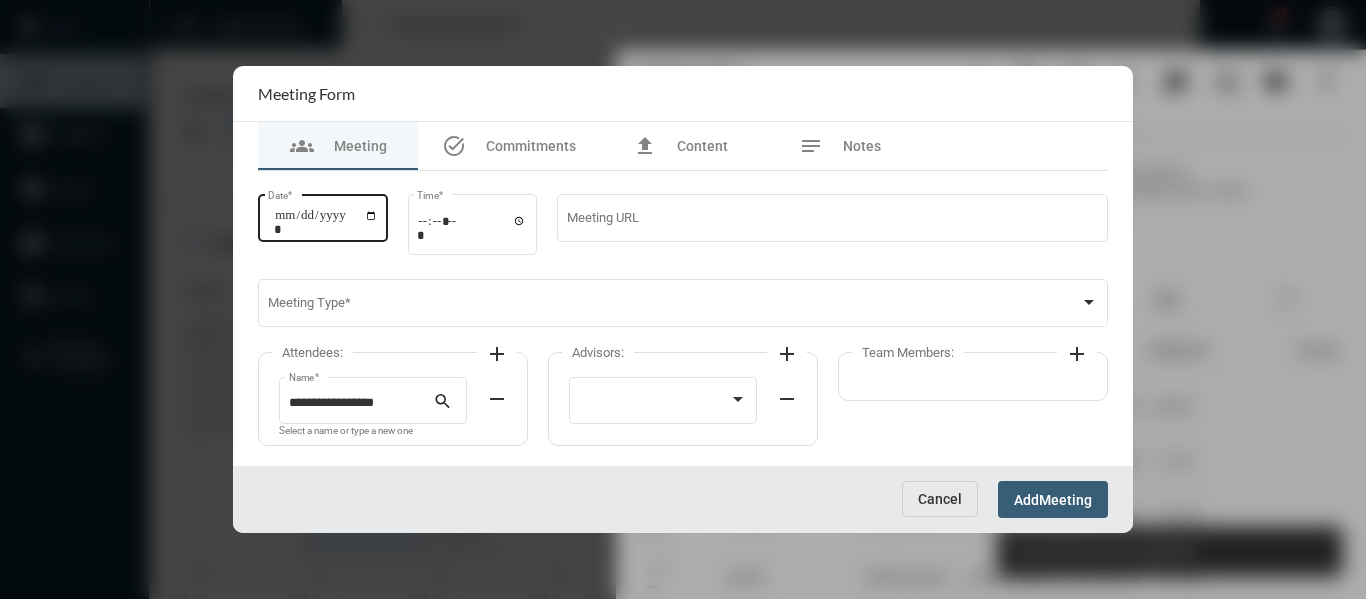 click on "Date  *" at bounding box center [326, 222] 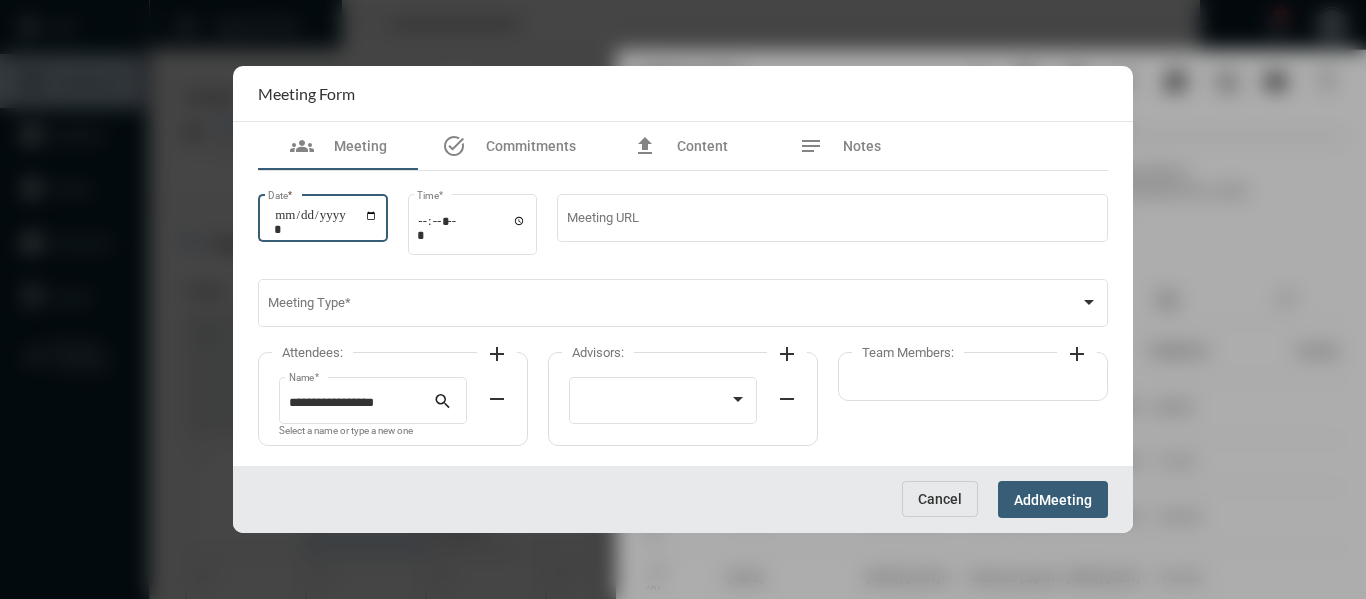 type on "**********" 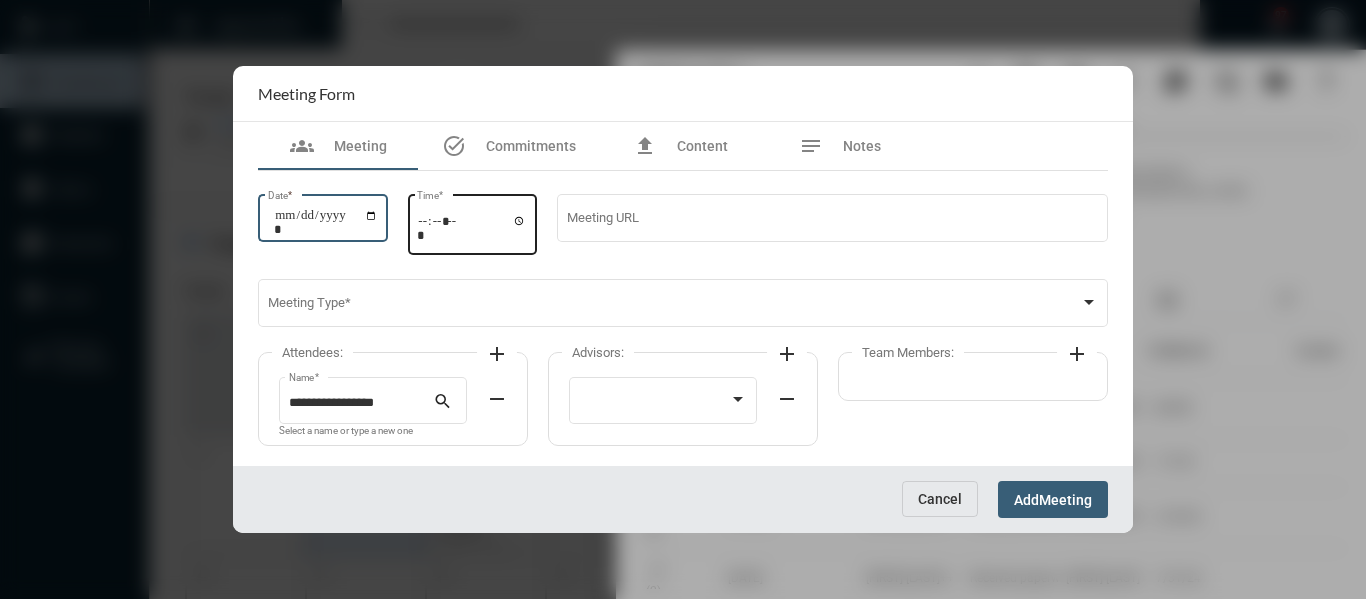 click on "Time  *" at bounding box center [472, 227] 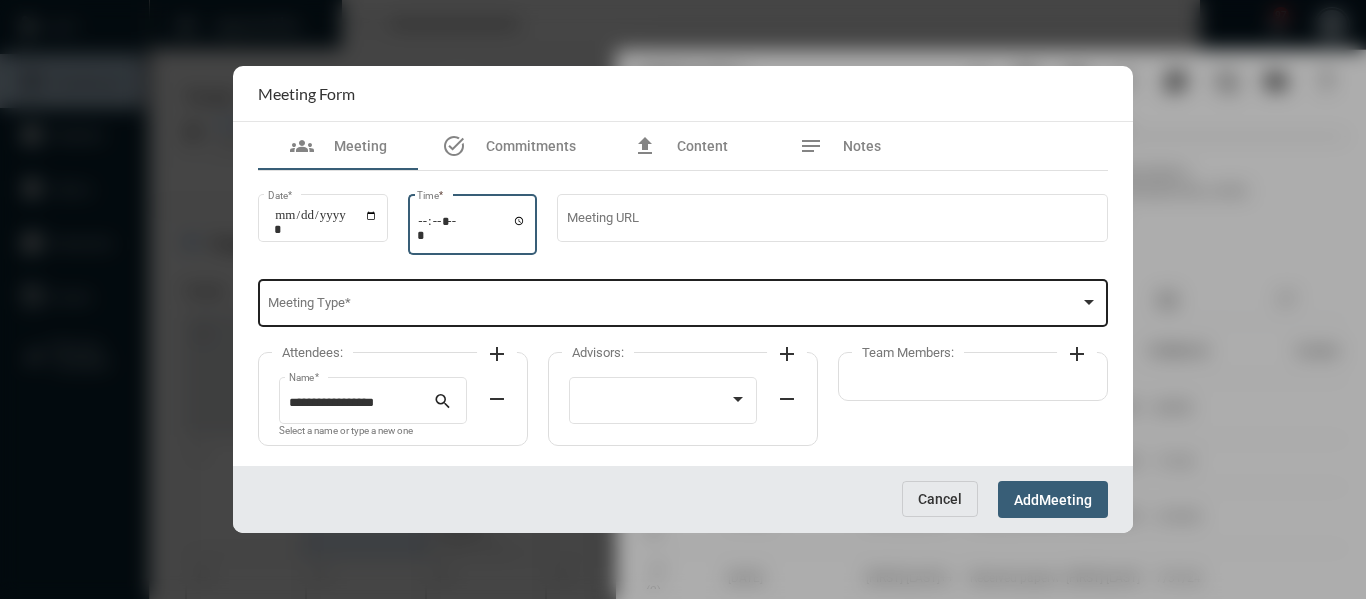 type on "*****" 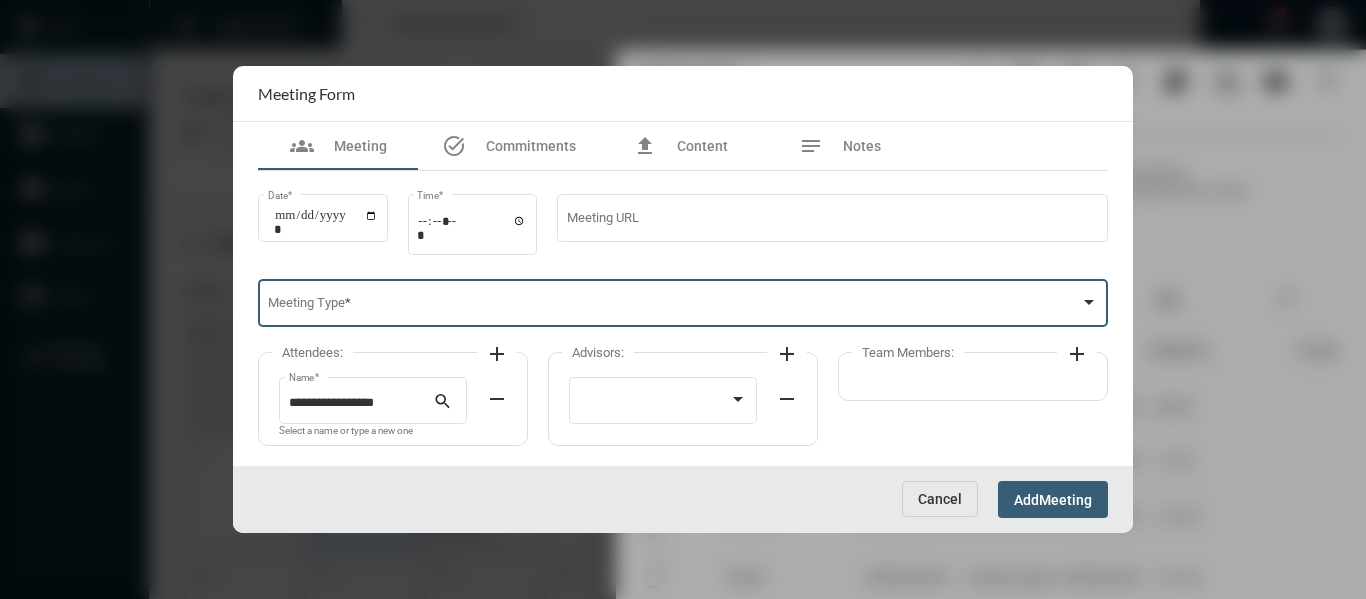 click at bounding box center [674, 306] 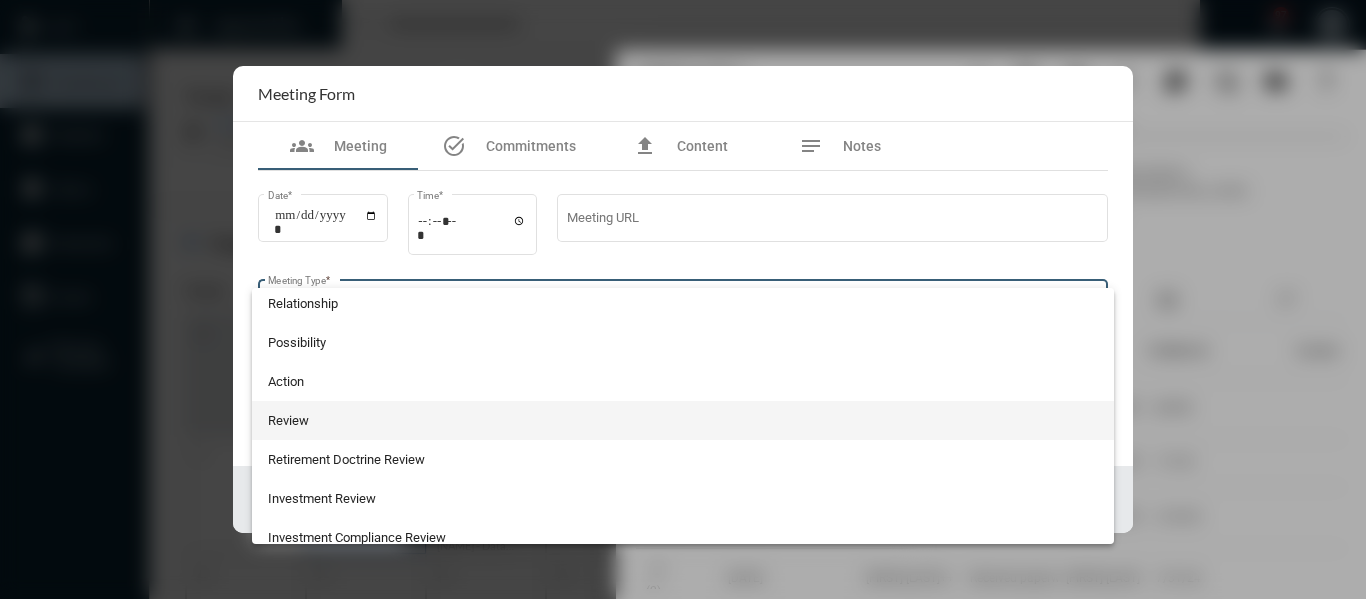 scroll, scrollTop: 524, scrollLeft: 0, axis: vertical 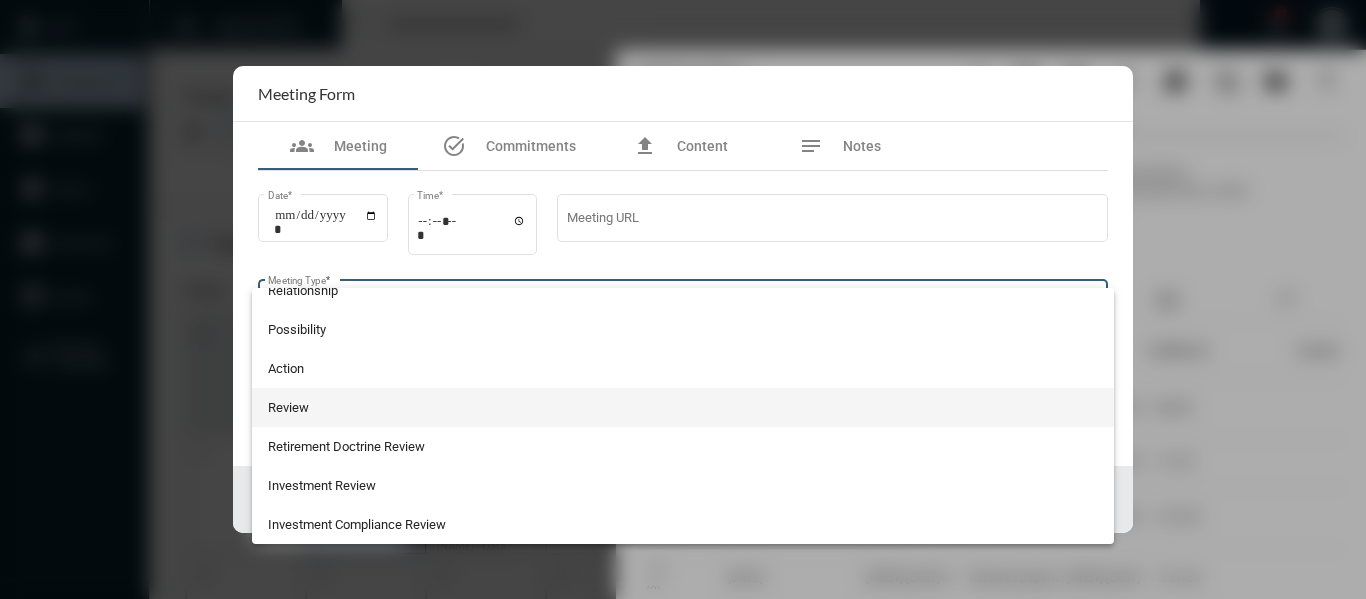 click on "Review" at bounding box center [683, 407] 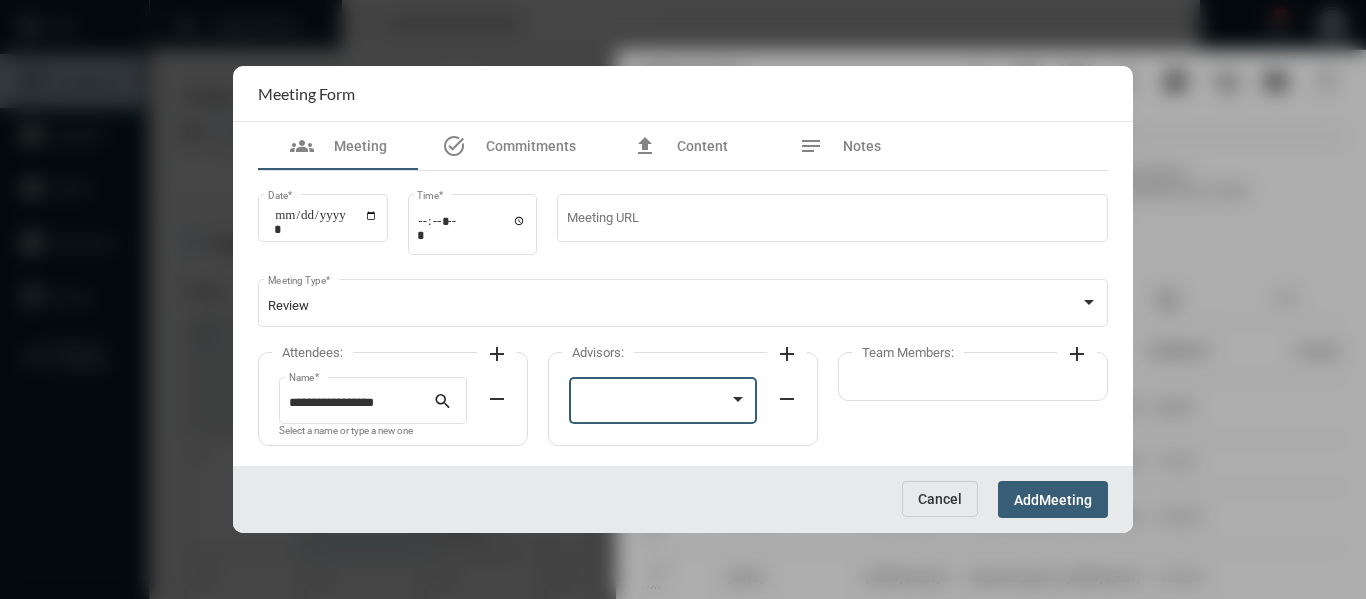 click at bounding box center [654, 403] 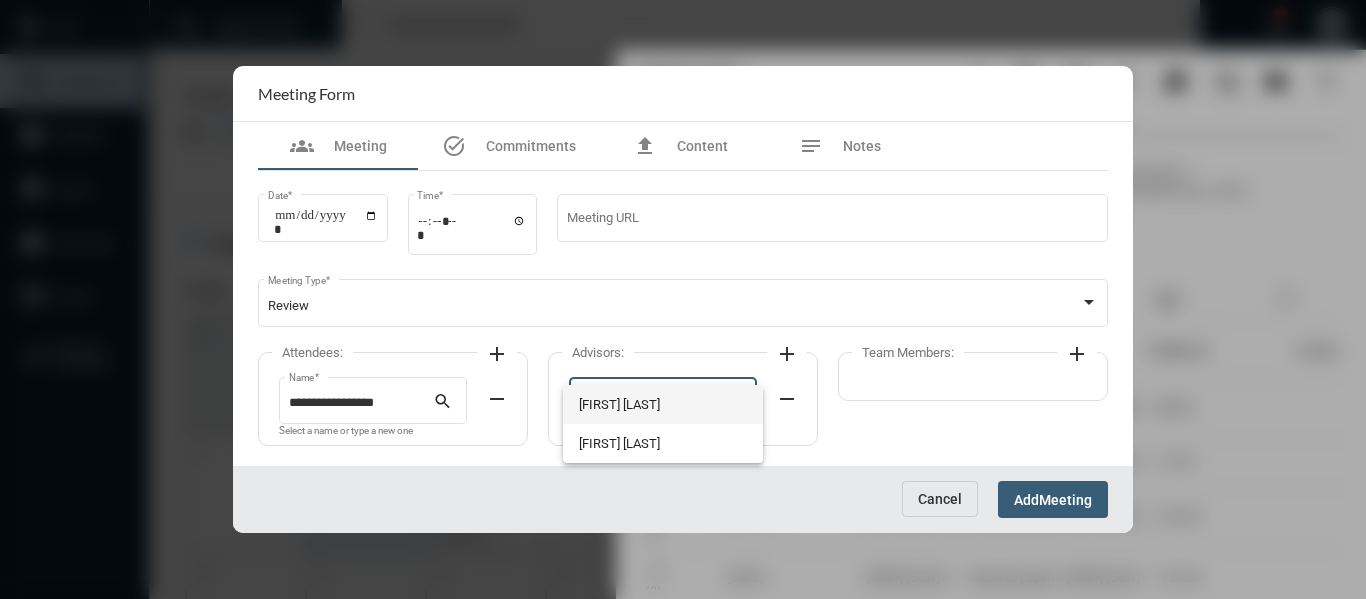 click on "[FIRST] [LAST]" at bounding box center [663, 404] 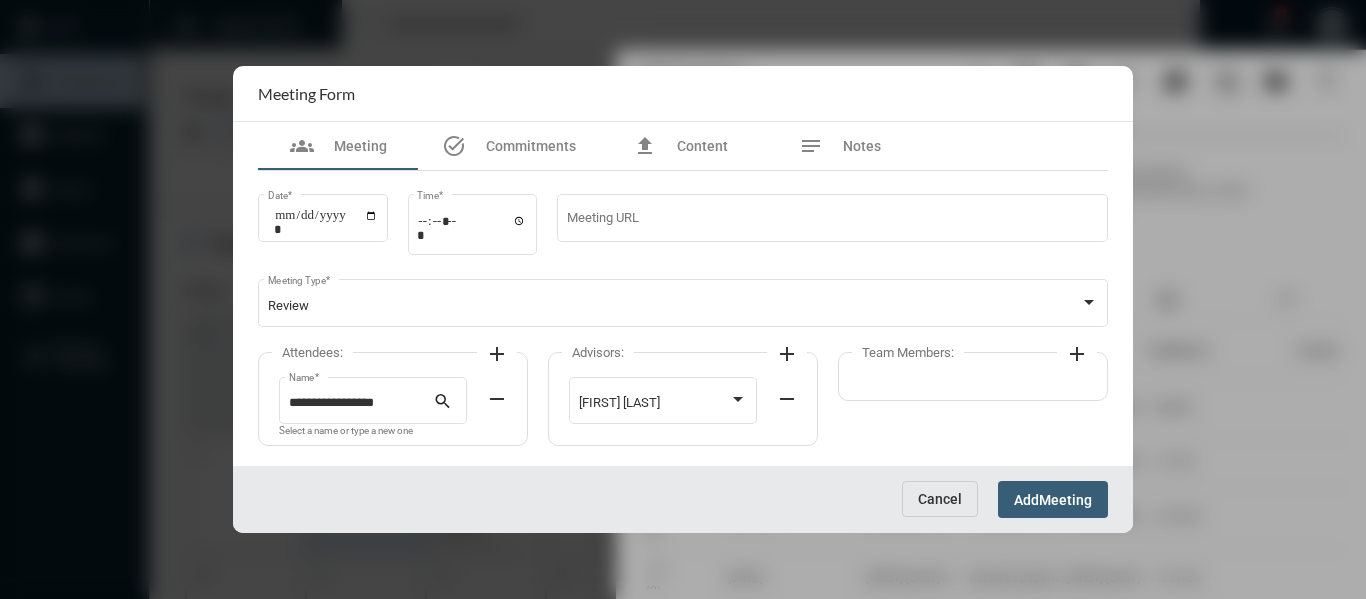 click on "add" 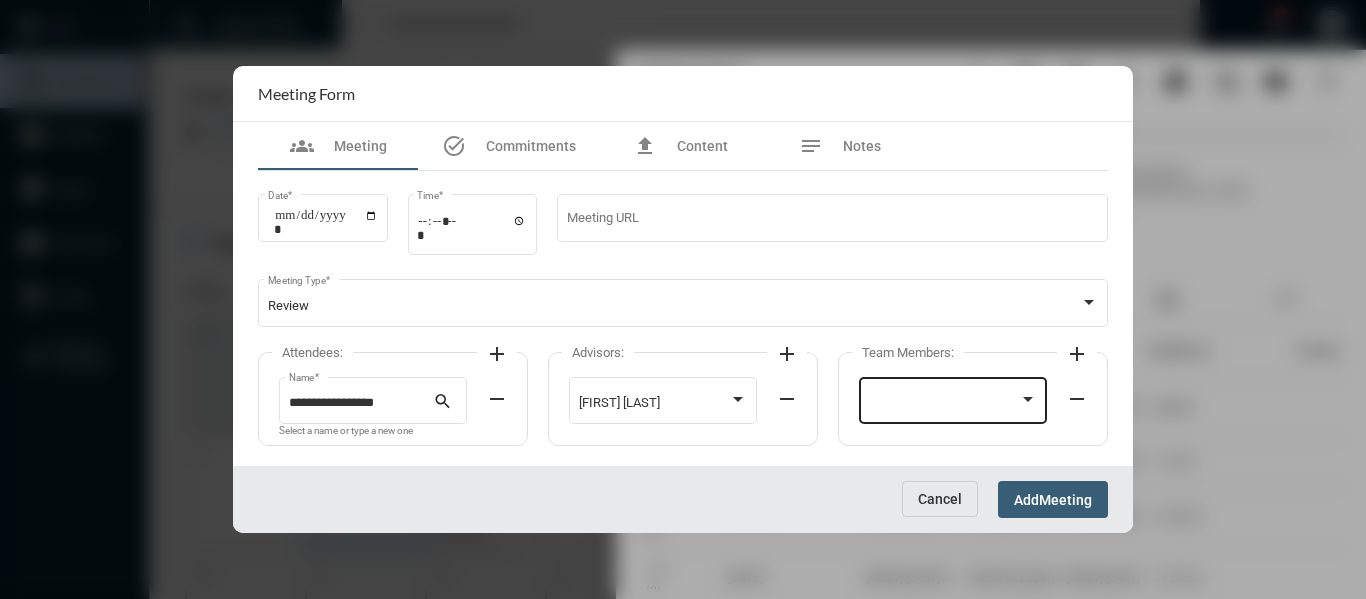 click 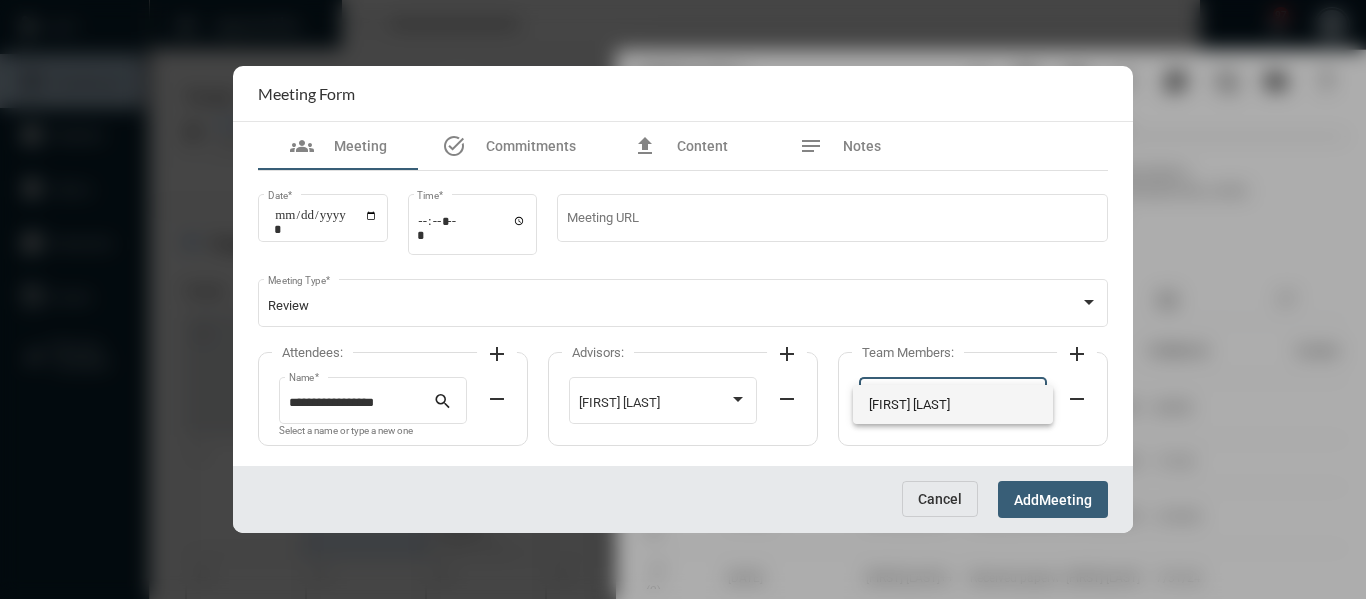 click on "[FIRST] [LAST]" at bounding box center (953, 404) 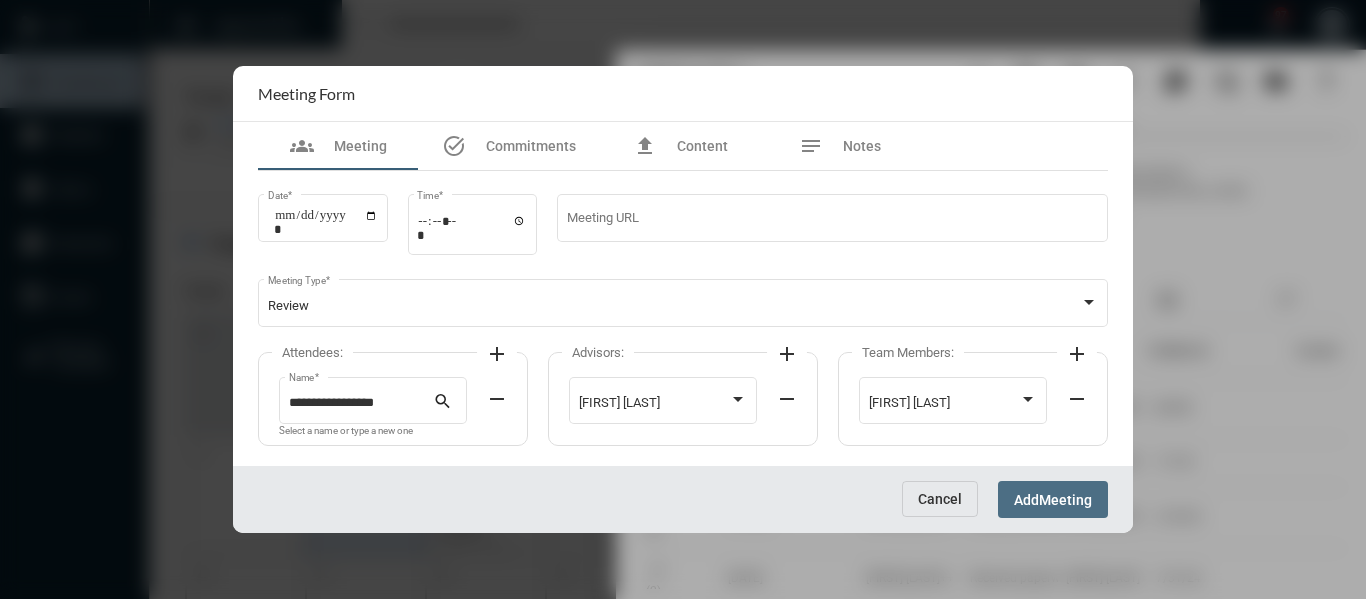 click on "Add  Meeting" at bounding box center [1053, 499] 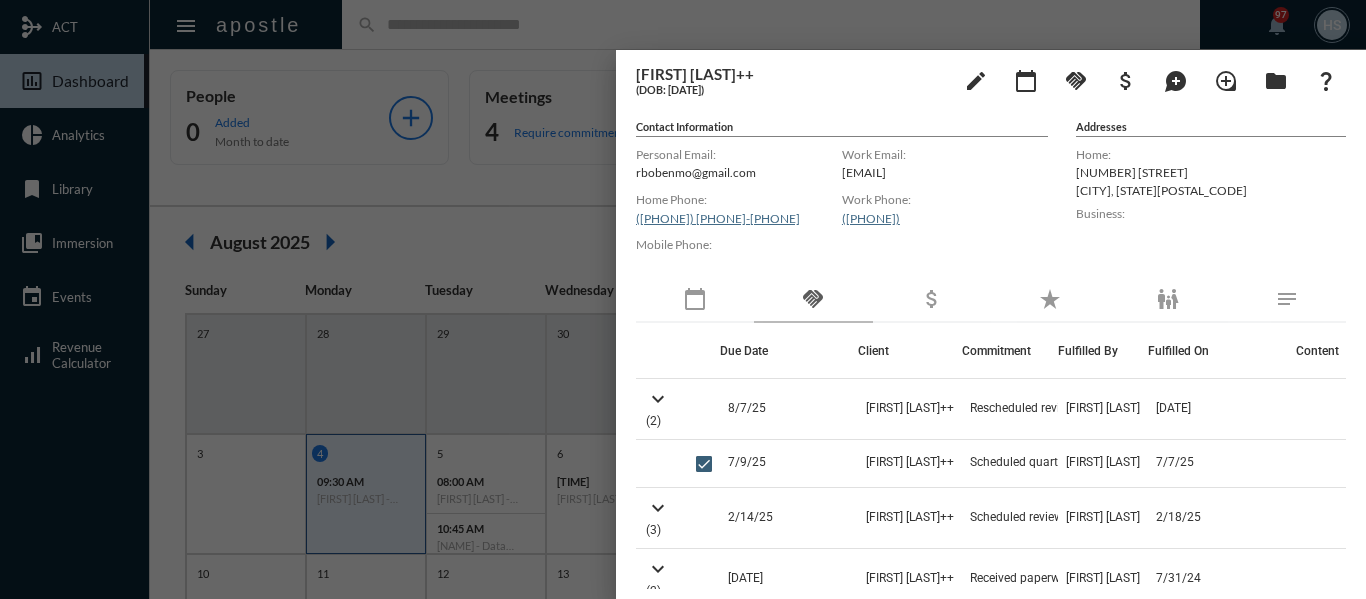 click at bounding box center [683, 299] 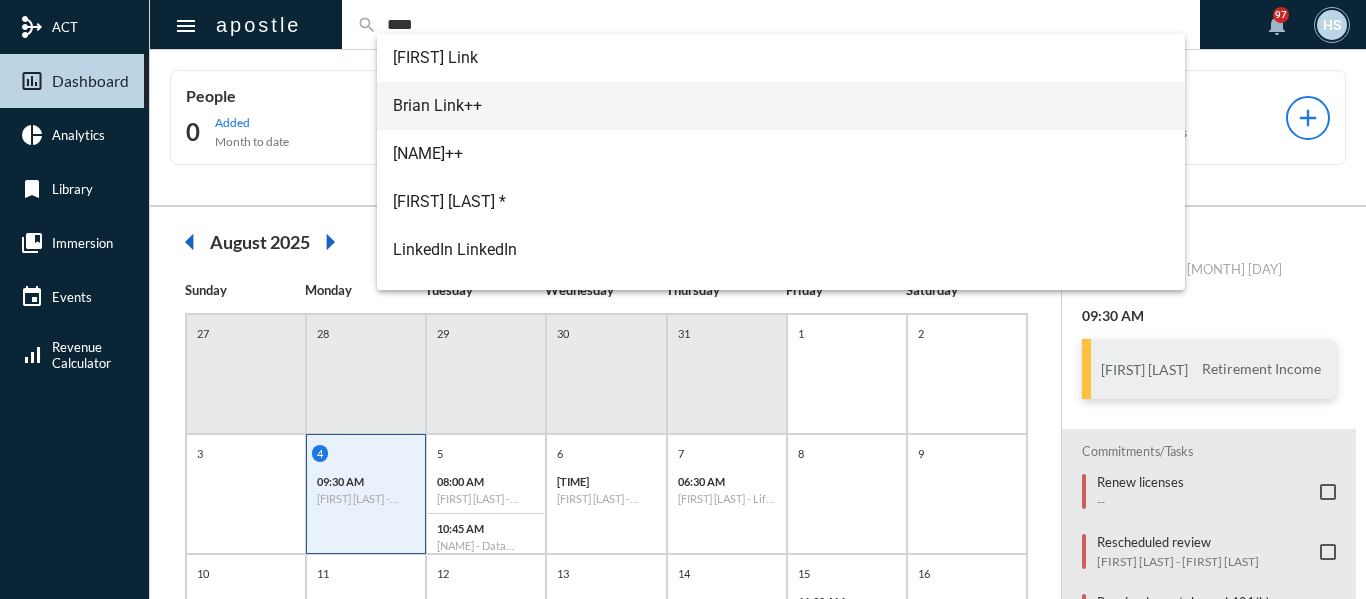 type on "****" 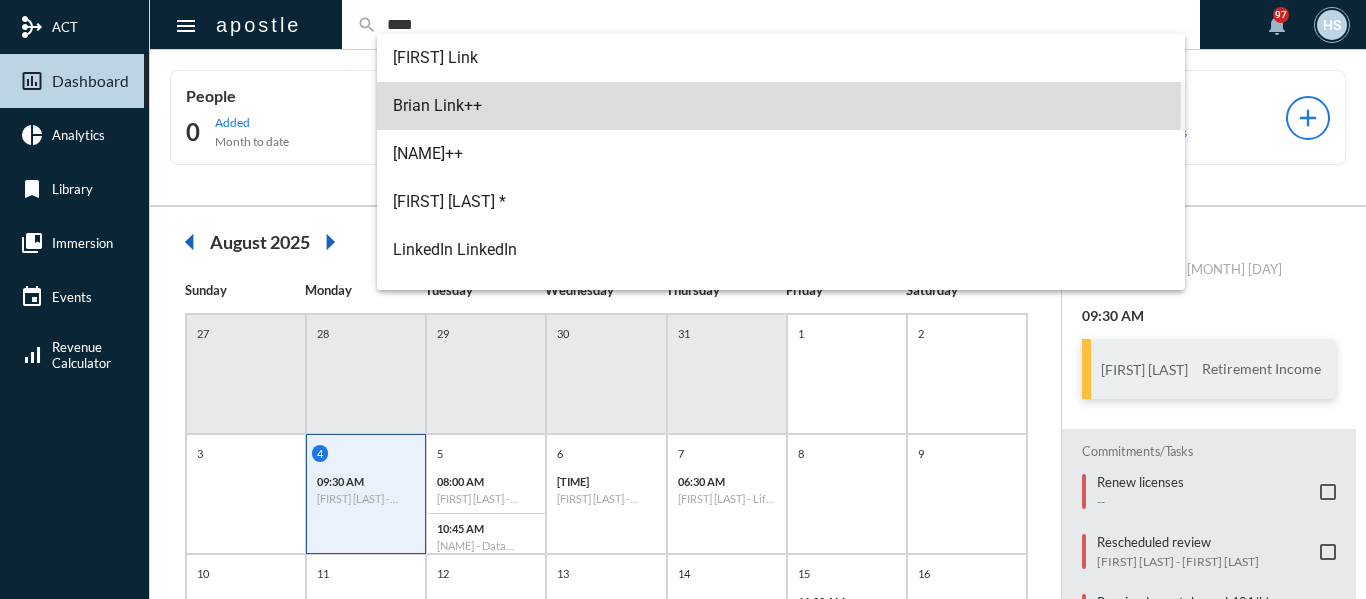 click on "Brian Link++" at bounding box center (781, 106) 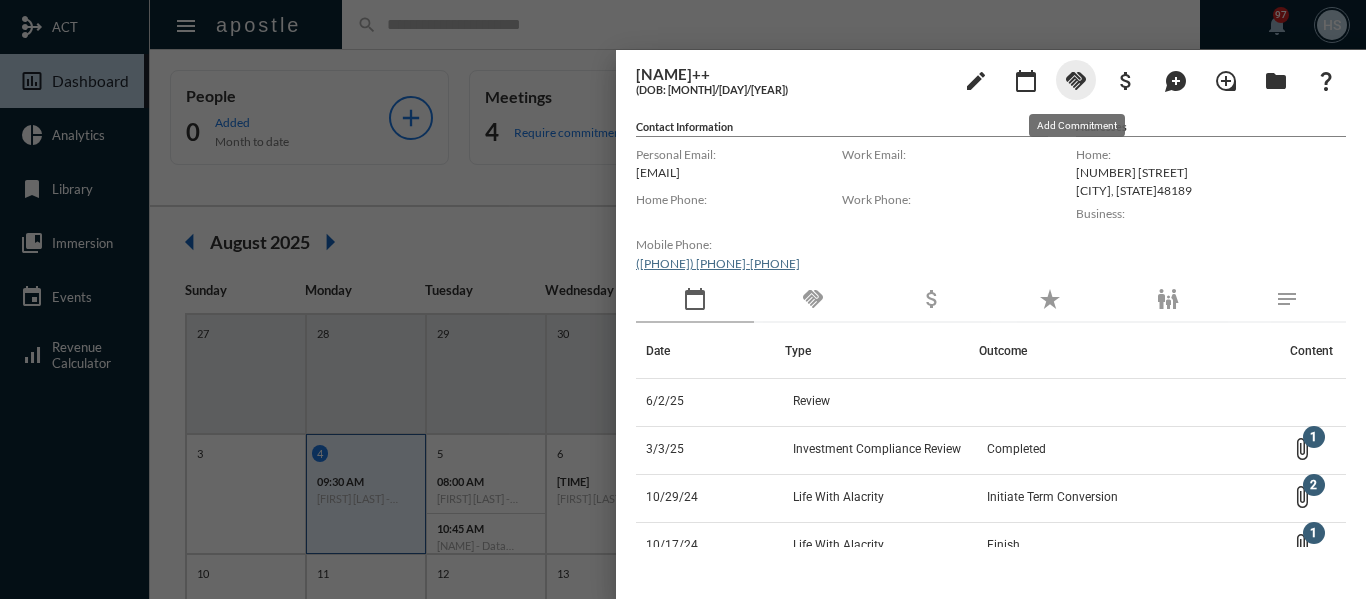 click on "handshake" 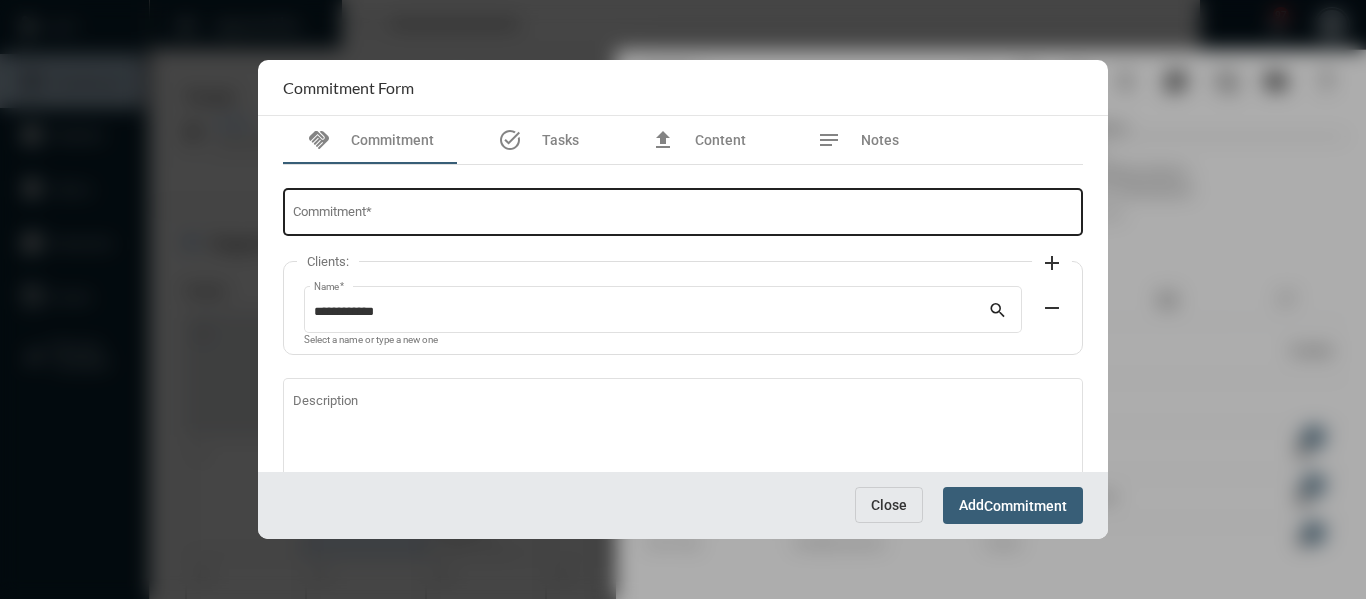 click on "Commitment  *" at bounding box center [683, 210] 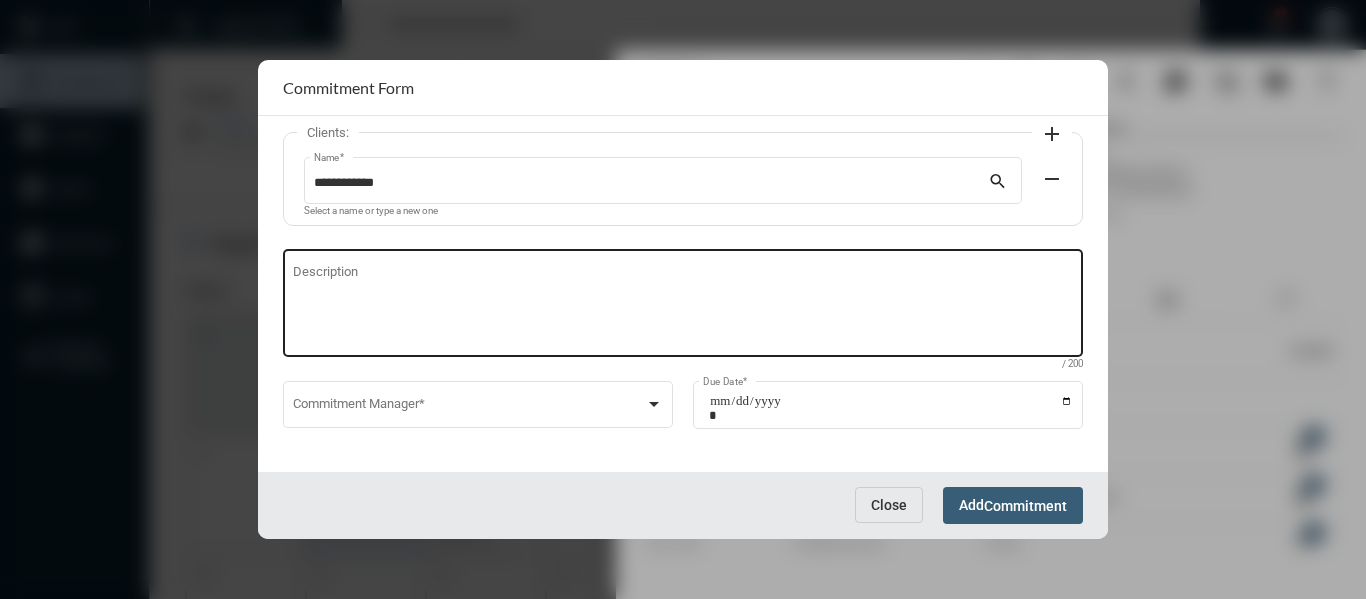 scroll, scrollTop: 136, scrollLeft: 0, axis: vertical 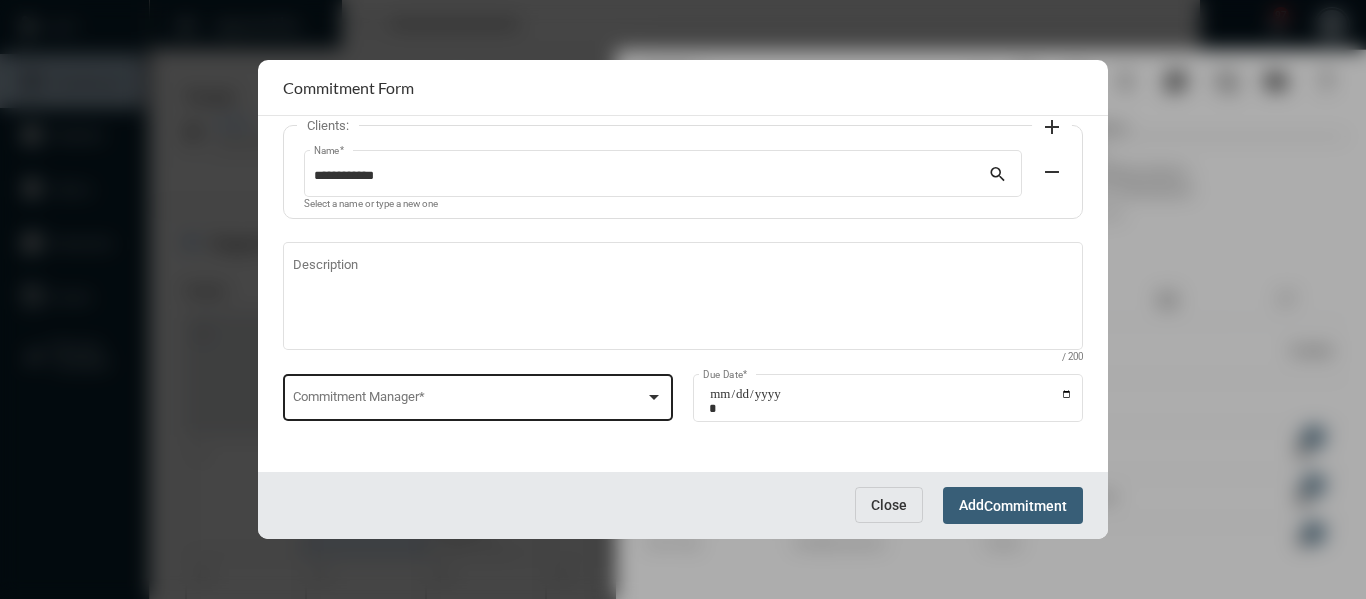type on "**********" 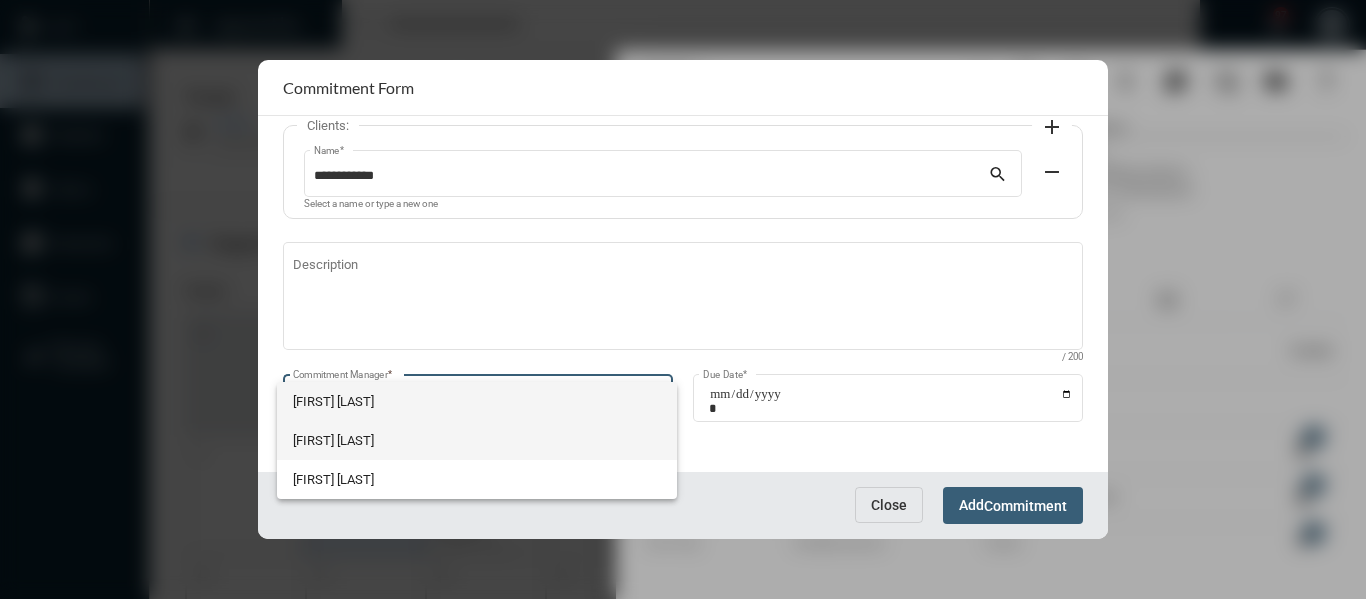 click on "[FIRST] [LAST]" at bounding box center [477, 440] 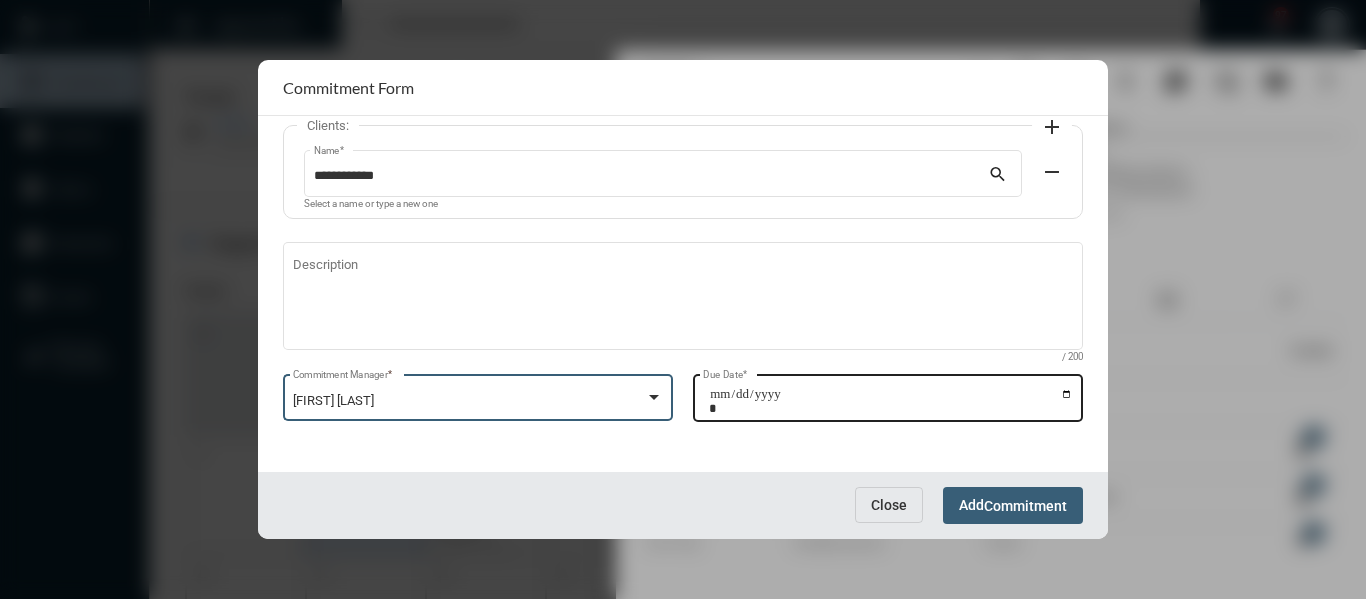 click on "Due Date  *" at bounding box center (891, 401) 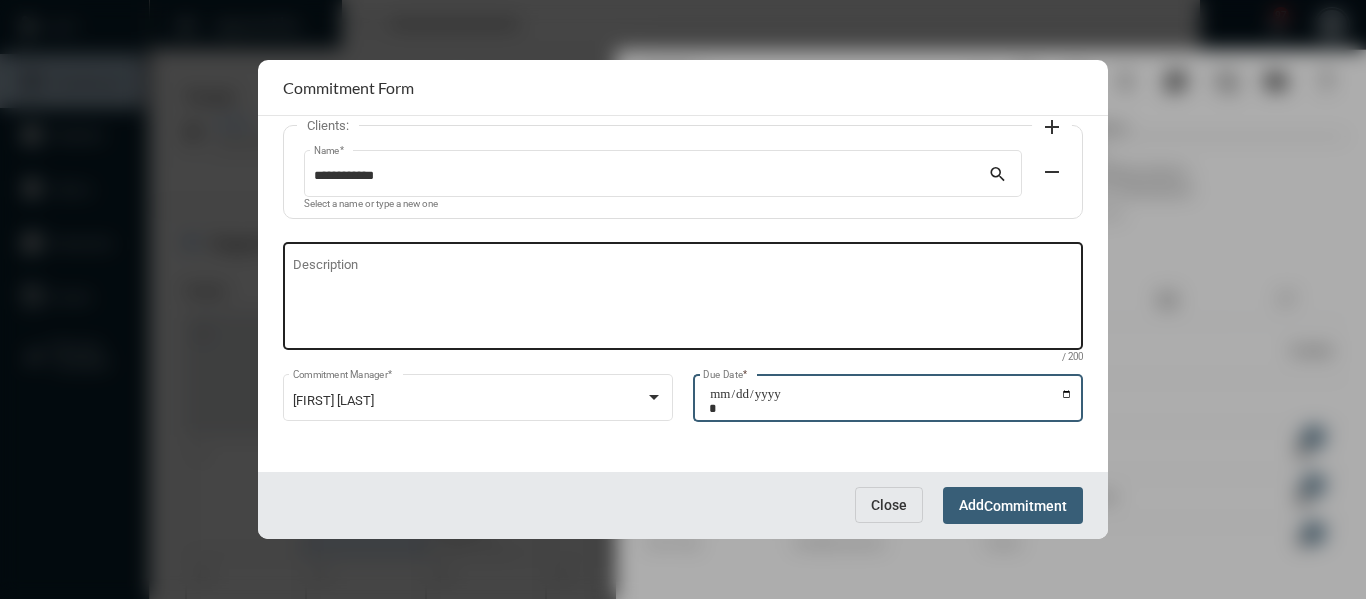 type on "**********" 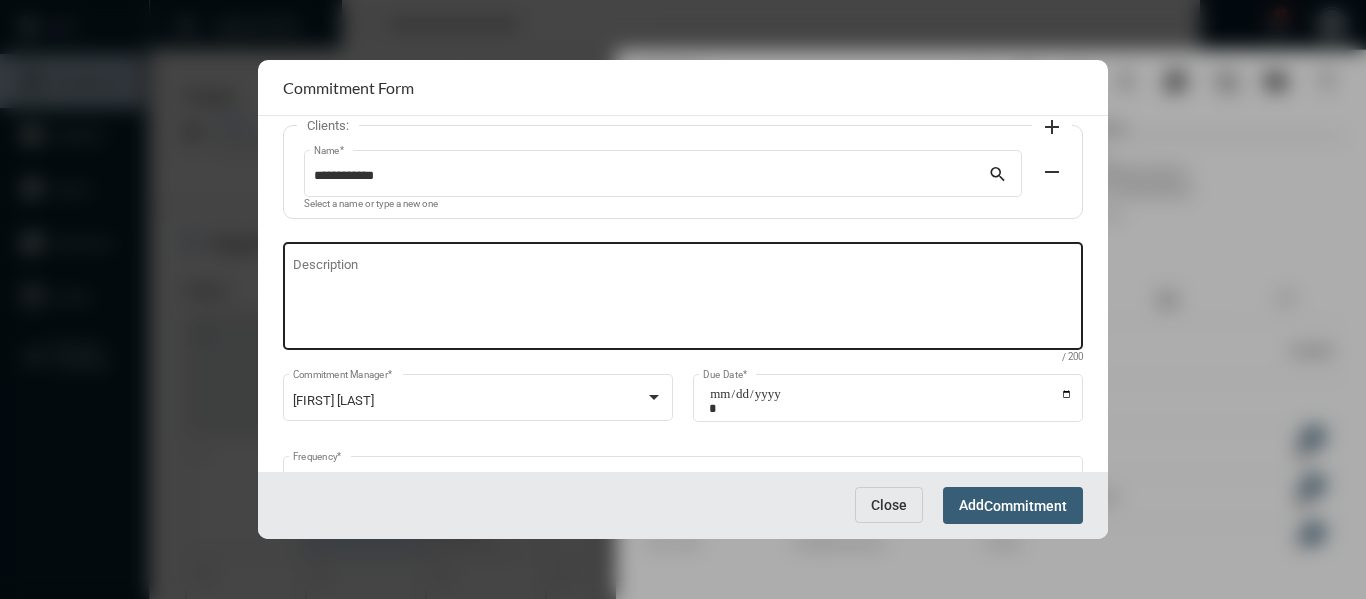 click on "Description" 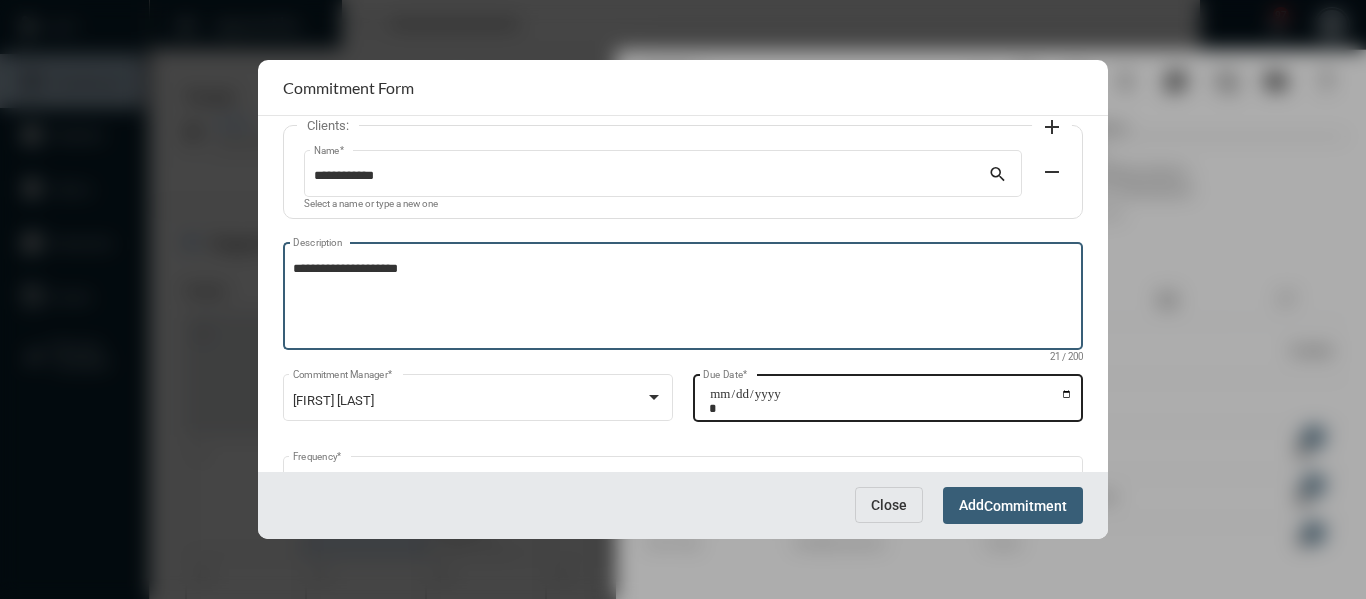 type on "**********" 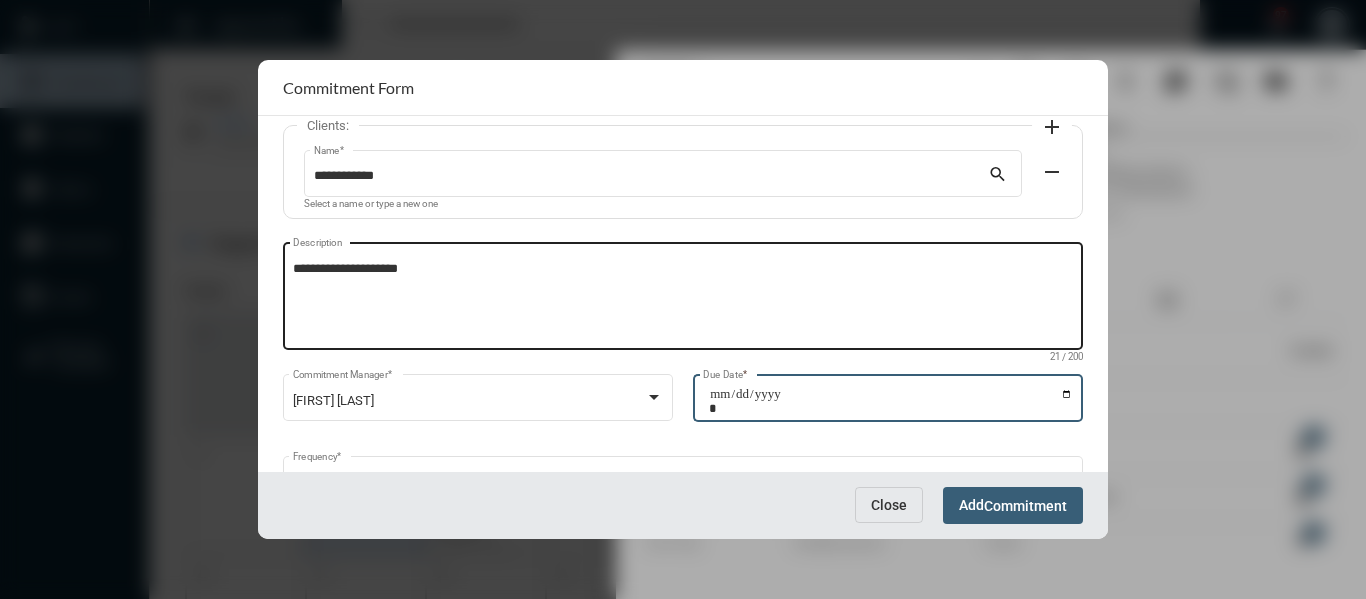 type on "**********" 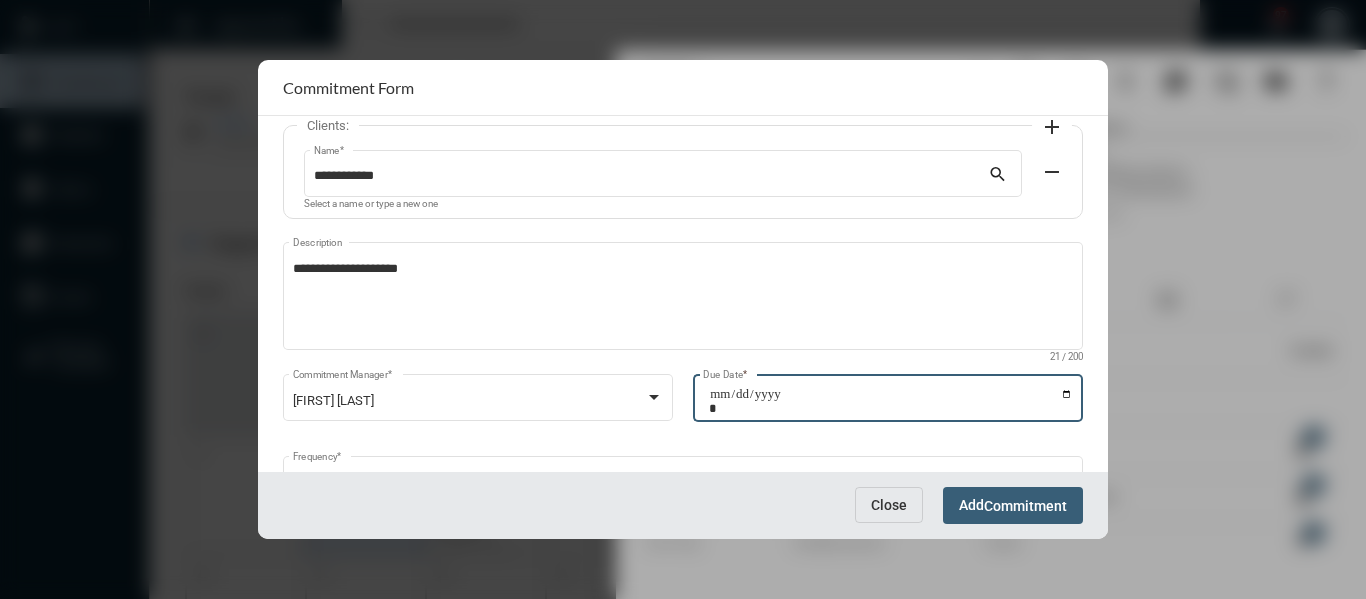 click on "Commitment" at bounding box center [1025, 506] 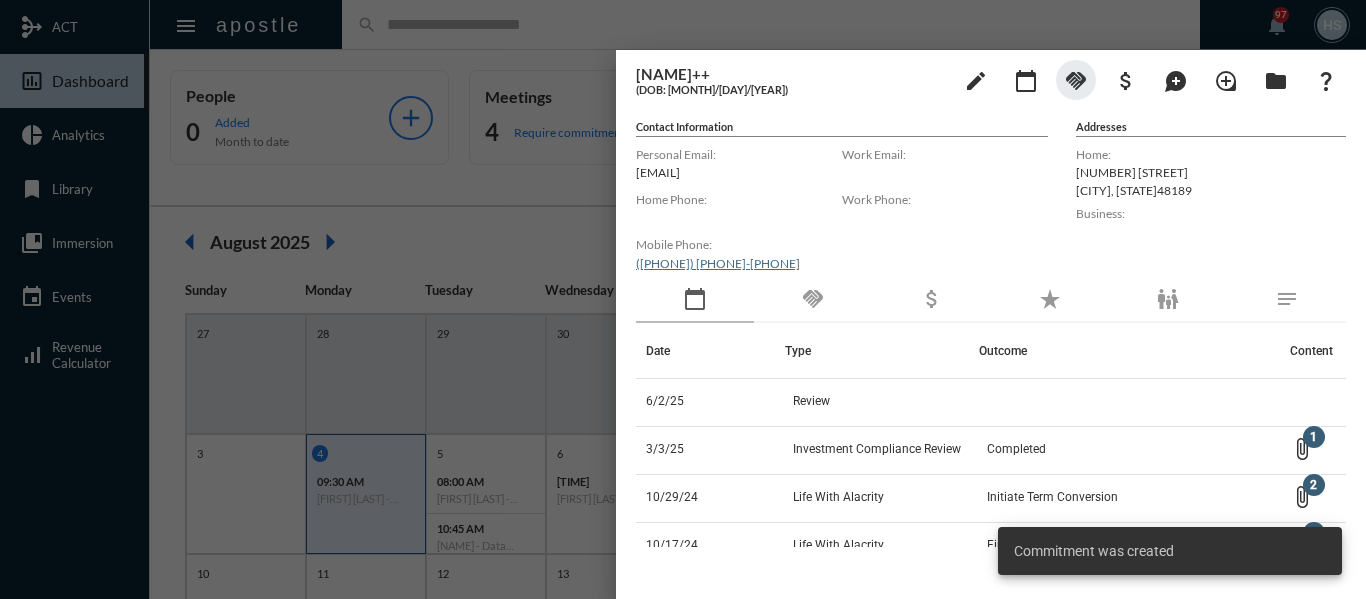 click at bounding box center (683, 299) 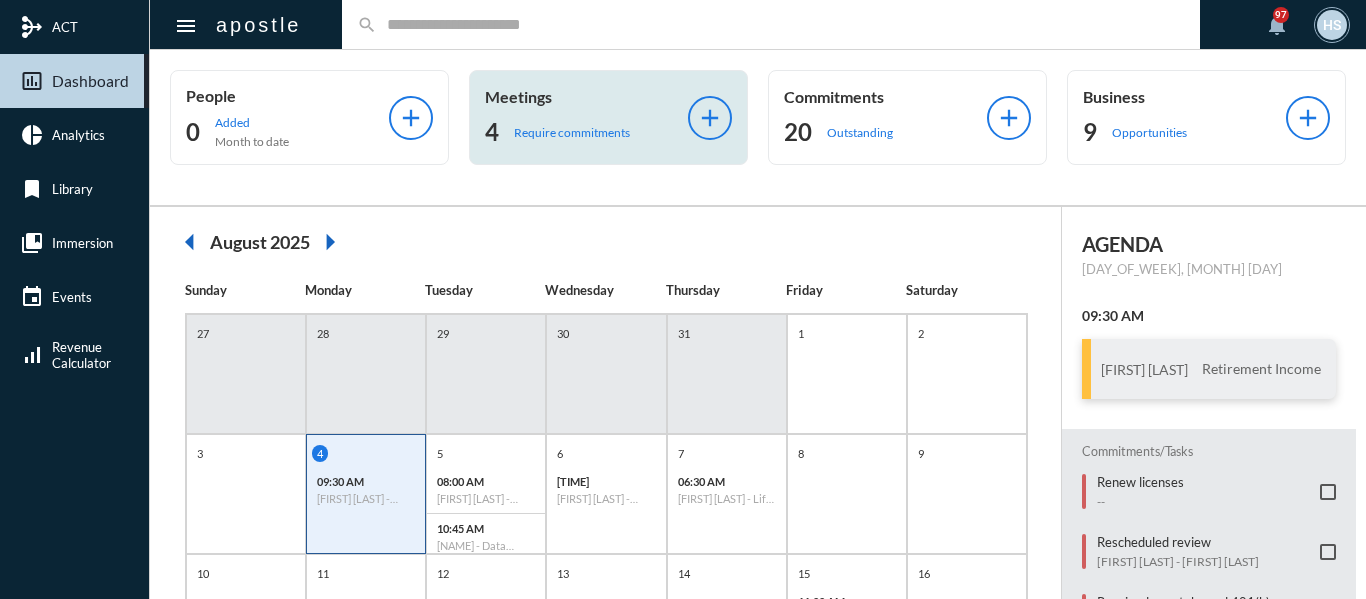 click on "Require commitments" 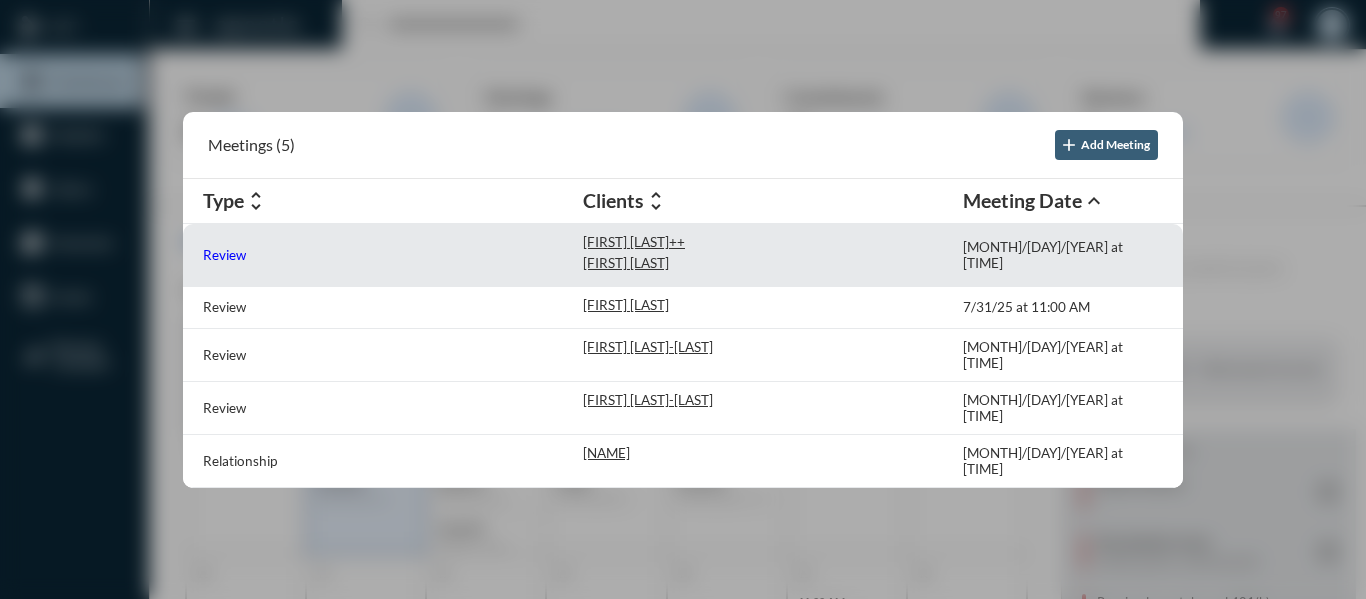 click on "Review" at bounding box center [224, 255] 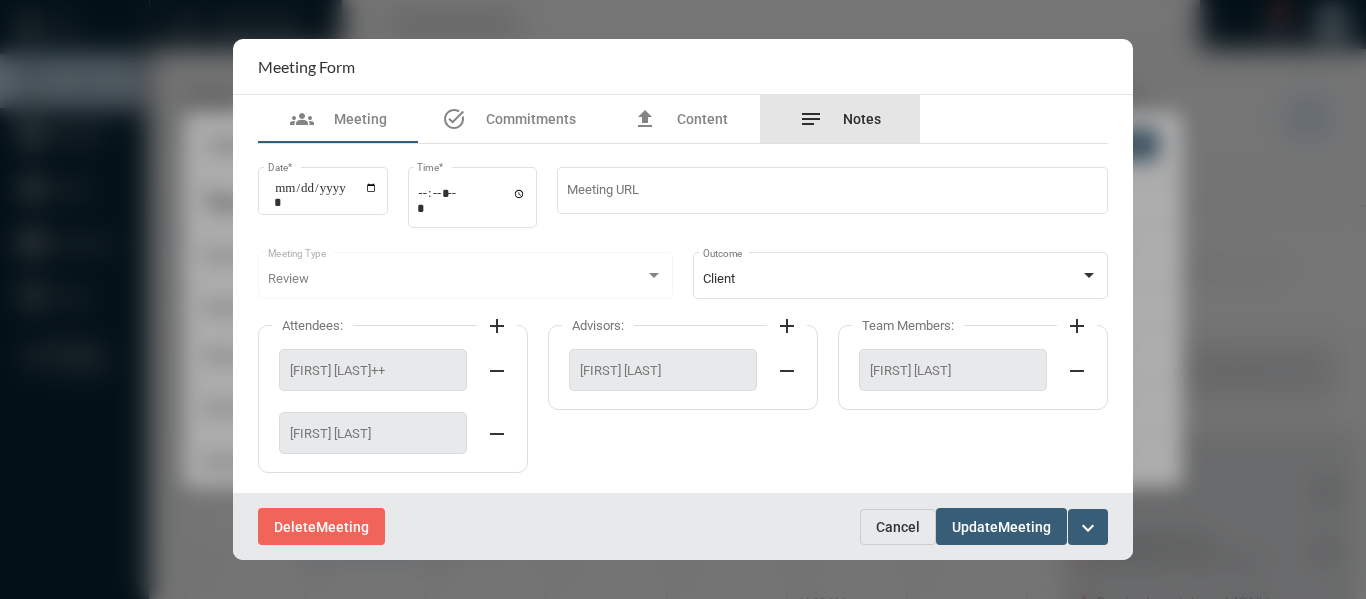 click on "Notes" at bounding box center [862, 119] 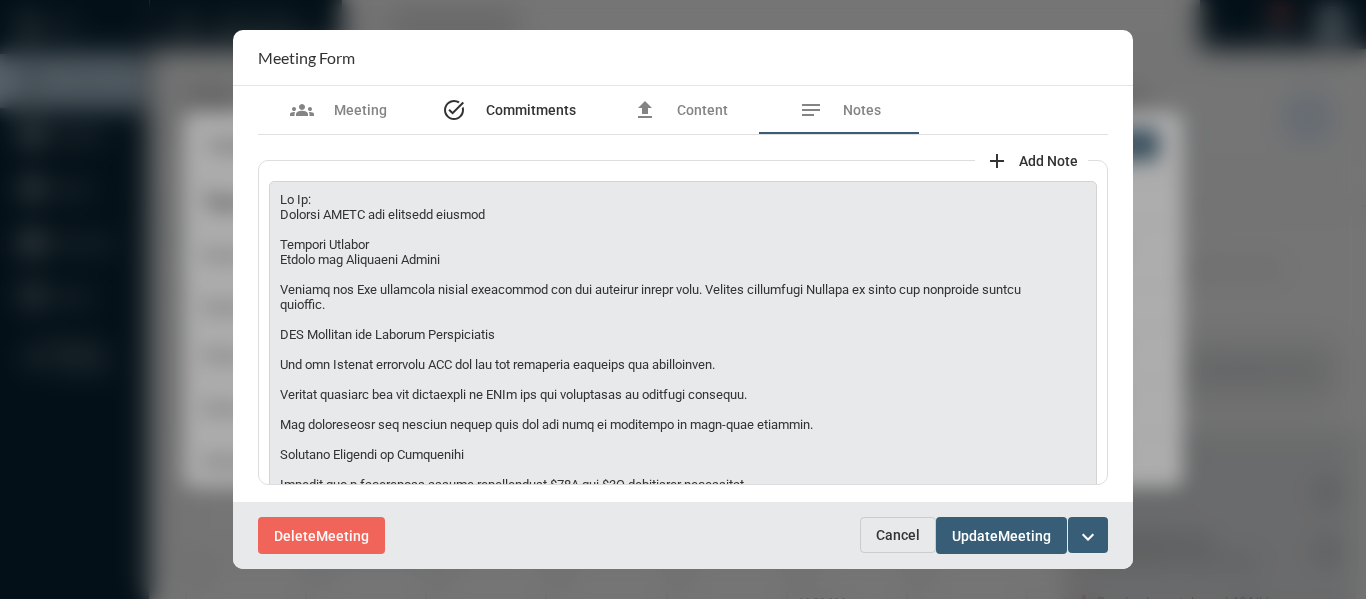 click on "Commitments" at bounding box center (531, 110) 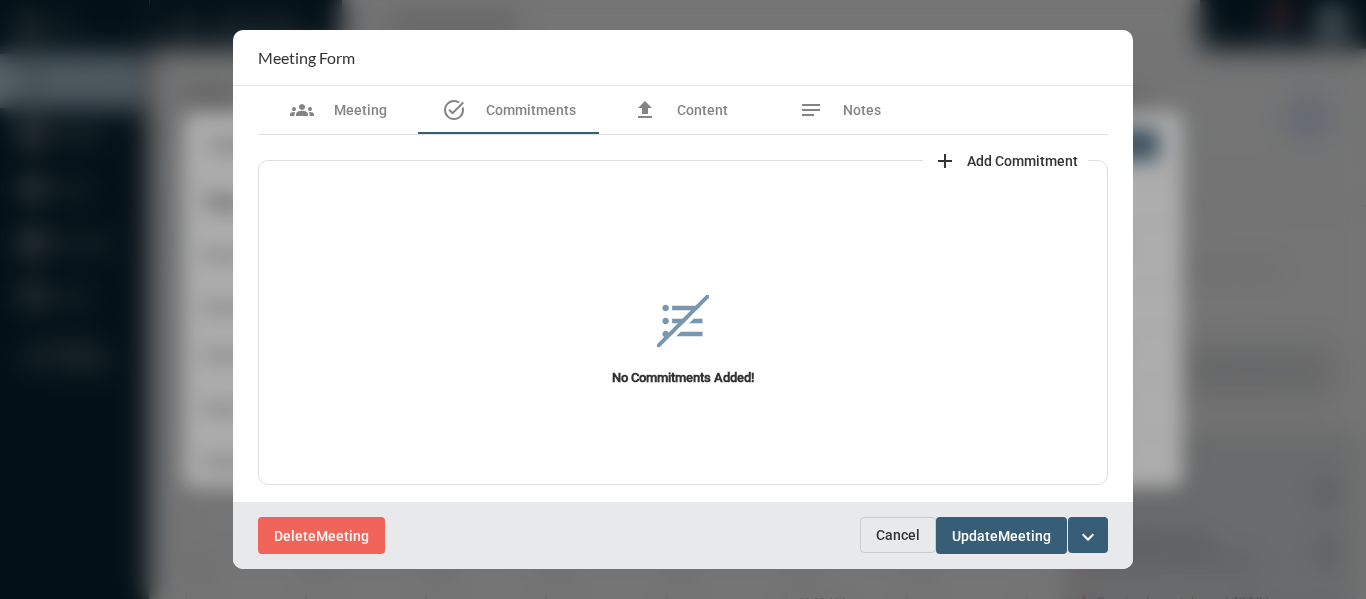 click on "Add Commitment" at bounding box center (1022, 161) 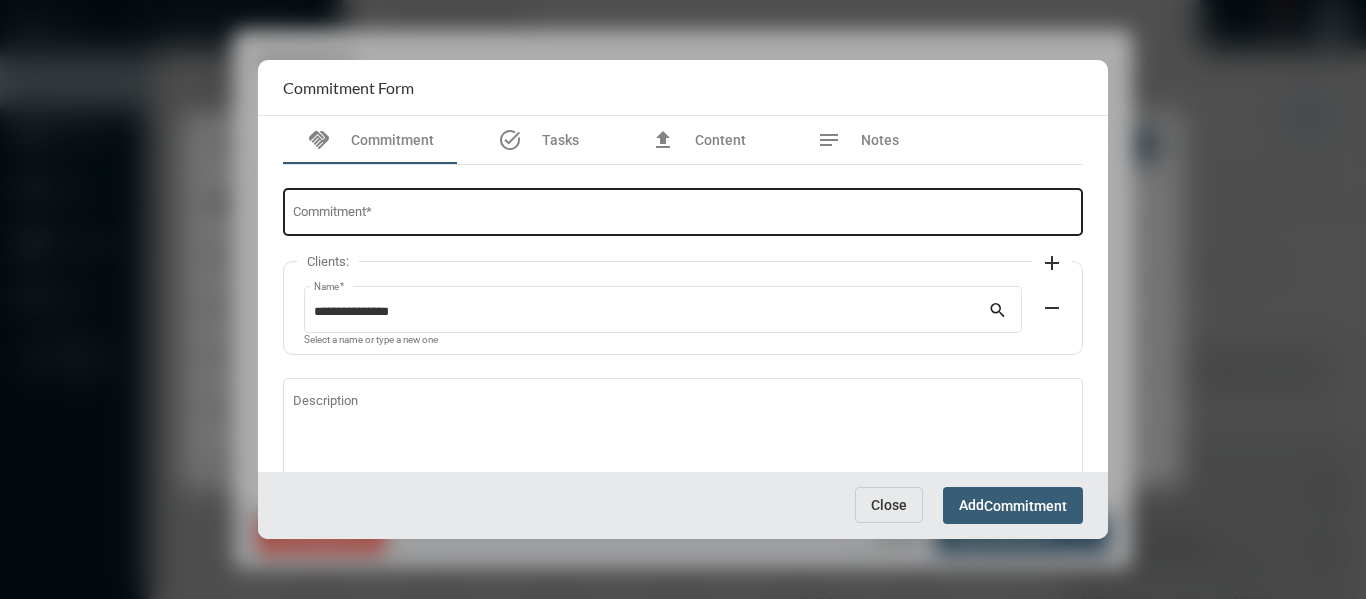 click on "Commitment  *" at bounding box center [683, 215] 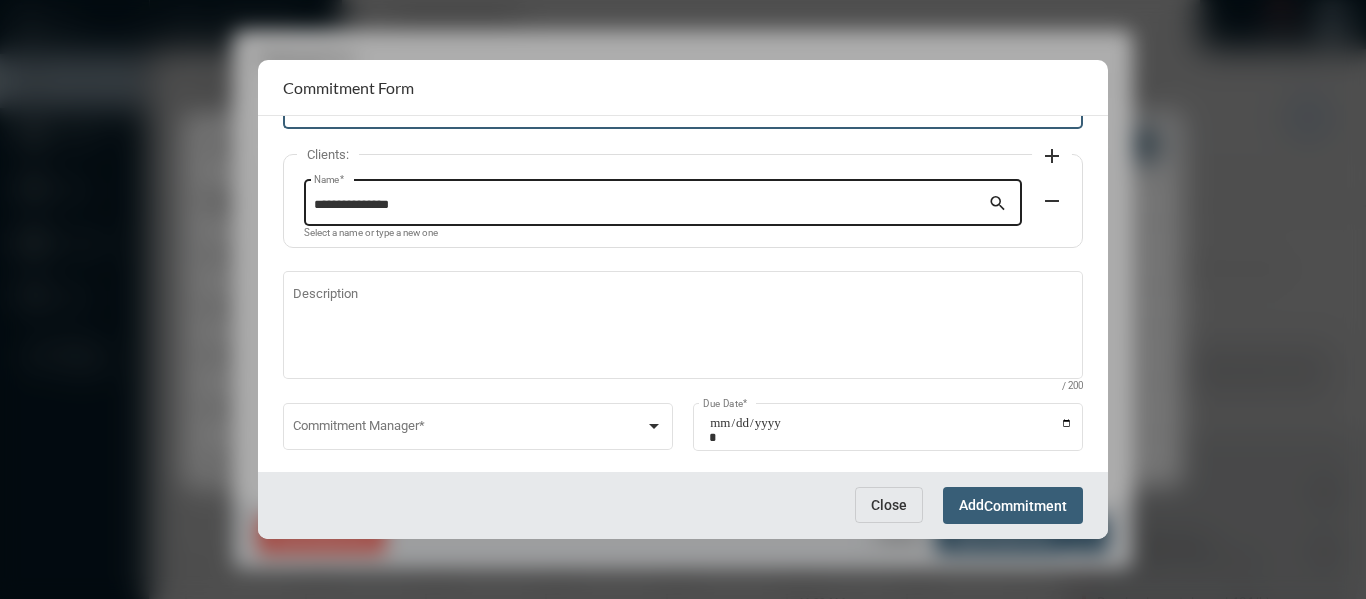 scroll, scrollTop: 136, scrollLeft: 0, axis: vertical 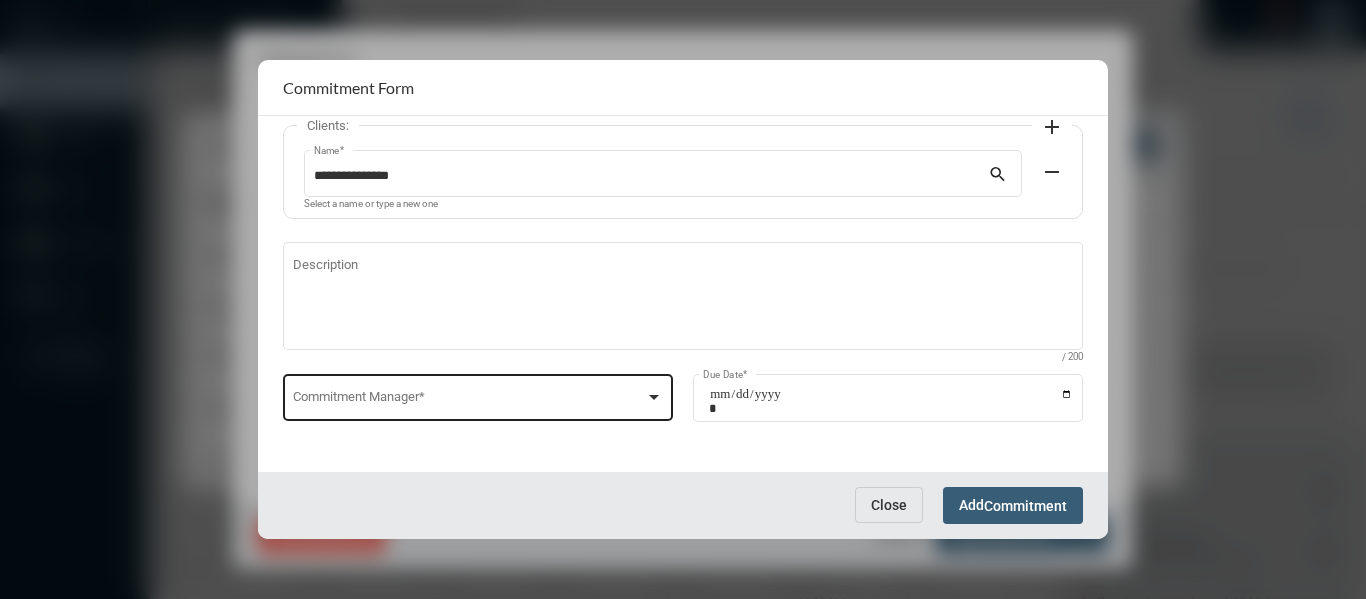 type on "**********" 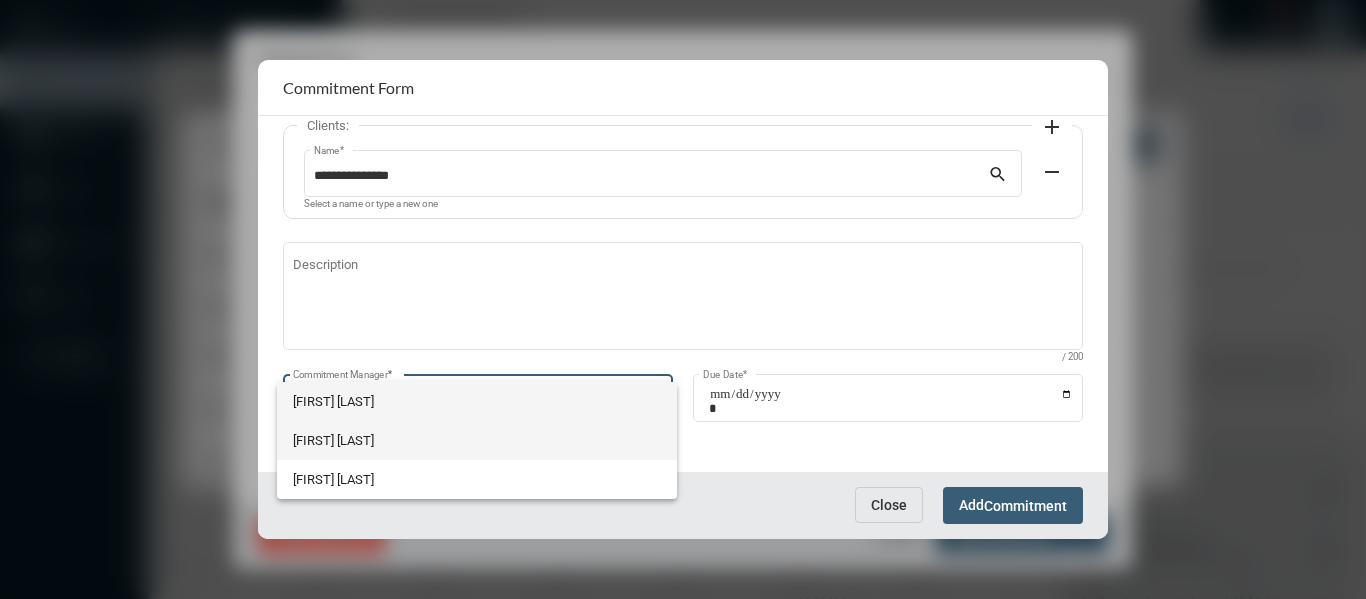 click on "[FIRST] [LAST]" at bounding box center [477, 440] 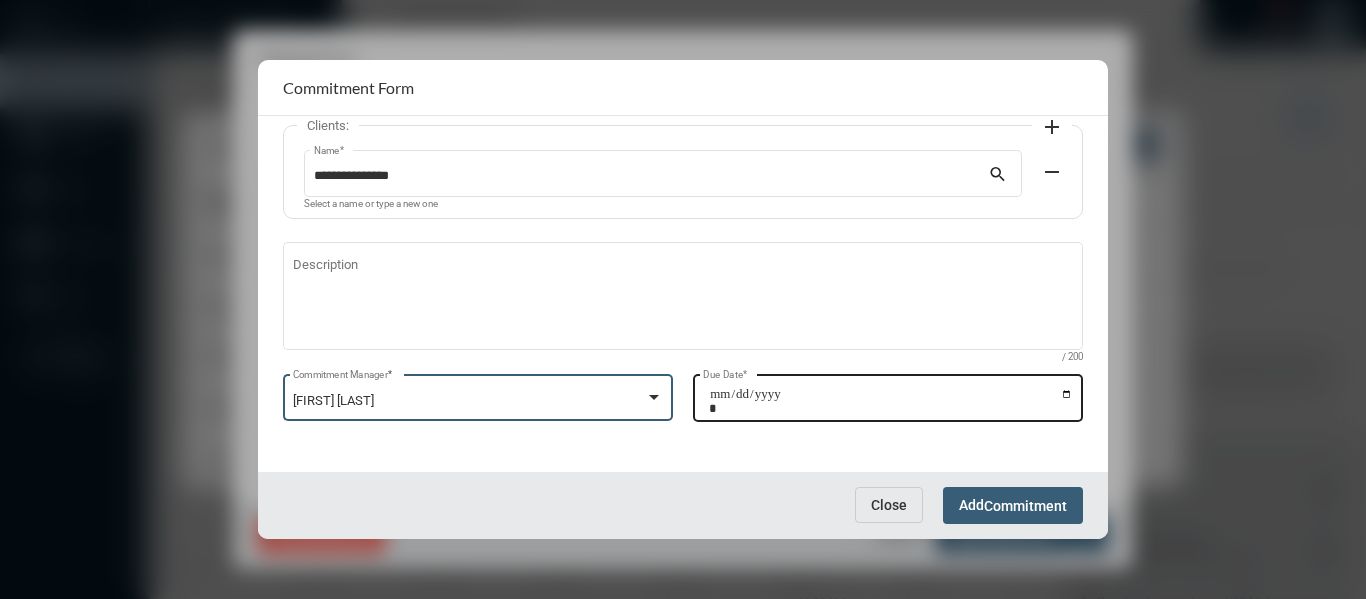 click on "Due Date  *" at bounding box center [891, 401] 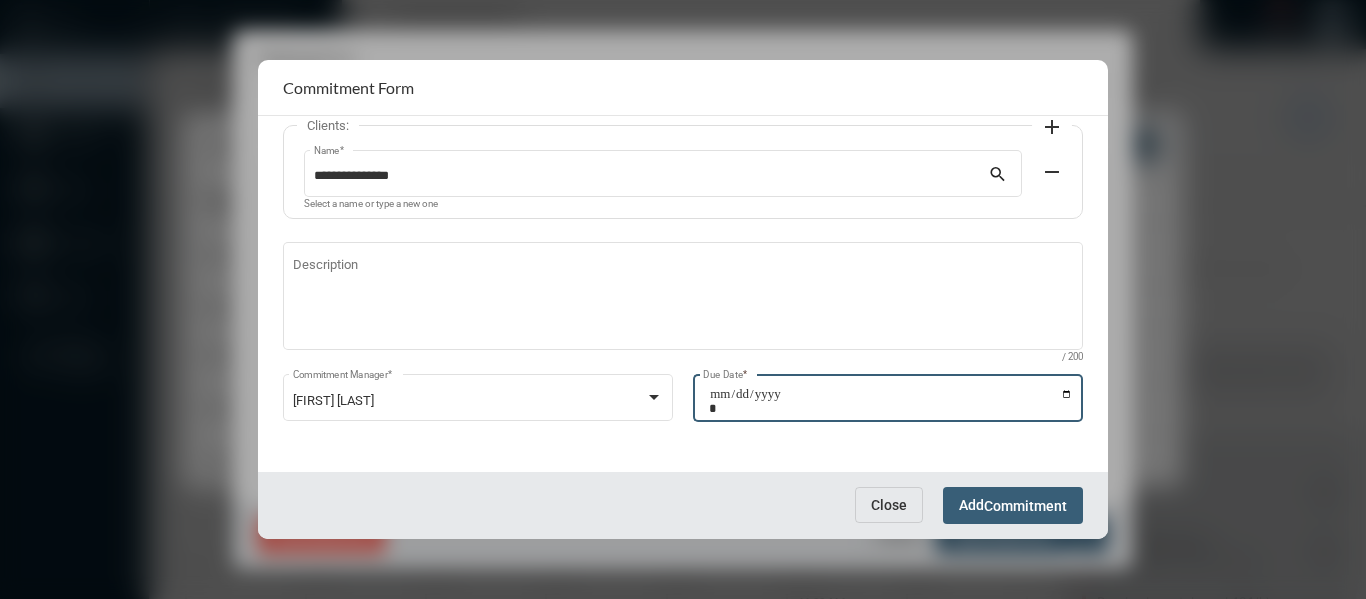 type on "**********" 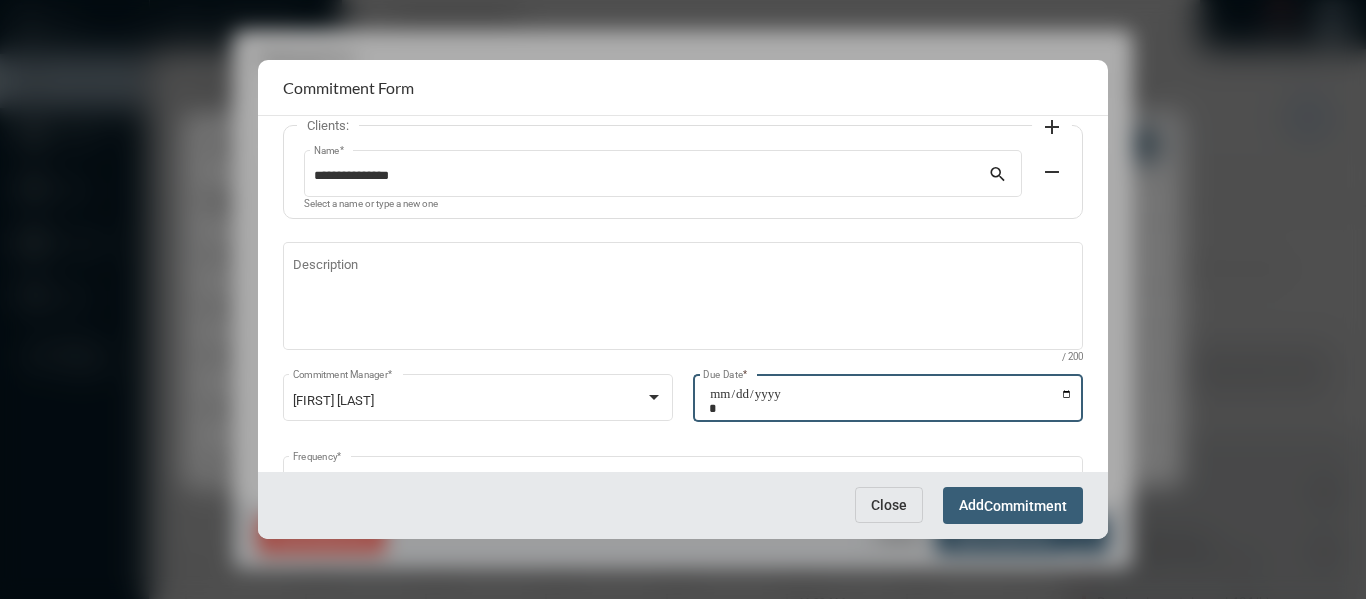 click on "Commitment" at bounding box center (1025, 506) 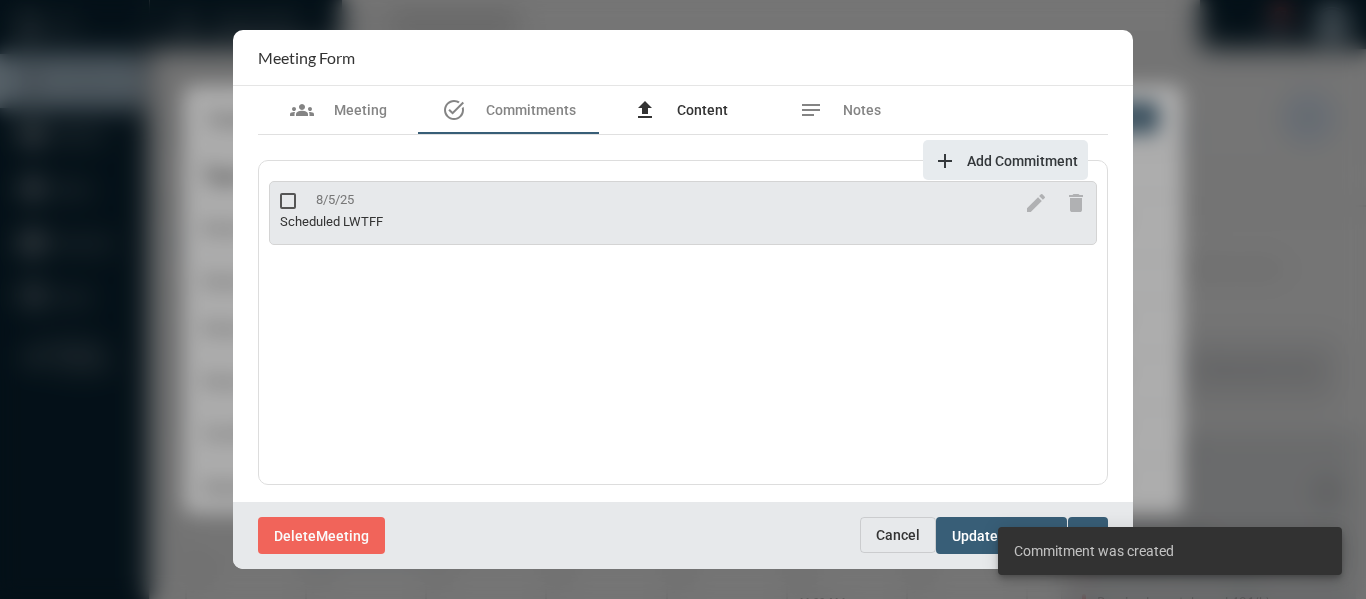 click on "Content" at bounding box center (702, 110) 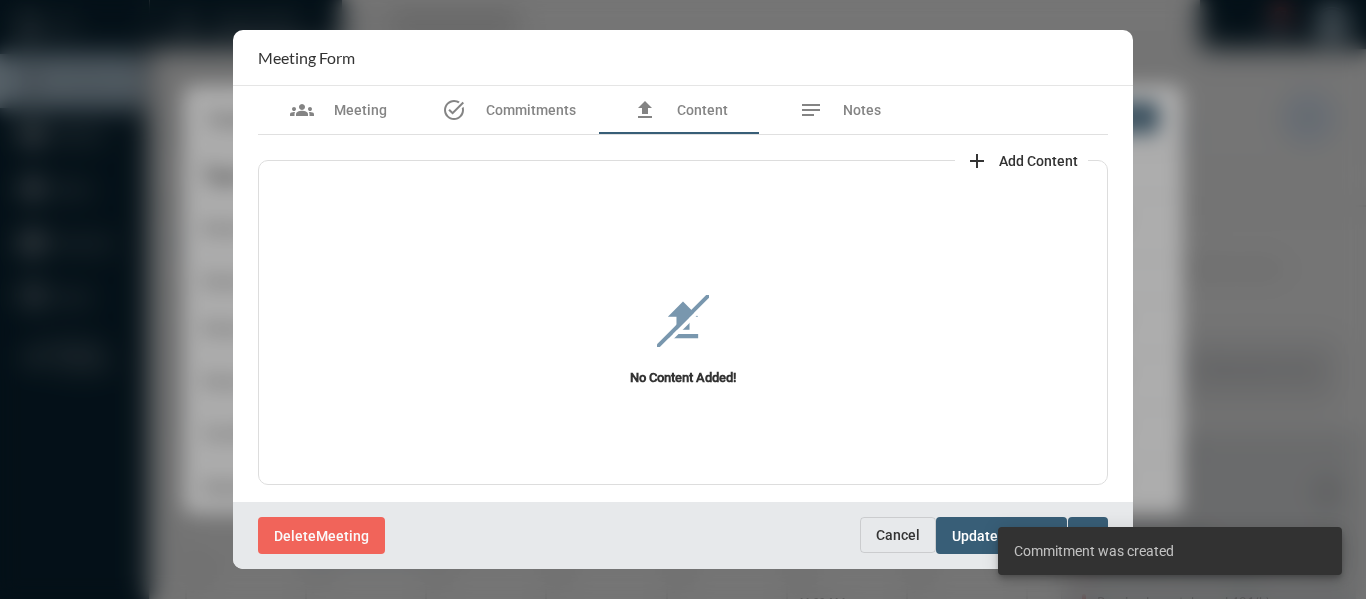 click on "Add Content" at bounding box center (1038, 161) 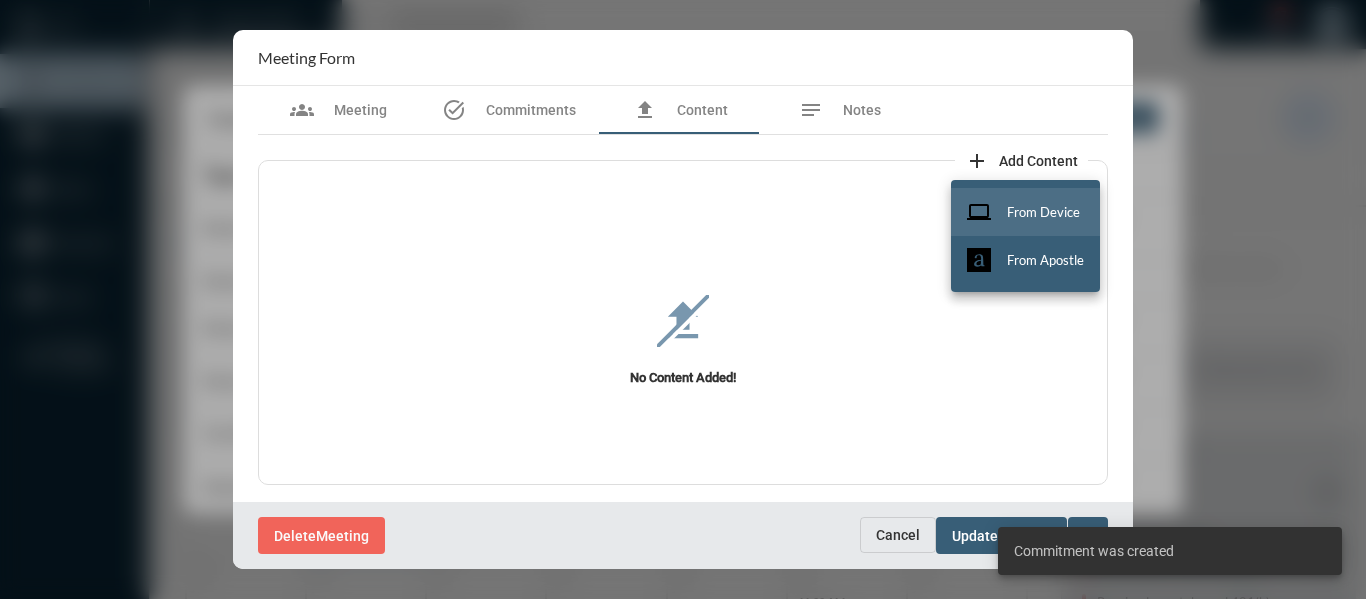 click on "From Device" at bounding box center [1043, 212] 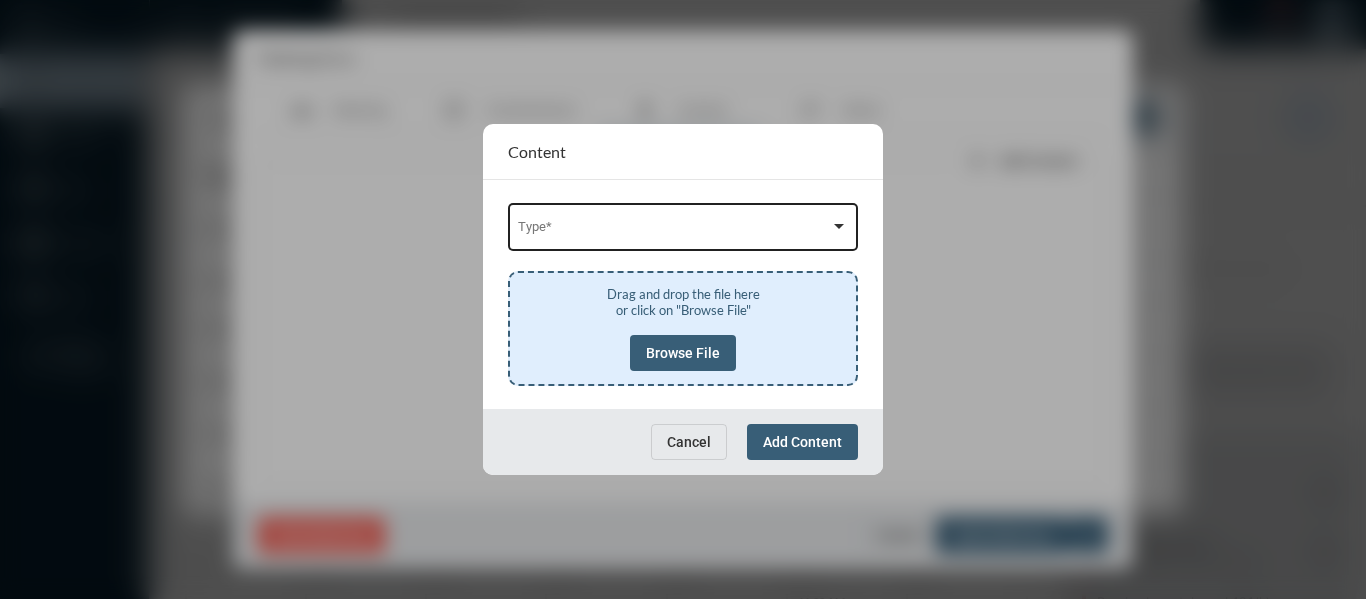 click on "Type  *" at bounding box center (683, 225) 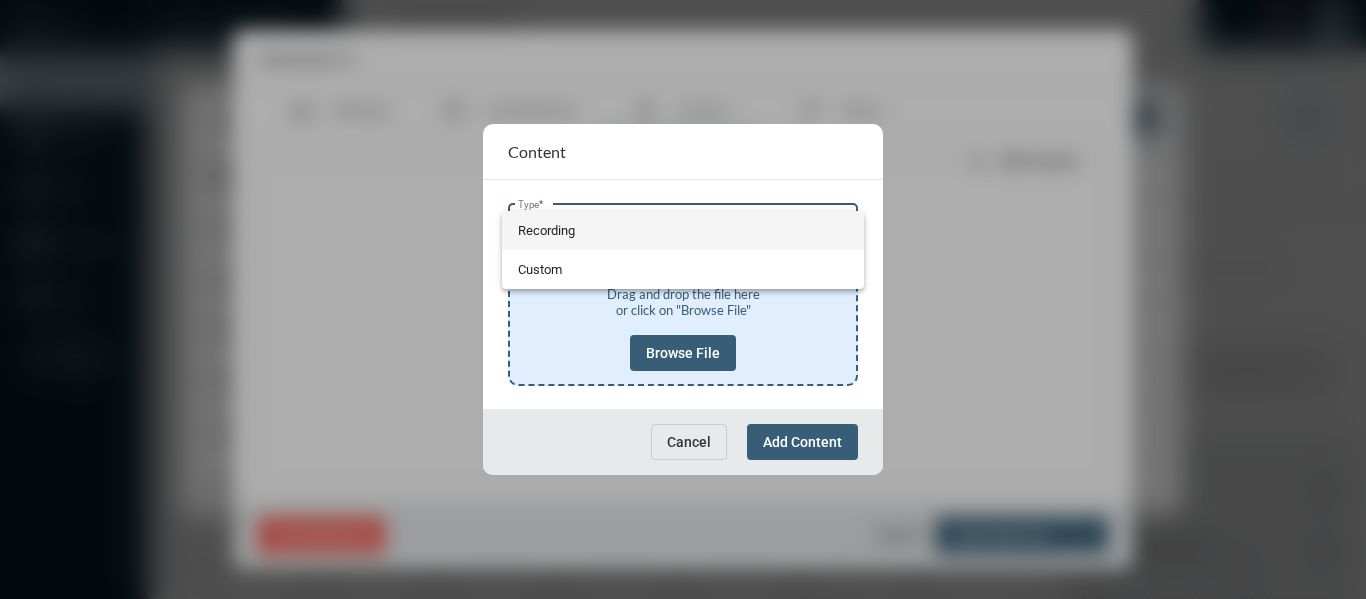 click on "Recording" at bounding box center (683, 230) 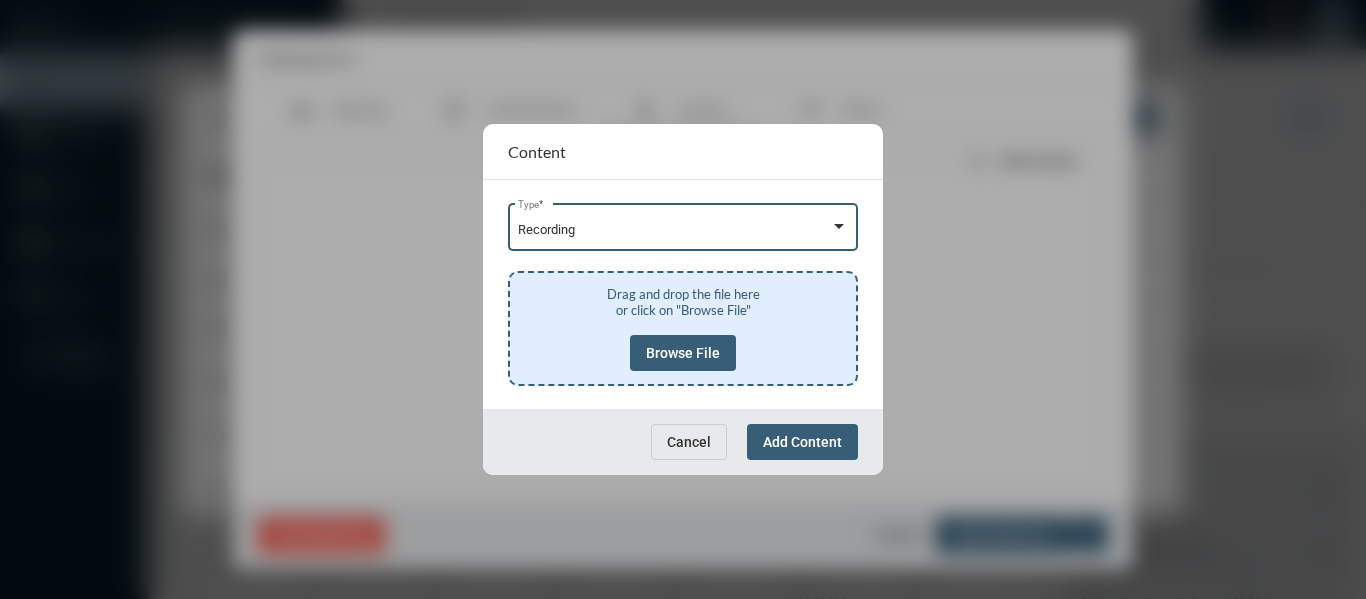 click on "Browse File" 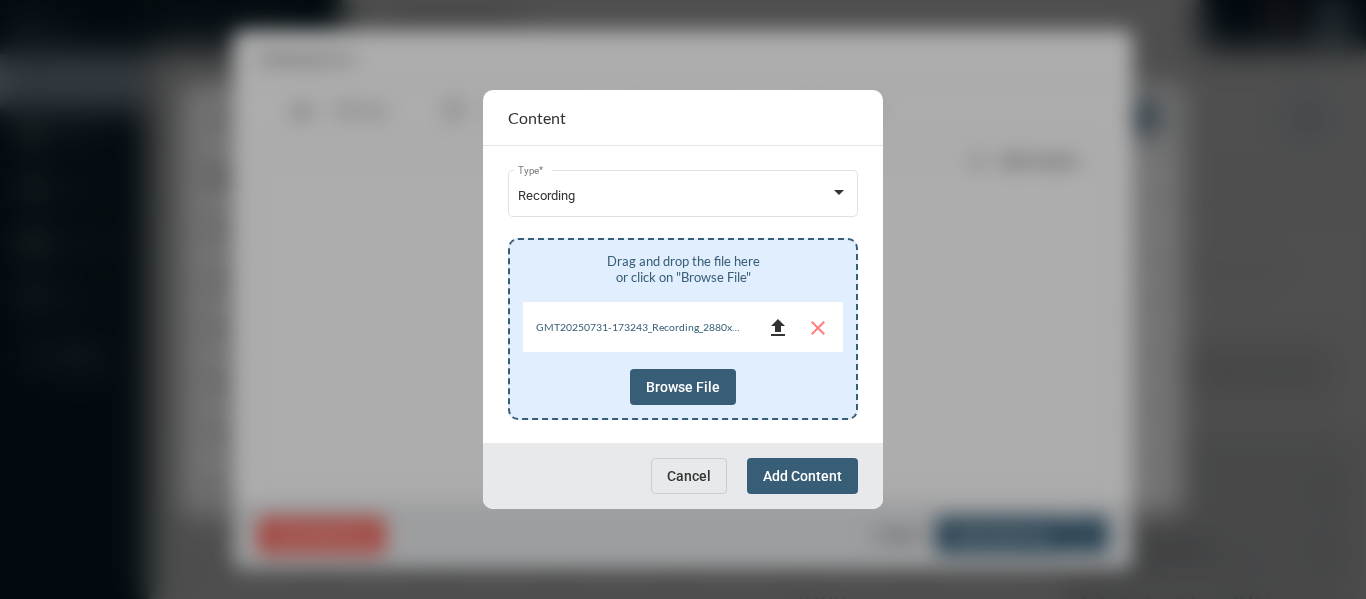 click on "file_upload" 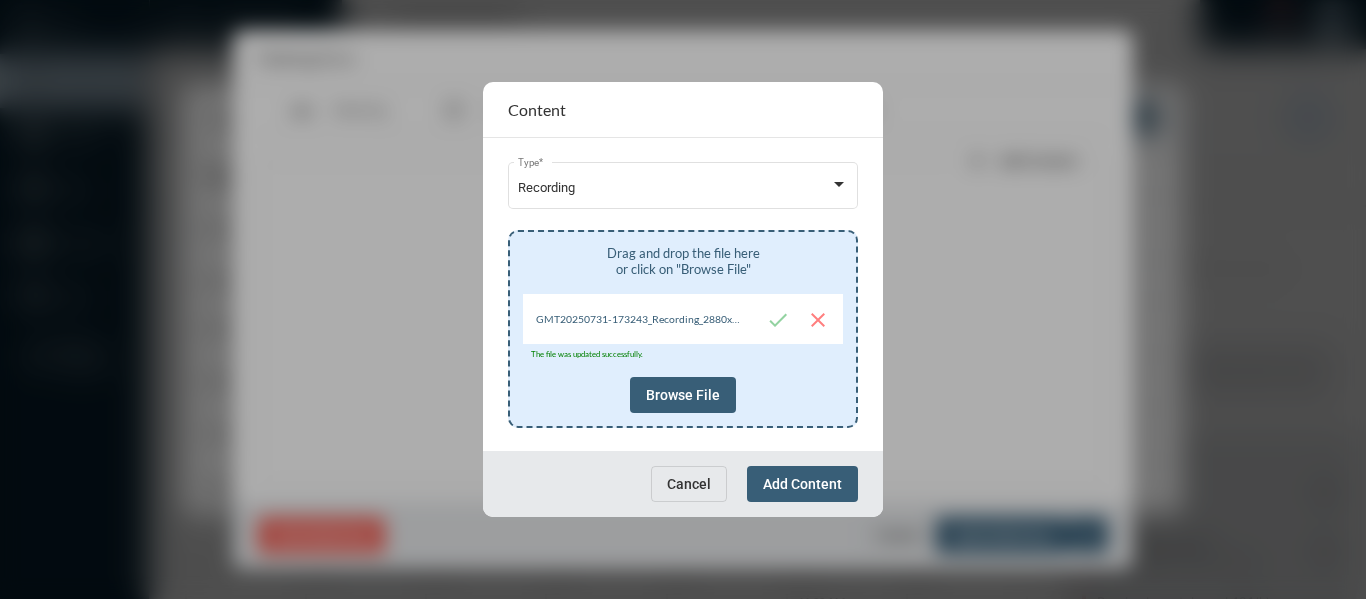 click on "Add Content" at bounding box center (802, 484) 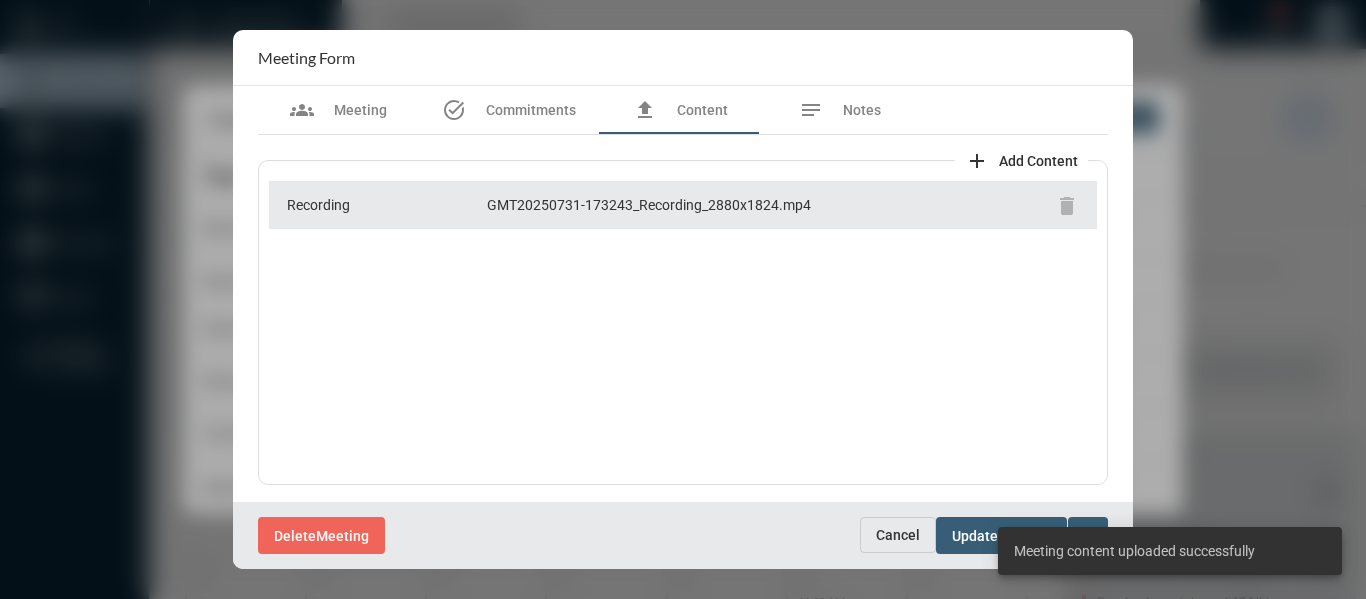 scroll, scrollTop: 2, scrollLeft: 0, axis: vertical 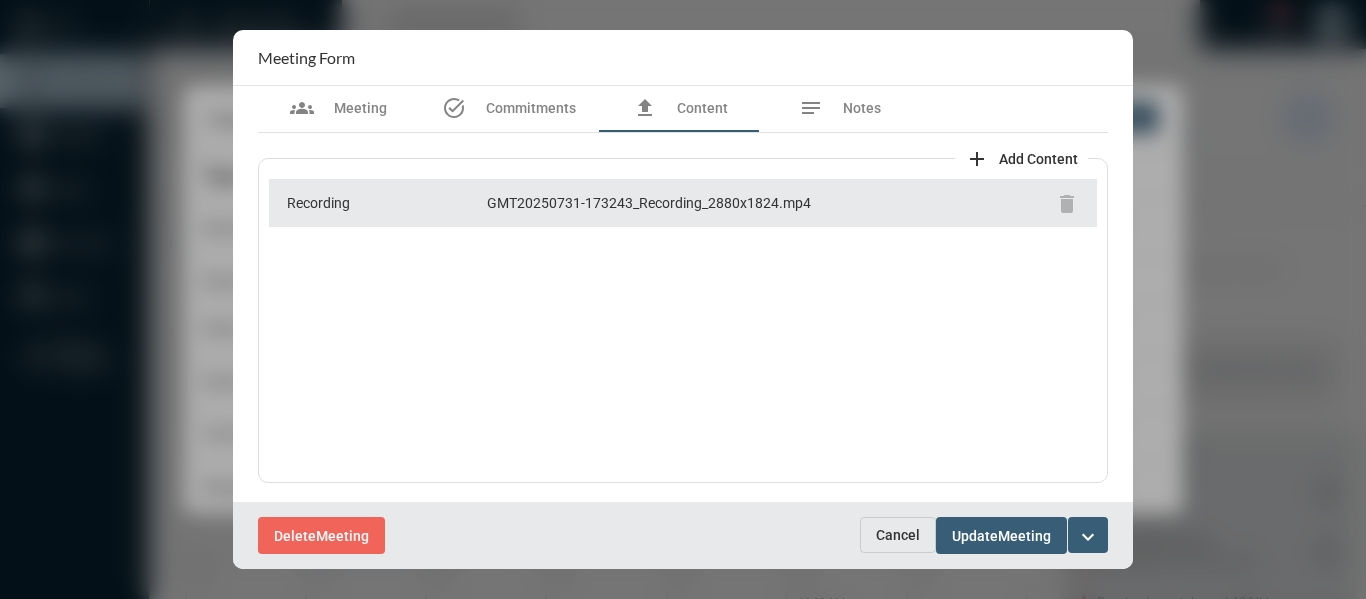 click on "expand_more" at bounding box center [1088, 537] 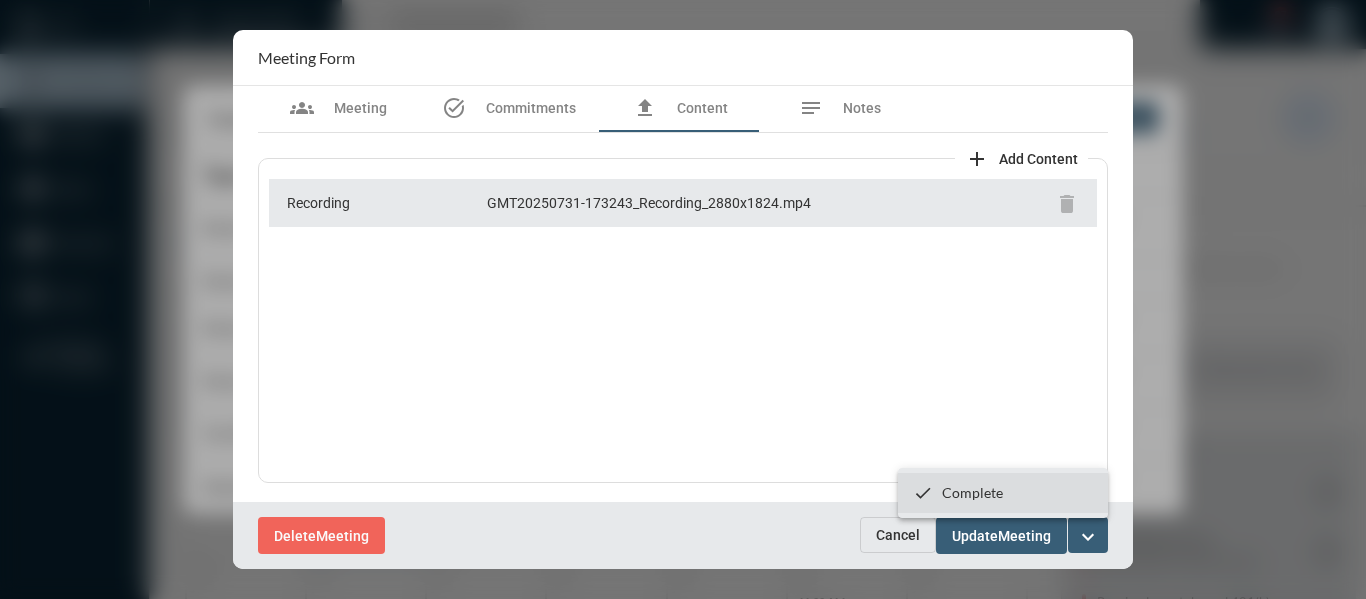 click on "Complete" at bounding box center [972, 492] 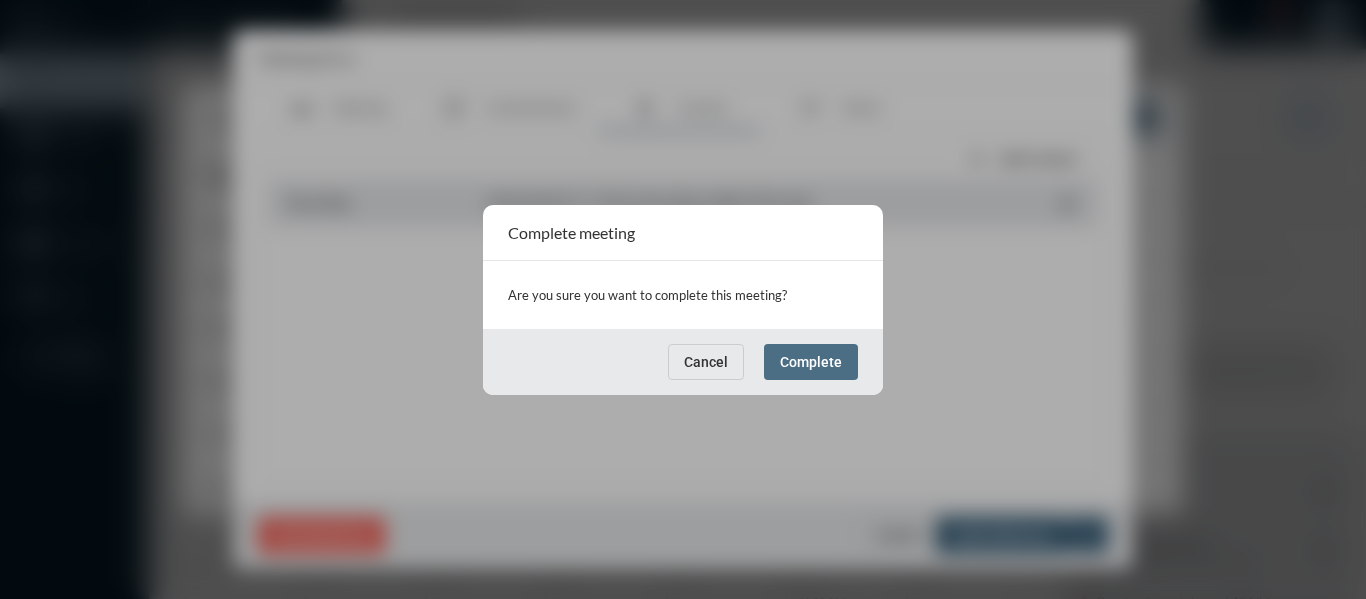 click on "Complete" at bounding box center [811, 362] 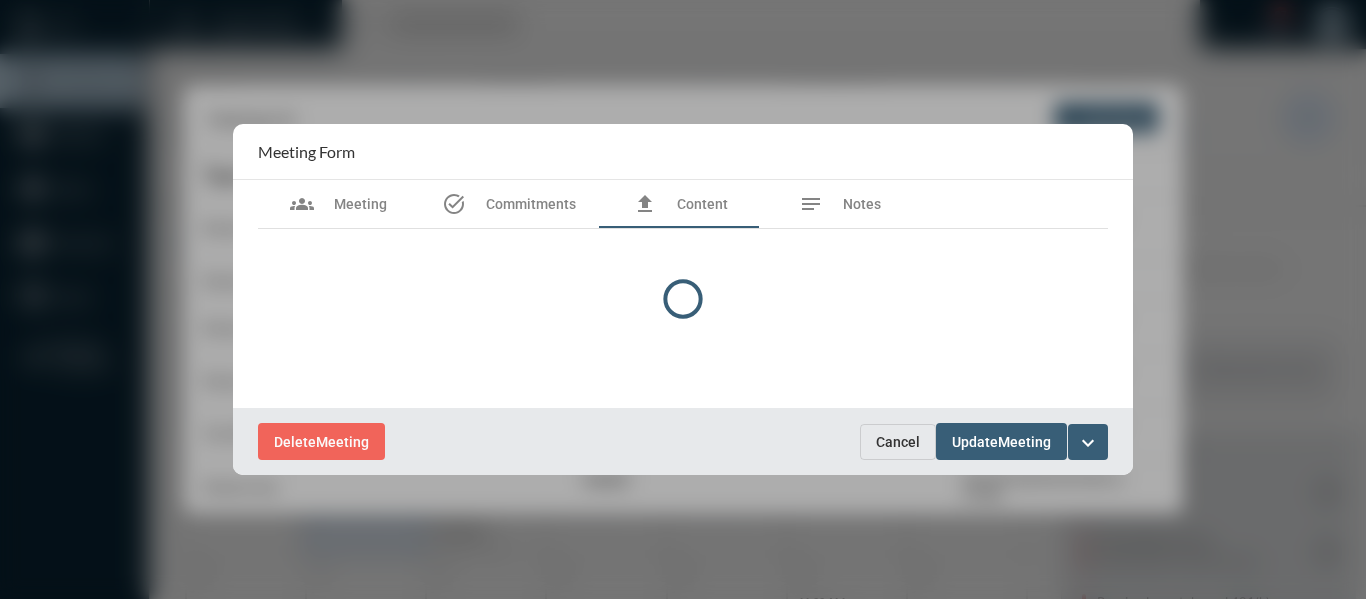 scroll, scrollTop: 0, scrollLeft: 0, axis: both 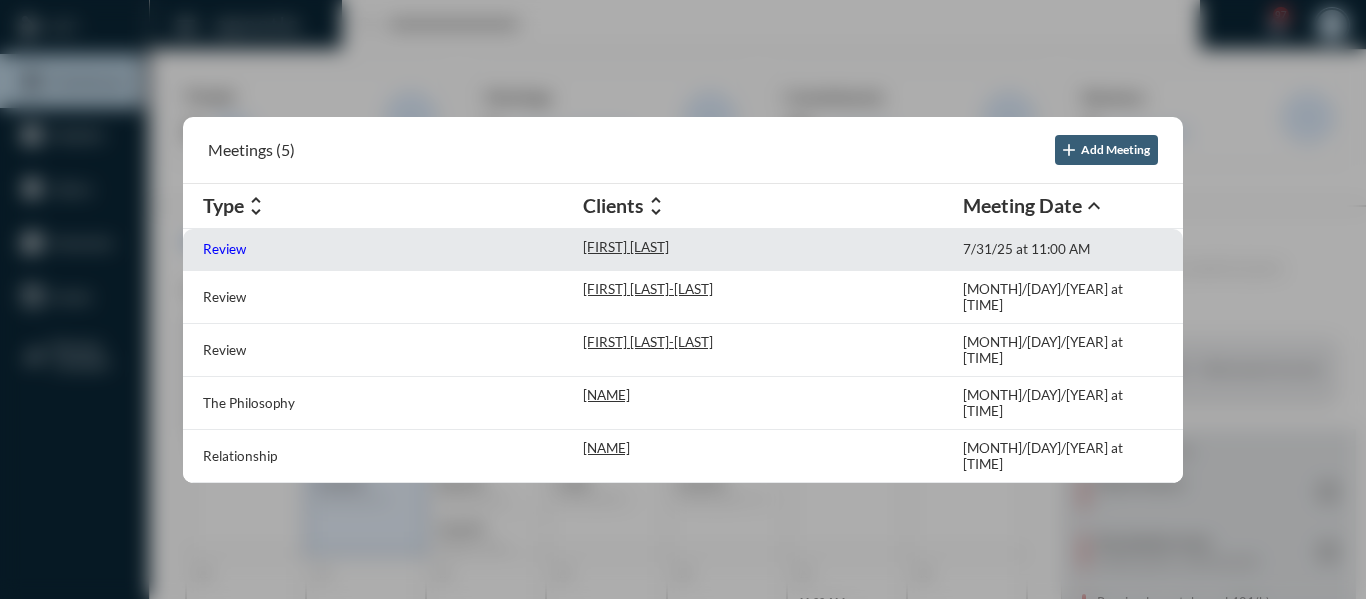click on "Review" at bounding box center [224, 249] 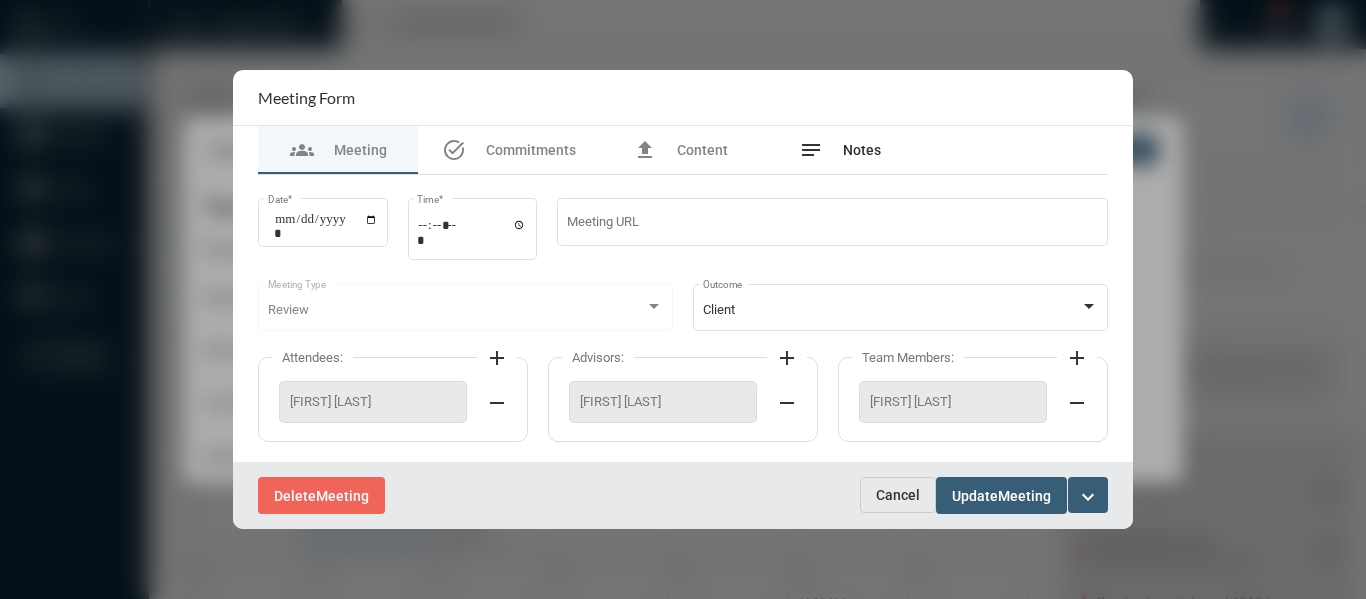 click on "Notes" at bounding box center (862, 150) 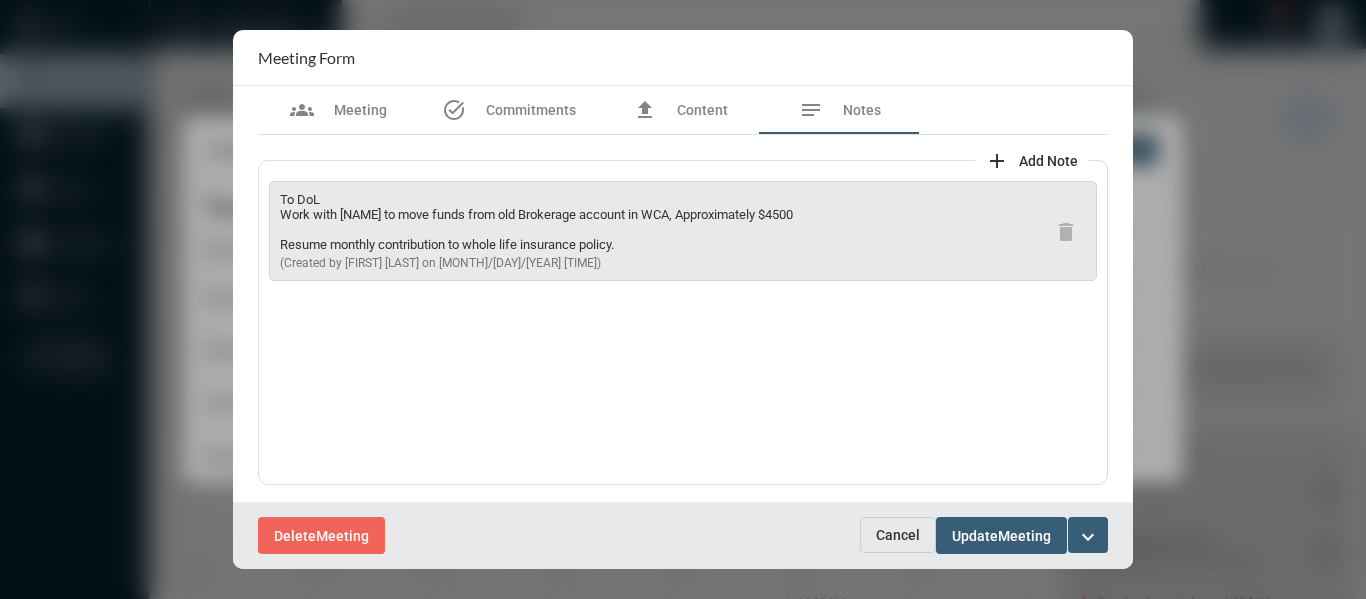 drag, startPoint x: 802, startPoint y: 206, endPoint x: 815, endPoint y: 217, distance: 17.029387 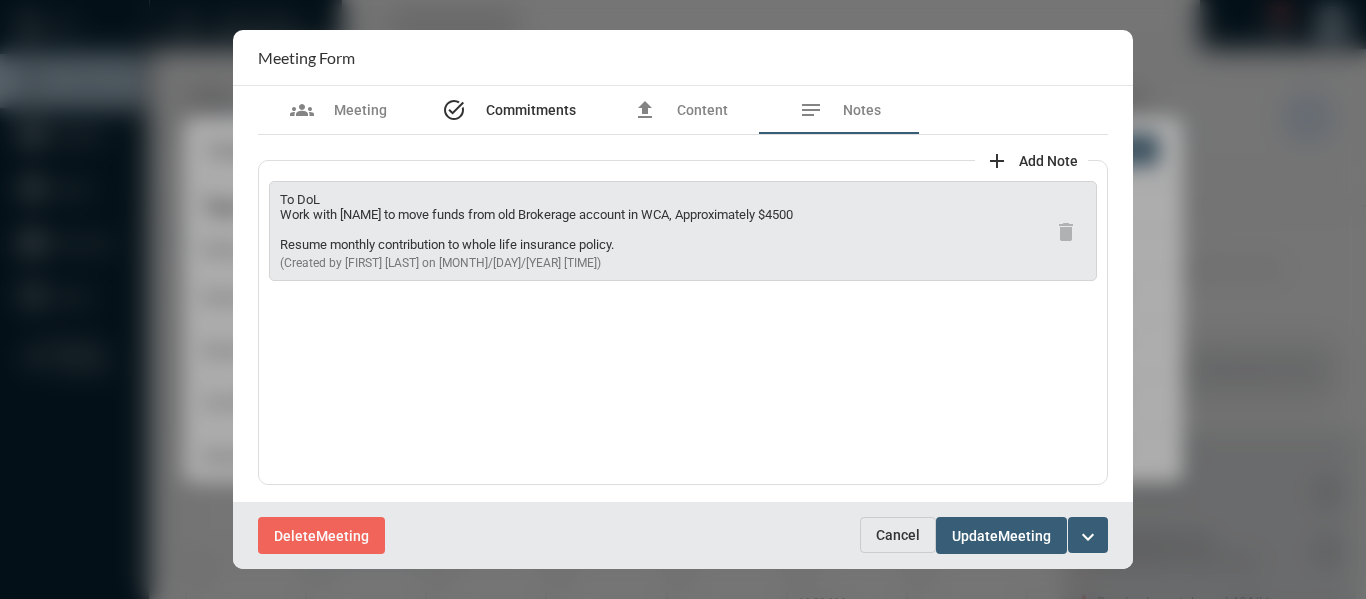 click on "Commitments" at bounding box center (531, 110) 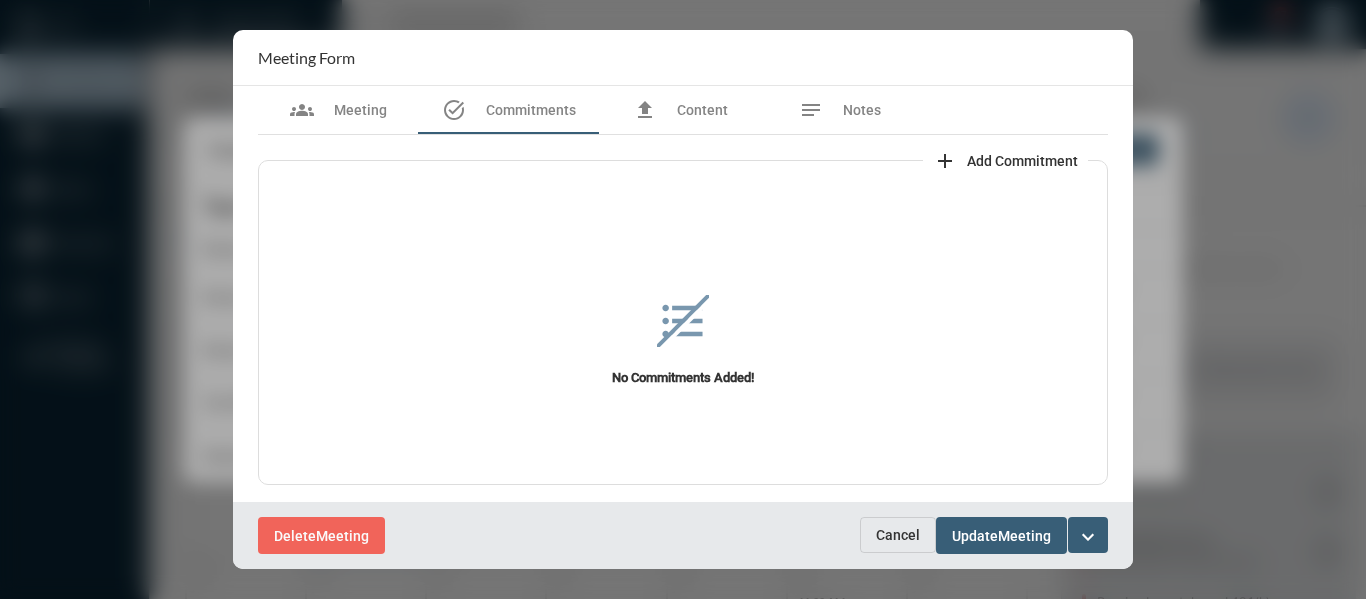 click on "add Add Commitment" at bounding box center (1005, 160) 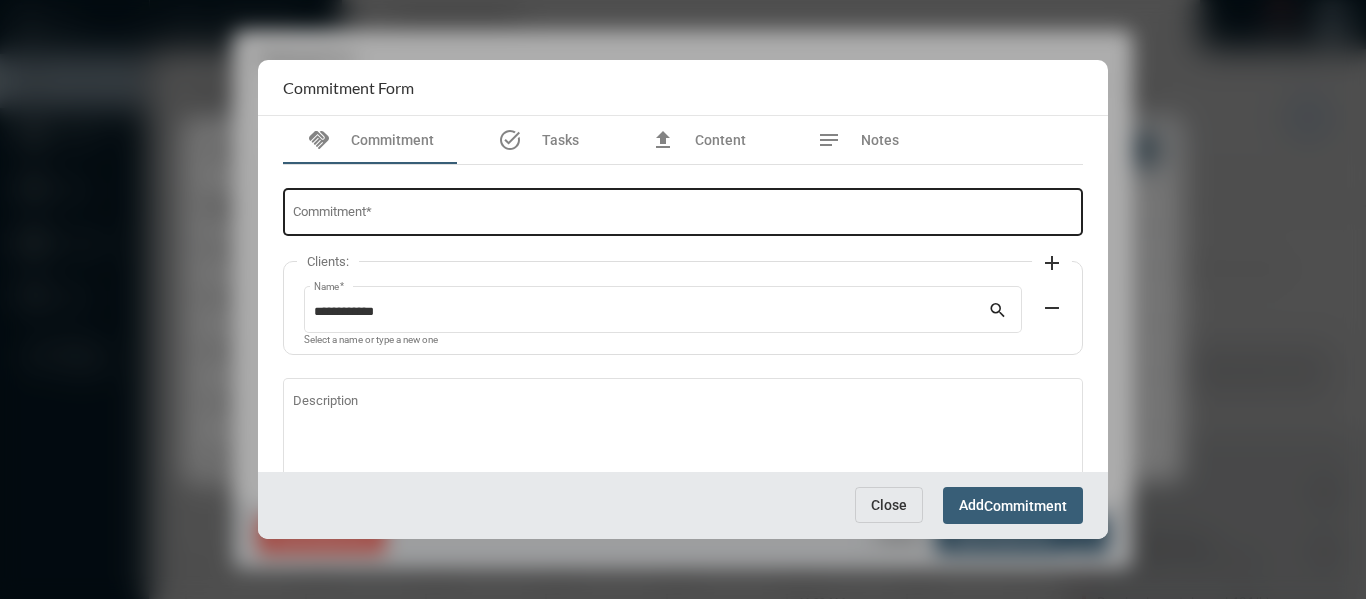 click on "Commitment  *" at bounding box center [683, 215] 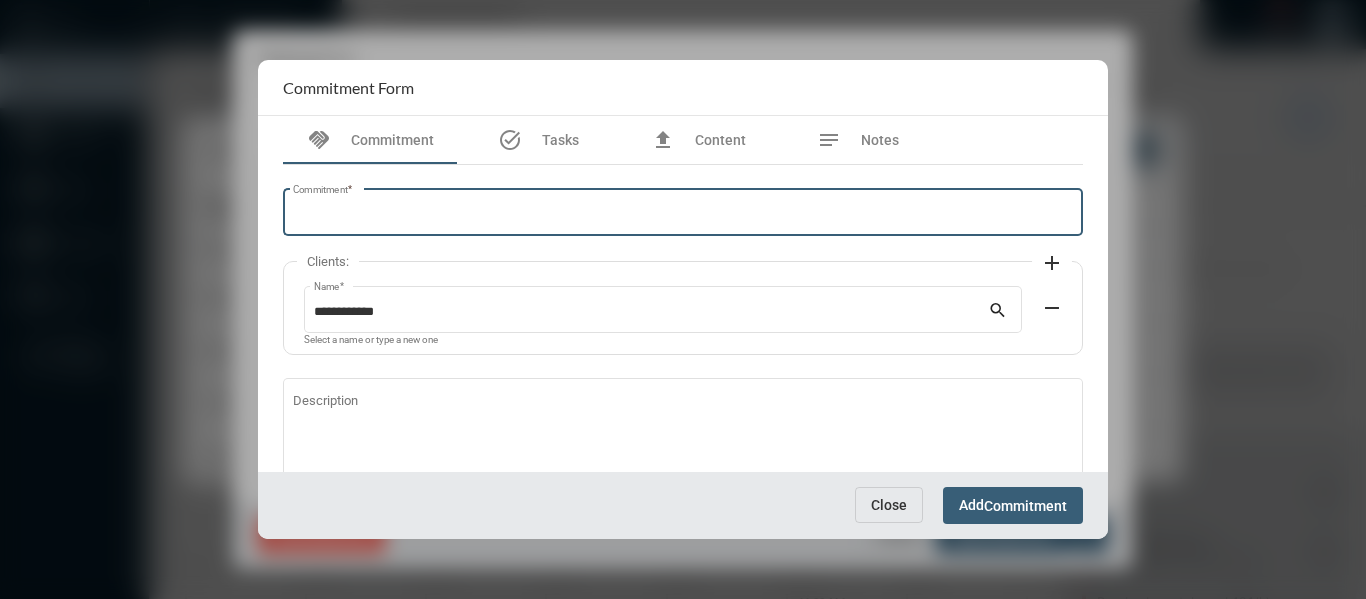 paste on "**********" 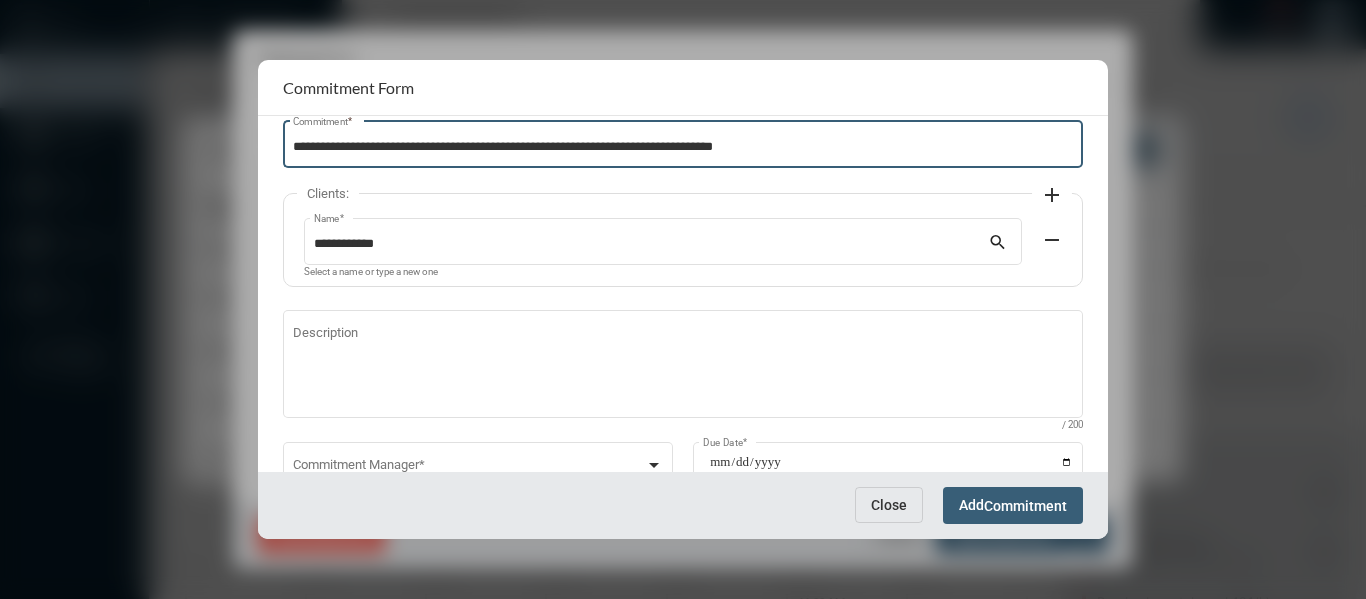 scroll, scrollTop: 100, scrollLeft: 0, axis: vertical 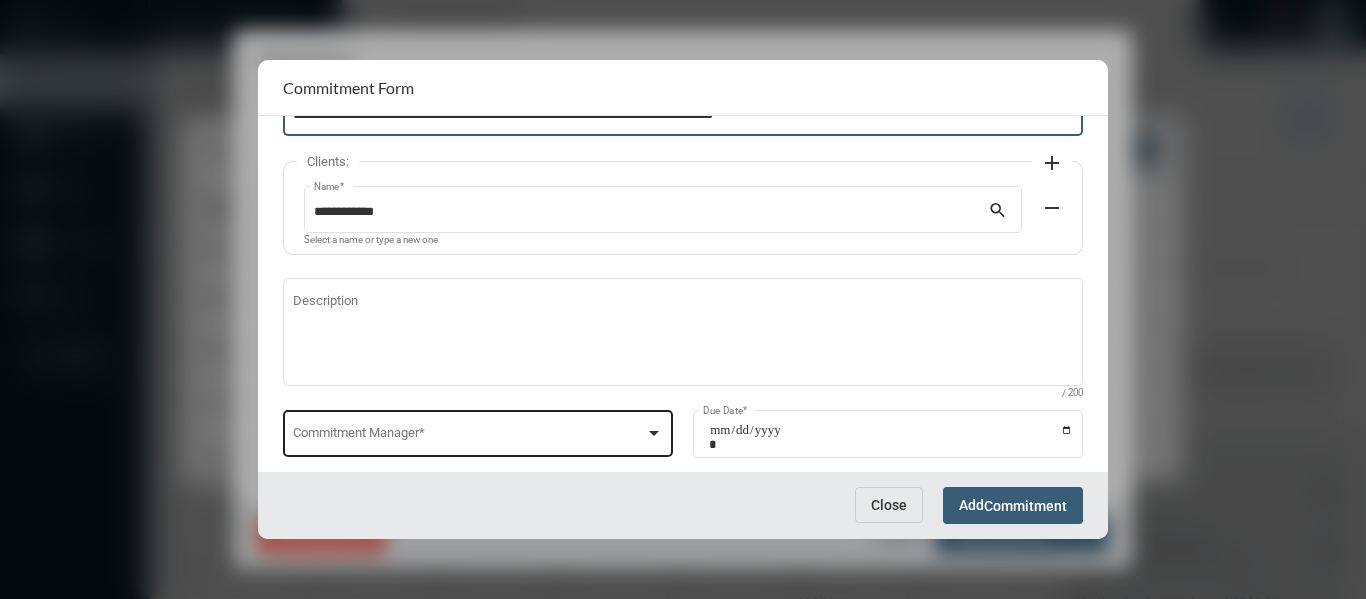 type on "**********" 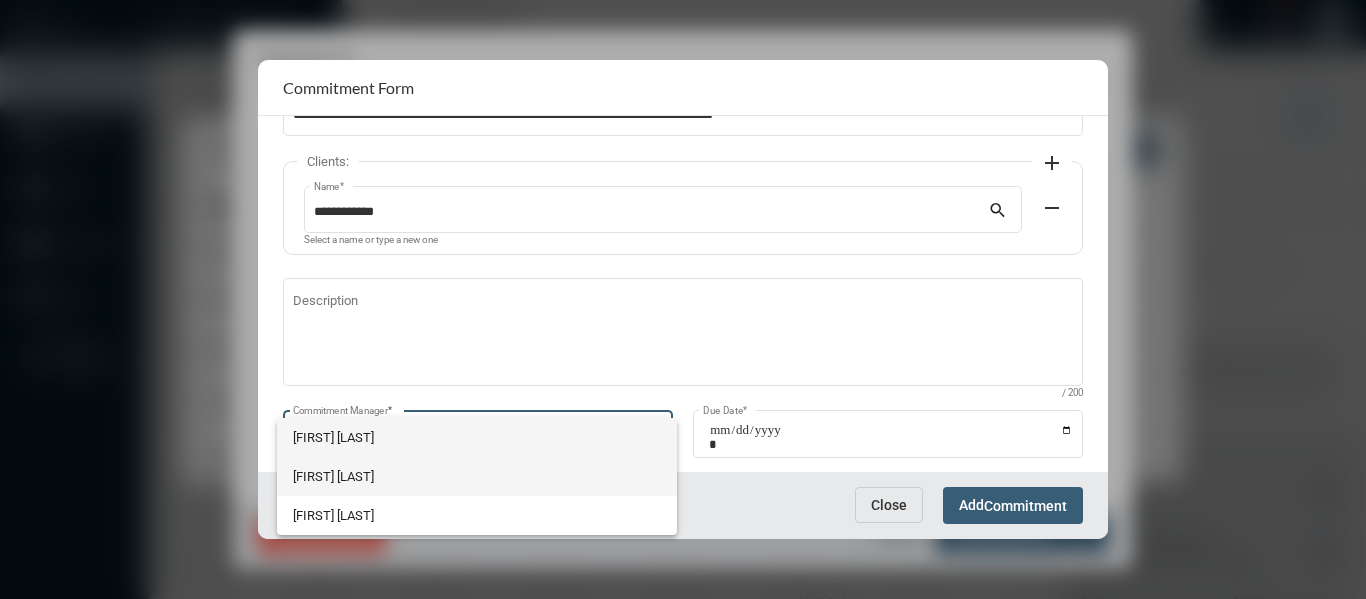 click on "[FIRST] [LAST]" at bounding box center (477, 476) 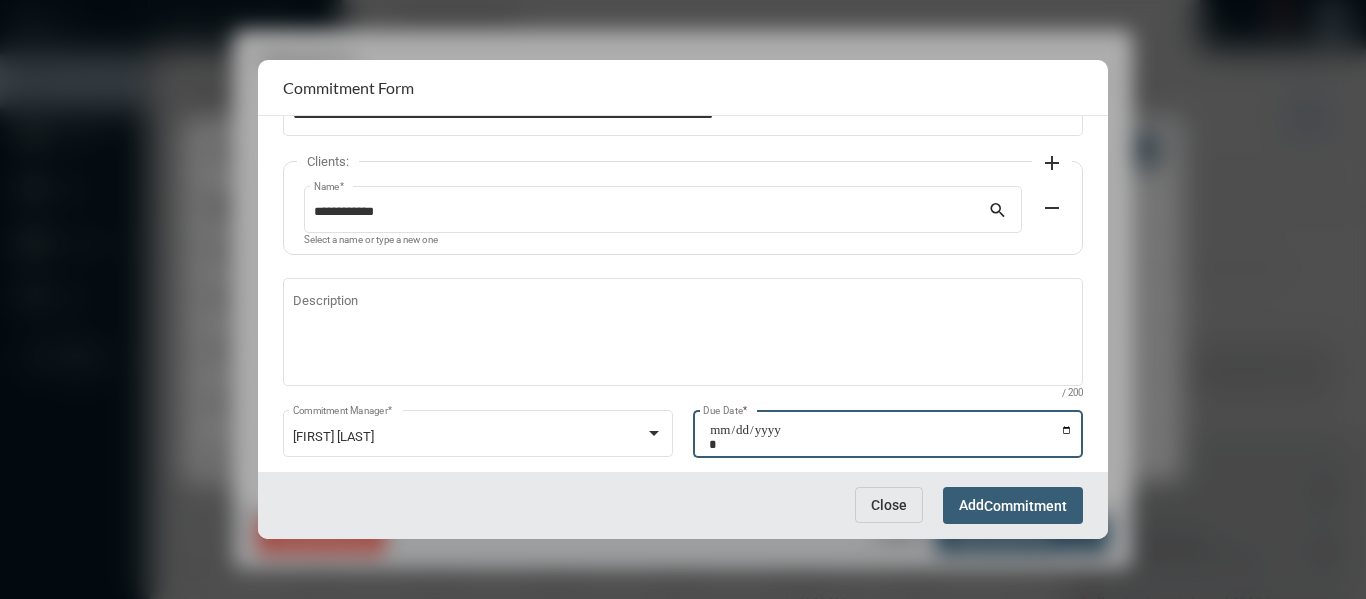 click on "Due Date  *" at bounding box center [891, 437] 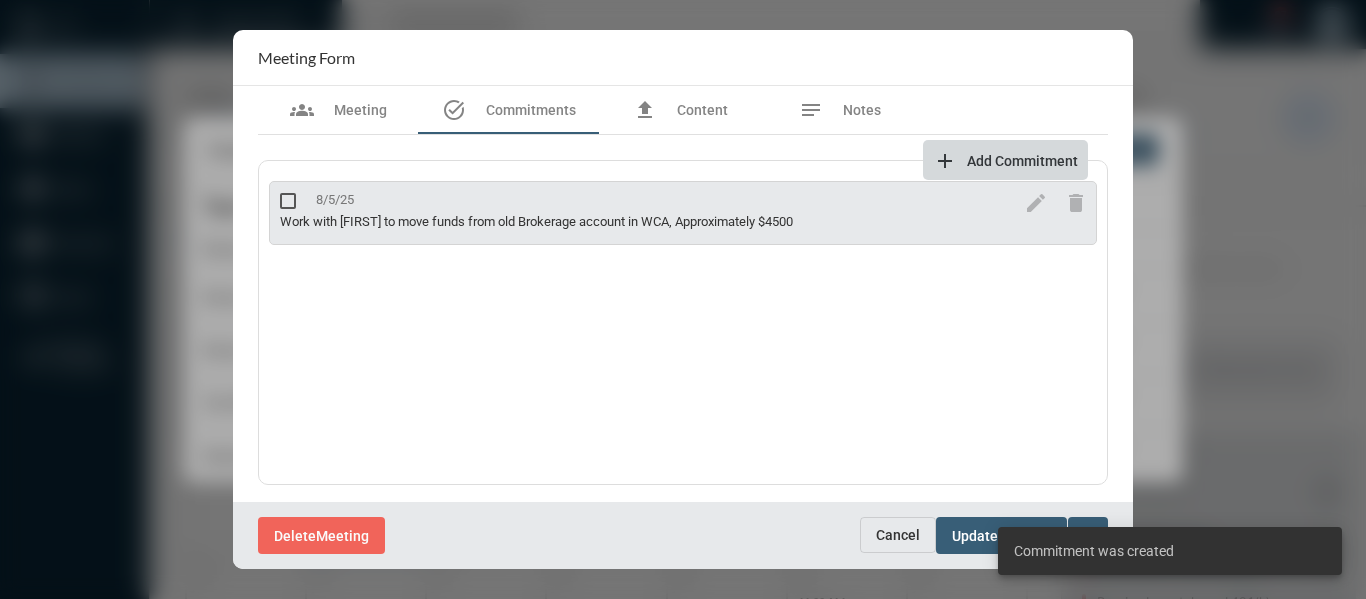 click on "Add Commitment" at bounding box center [1022, 161] 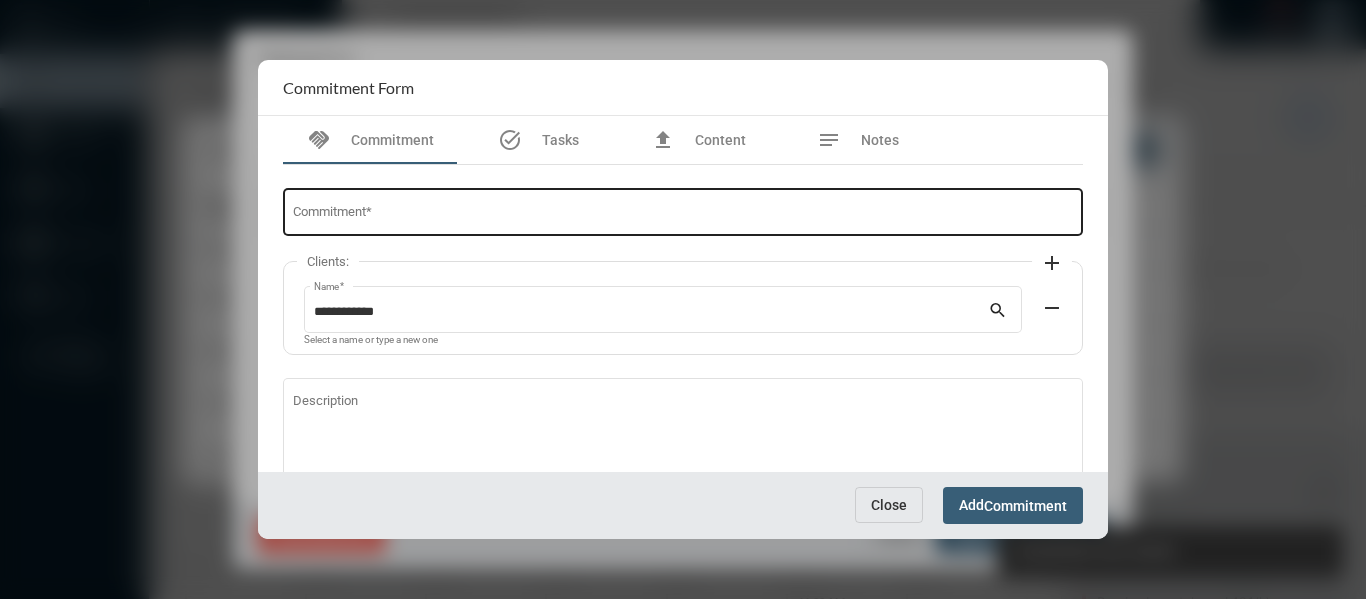 click on "Commitment  *" at bounding box center (683, 215) 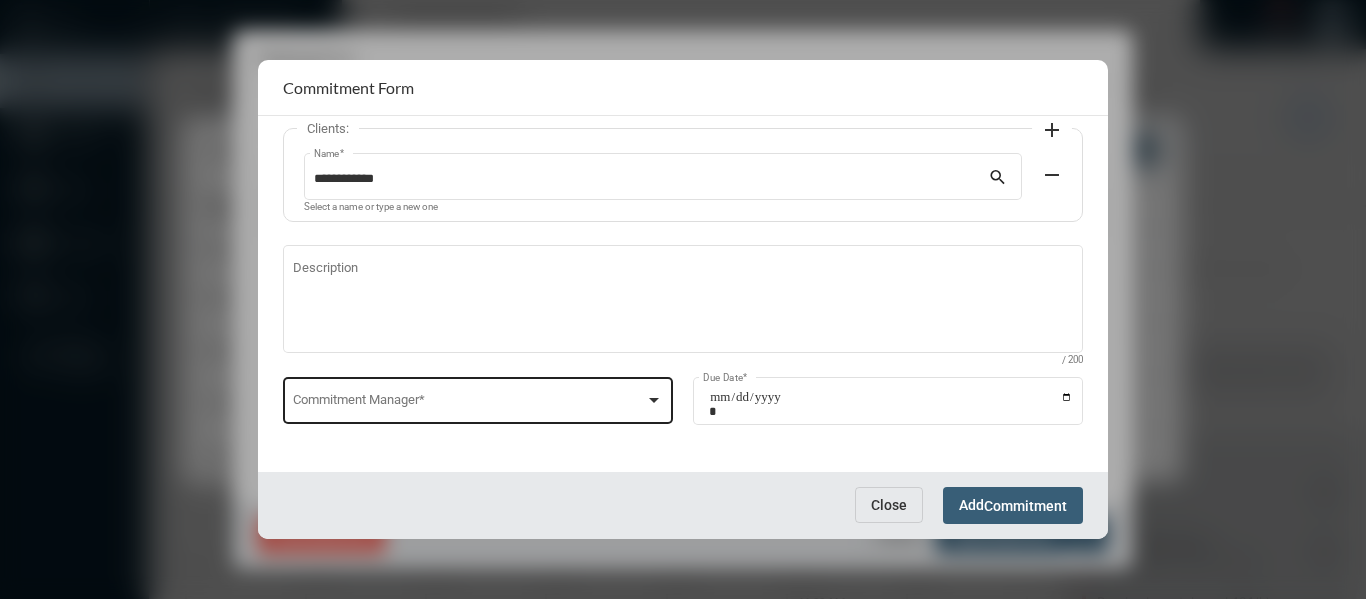 scroll, scrollTop: 136, scrollLeft: 0, axis: vertical 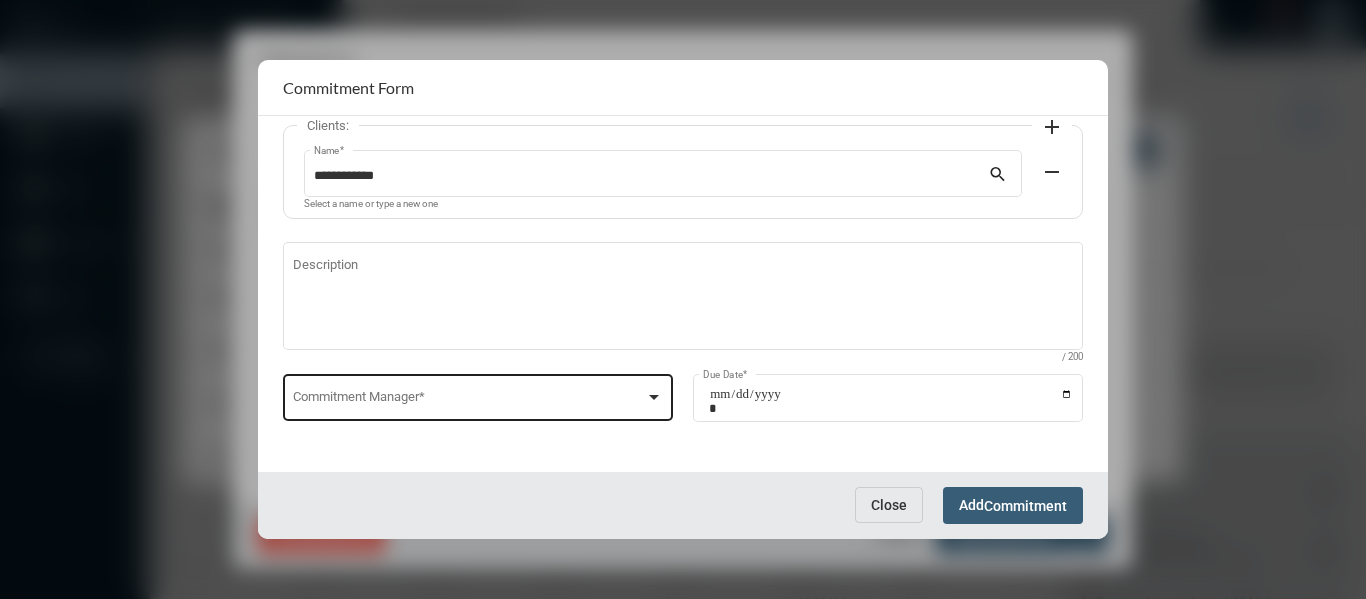 type on "**********" 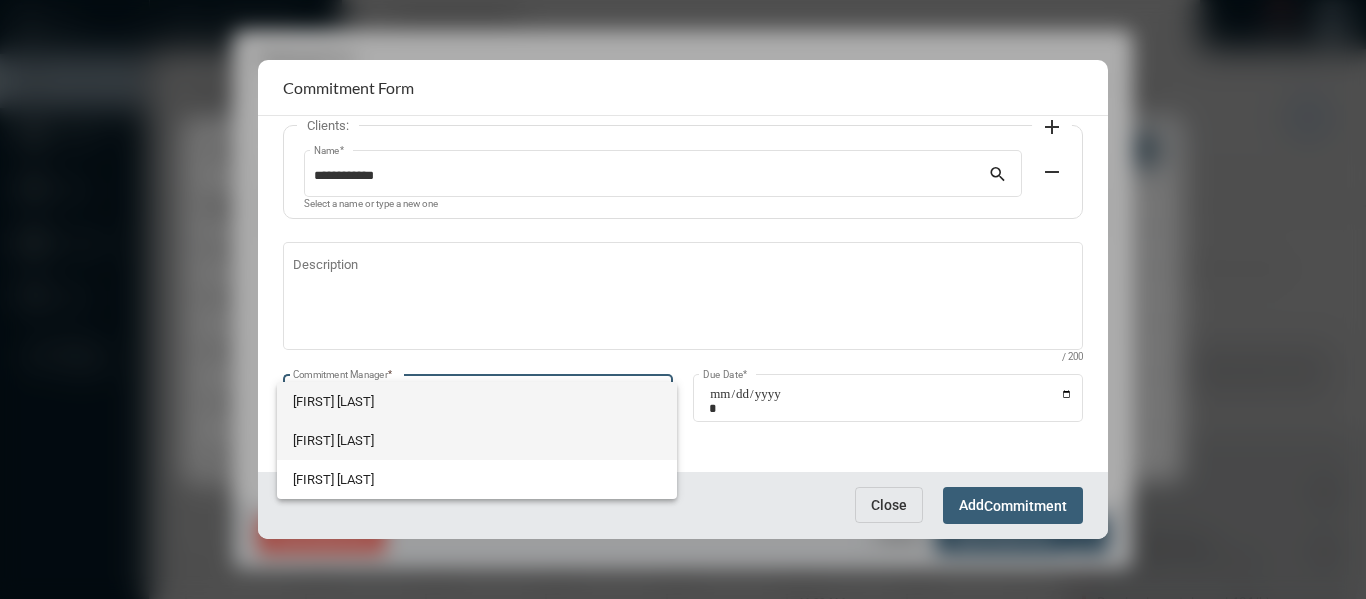 click on "[FIRST] [LAST]" at bounding box center [477, 440] 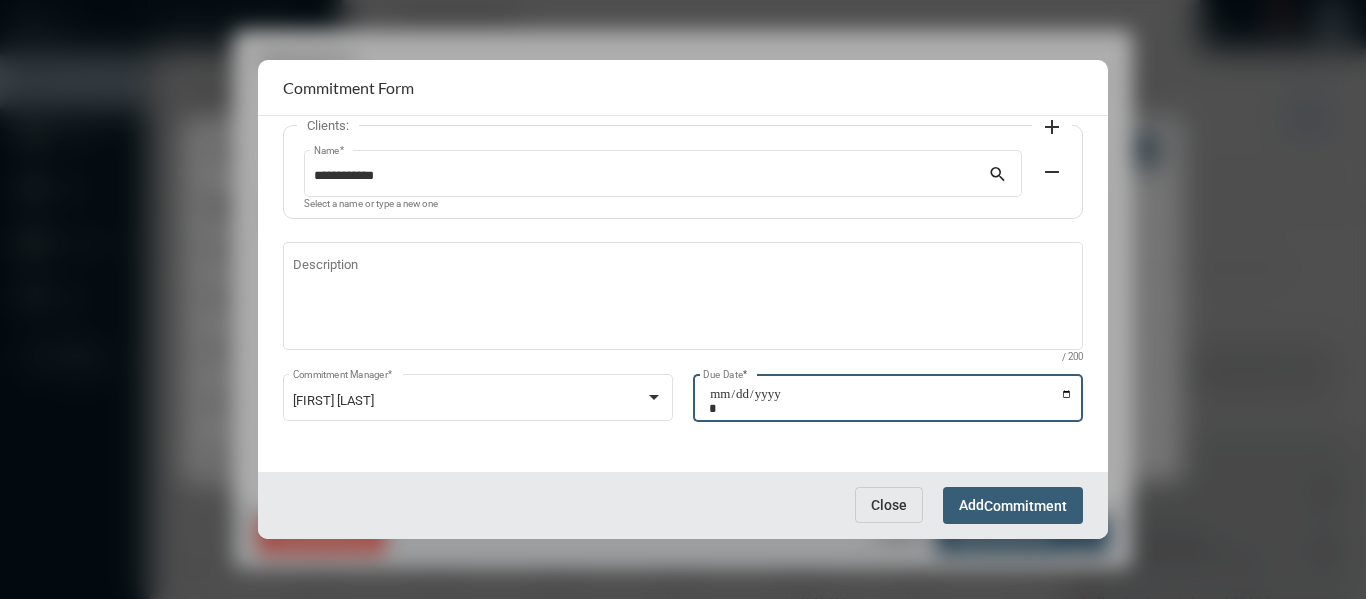 click on "Due Date  *" at bounding box center (891, 401) 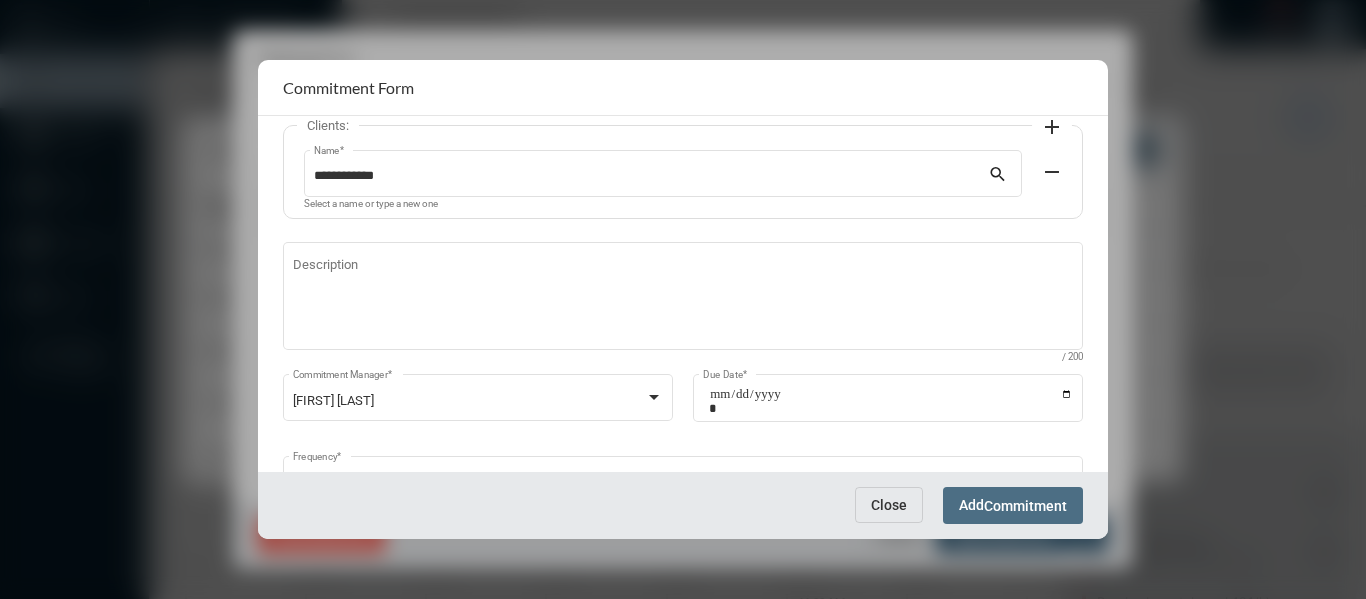 click on "Commitment" at bounding box center [1025, 506] 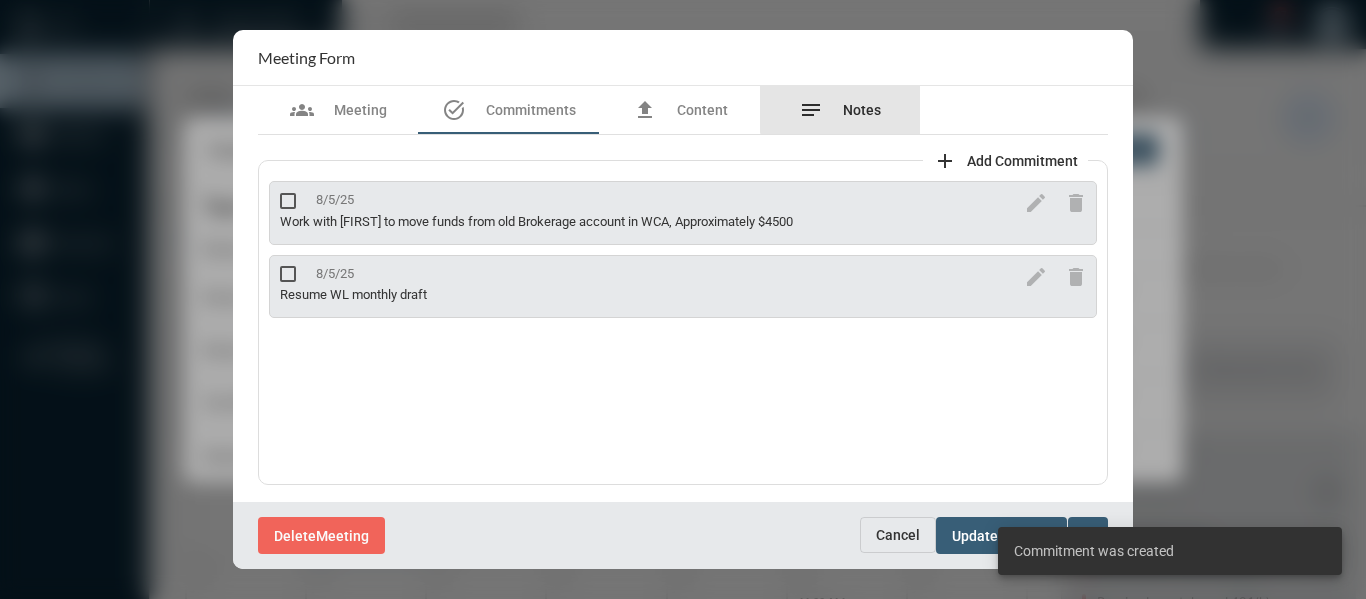 click on "notes Notes" at bounding box center (840, 110) 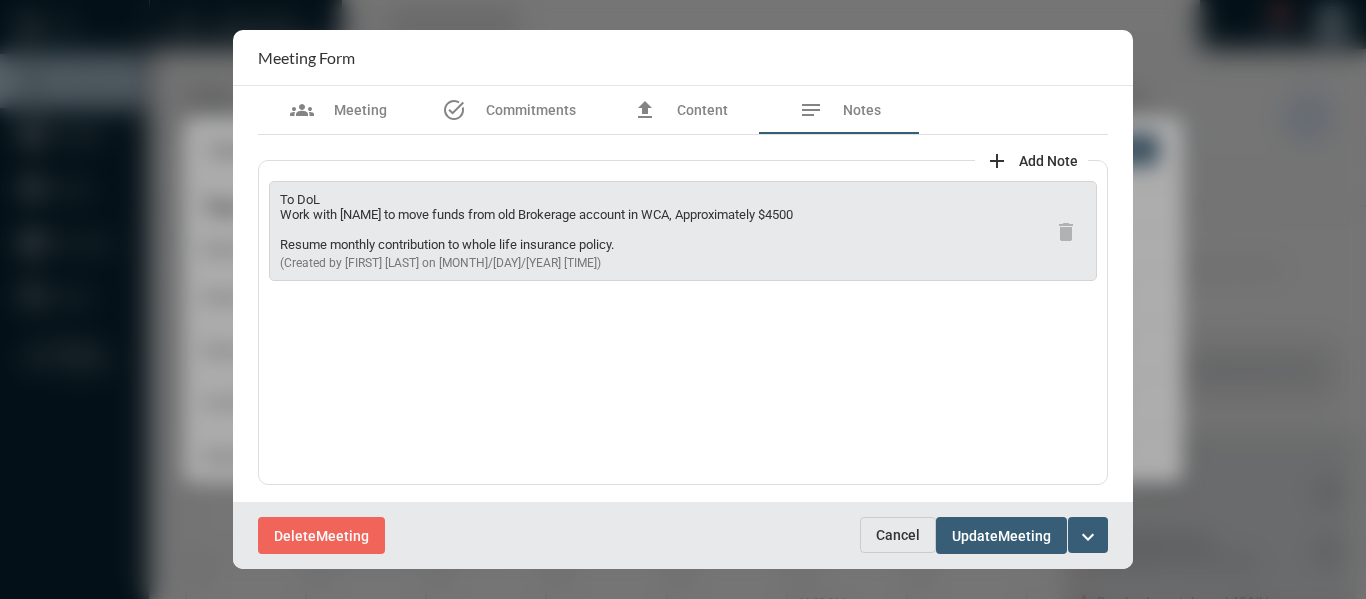 click on "expand_more" at bounding box center (1088, 537) 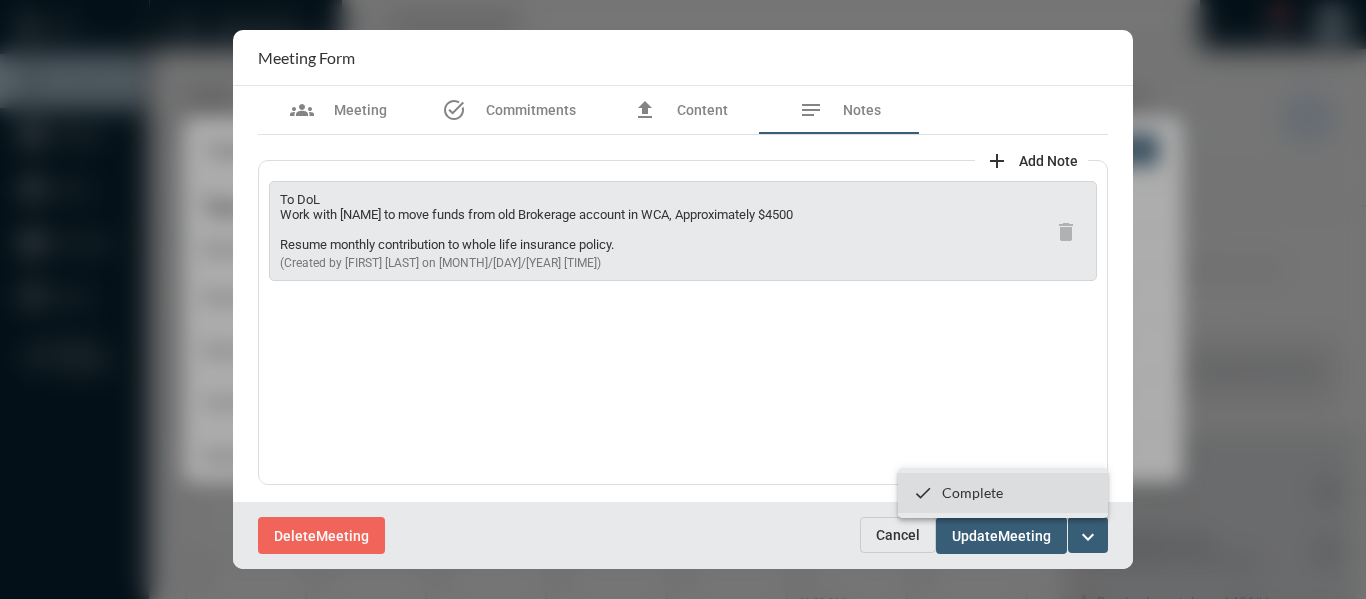 click on "Complete" at bounding box center (972, 492) 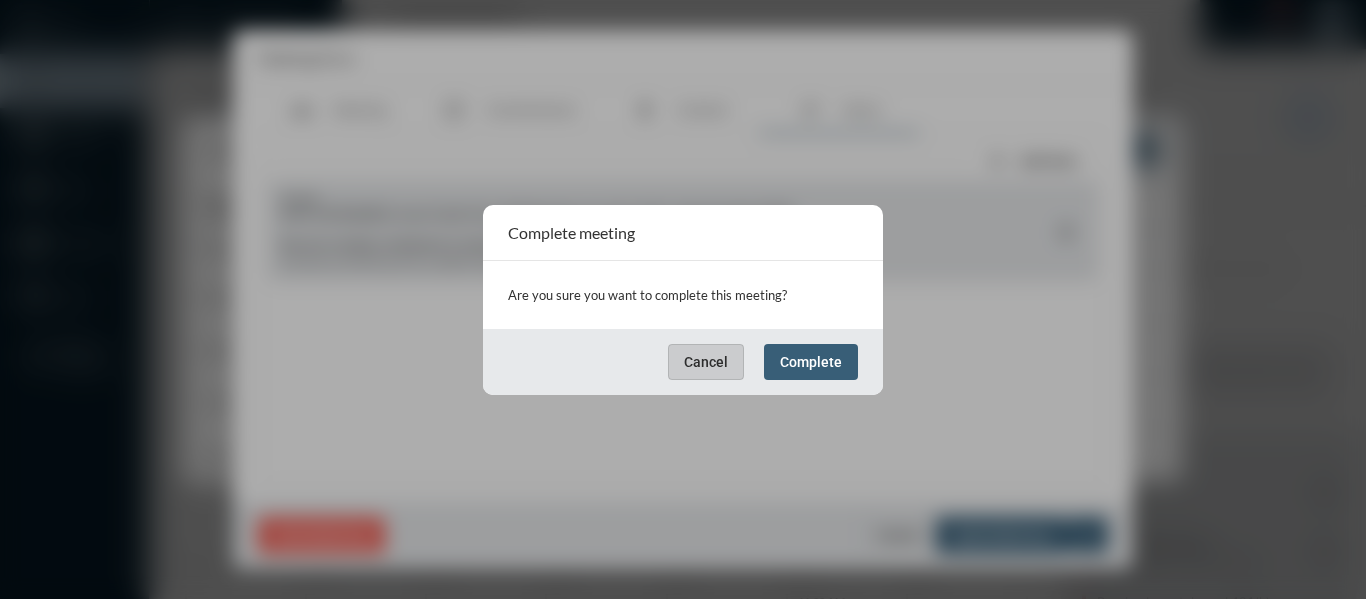 click on "Complete" at bounding box center [811, 362] 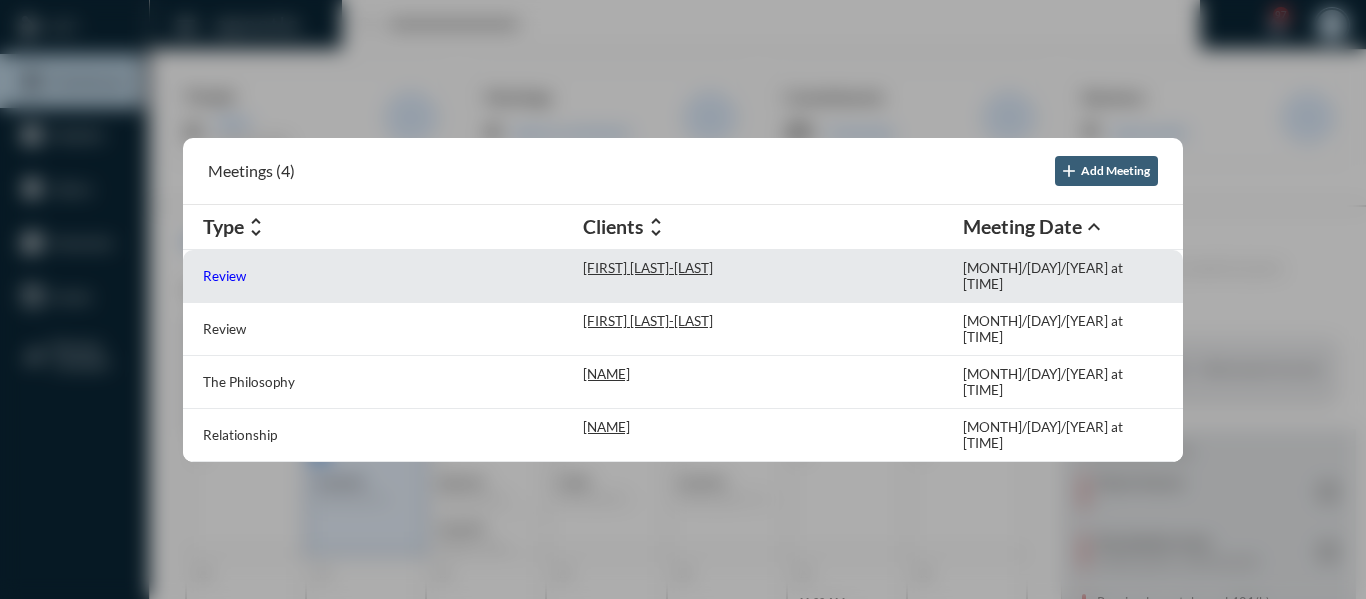 click on "Review" at bounding box center [224, 276] 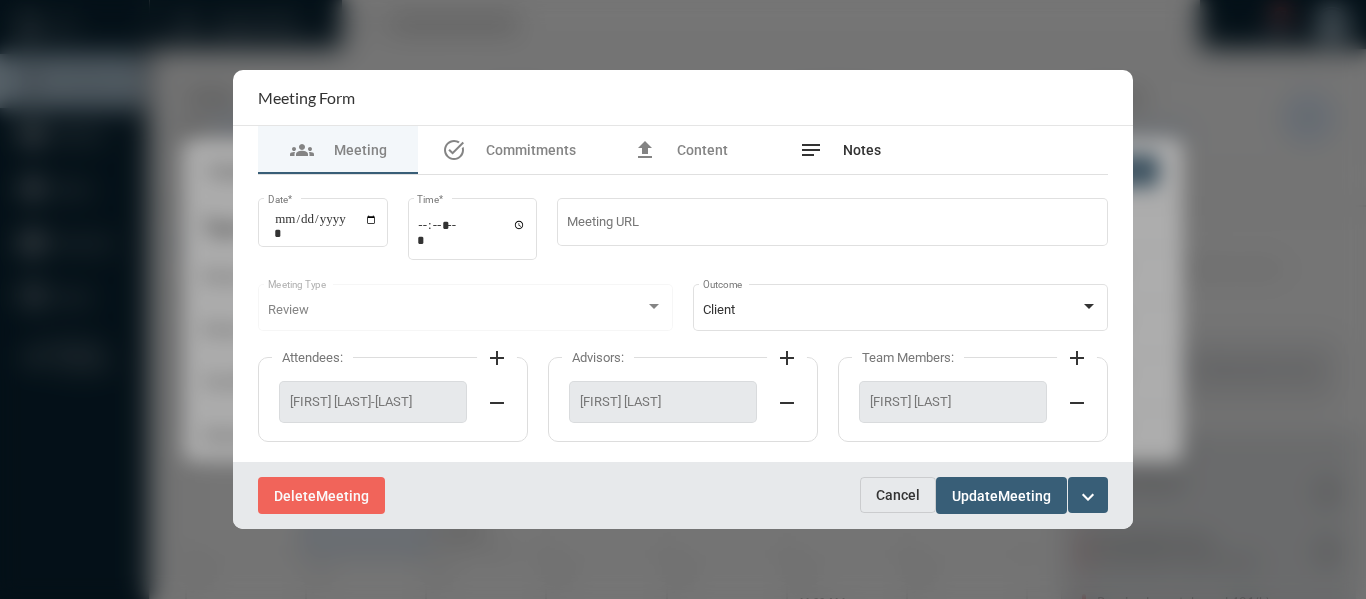 click on "Notes" at bounding box center (862, 150) 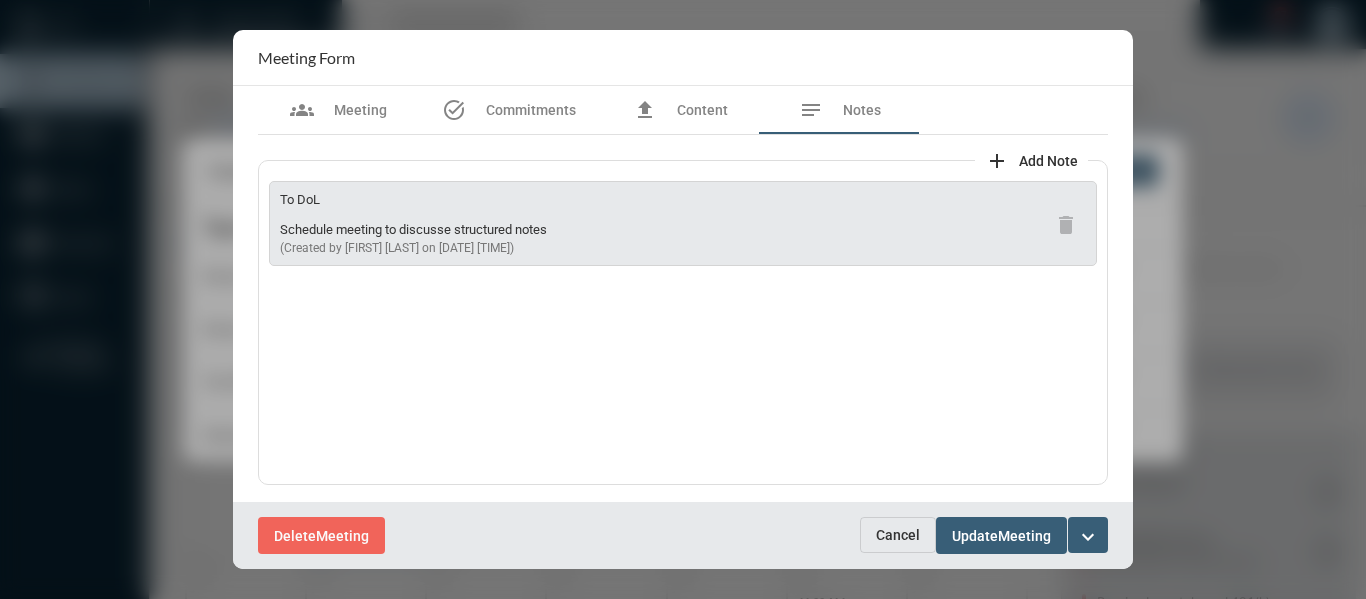 click on "Cancel" at bounding box center (898, 535) 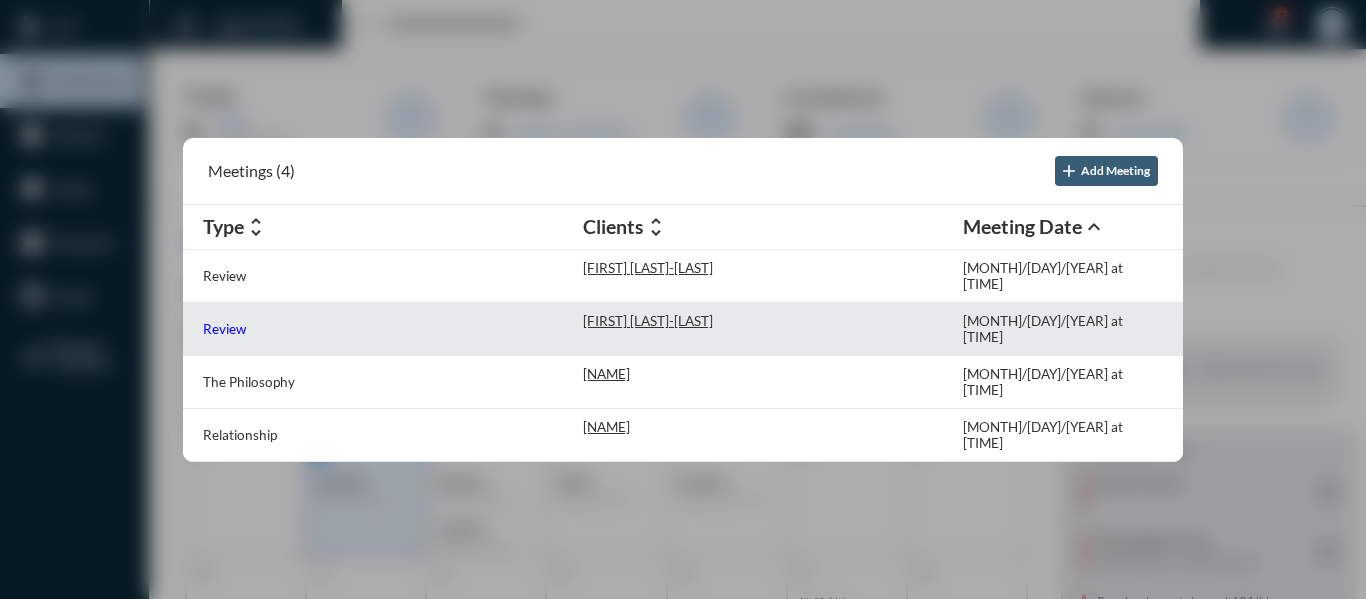 click on "Review" at bounding box center (224, 329) 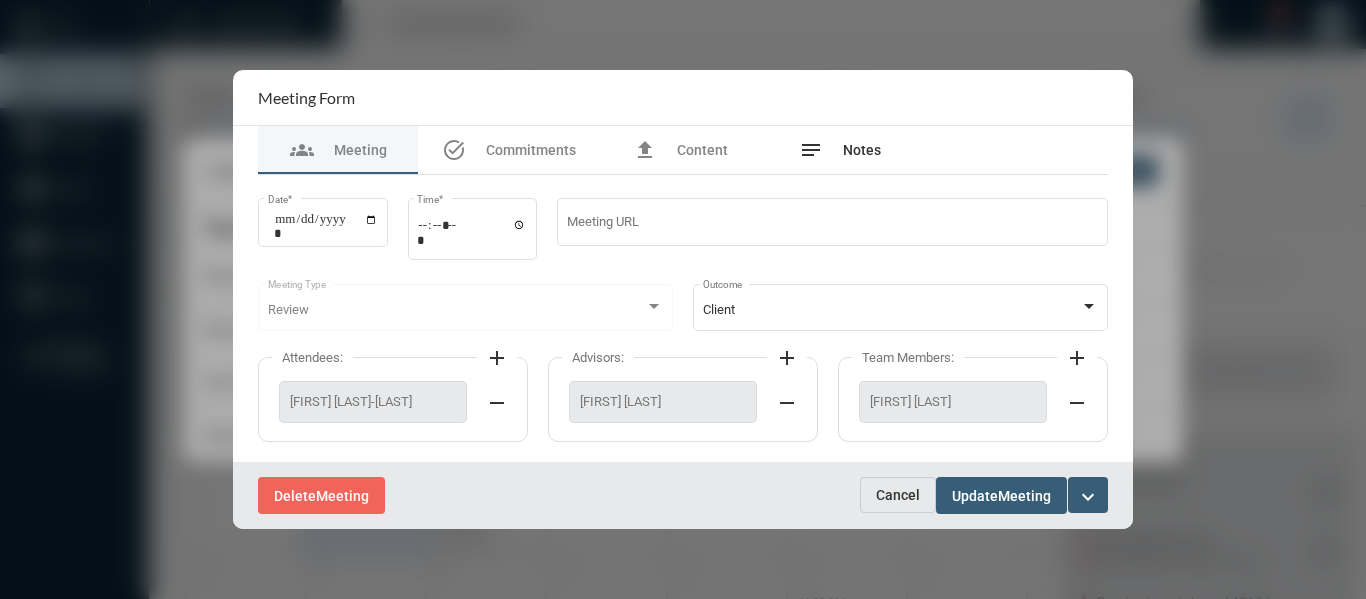 click on "Notes" at bounding box center (862, 150) 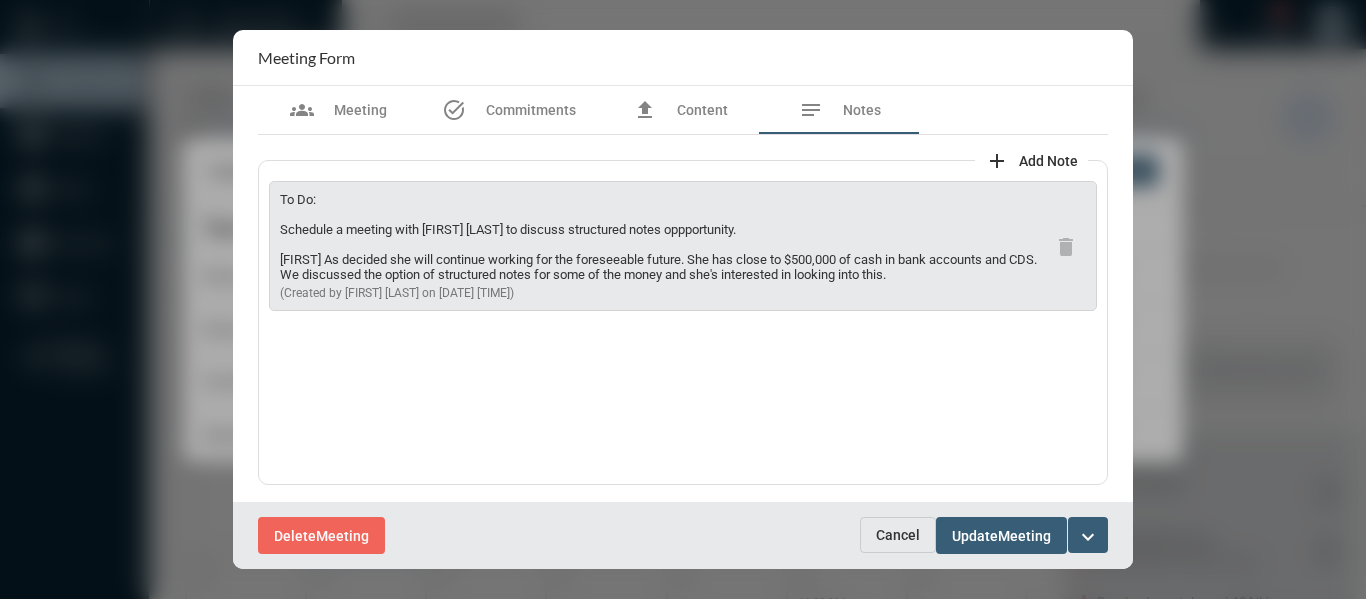 drag, startPoint x: 741, startPoint y: 229, endPoint x: 269, endPoint y: 226, distance: 472.00952 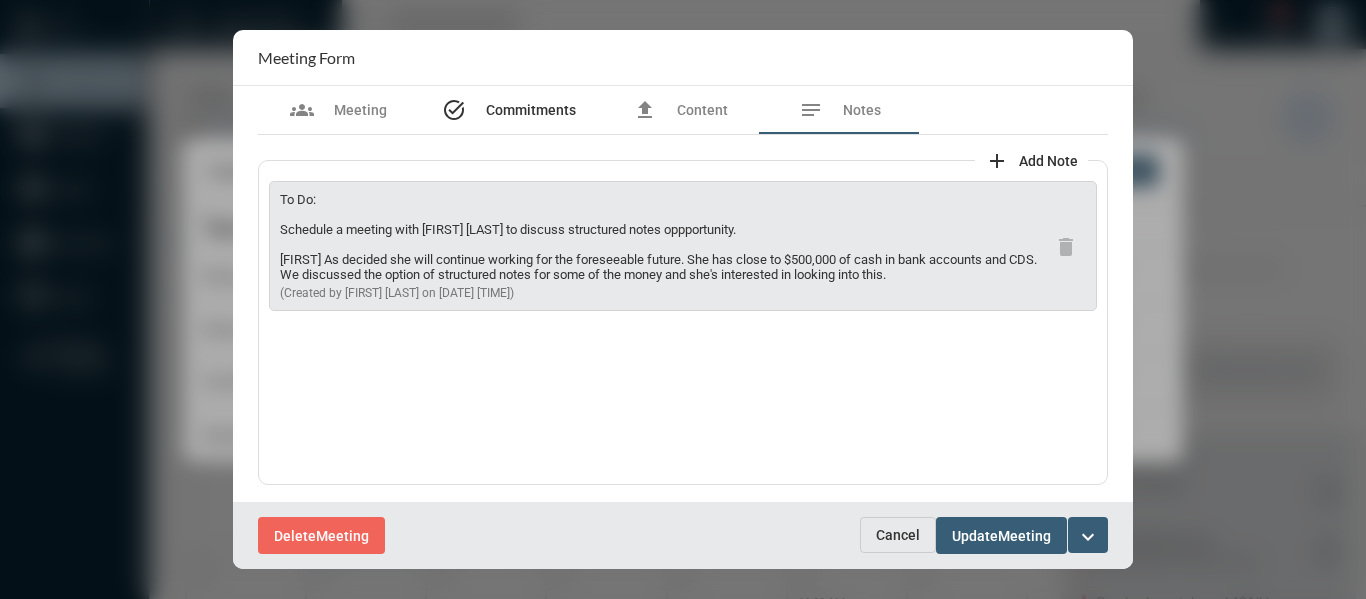 click on "task_alt Commitments" at bounding box center (509, 110) 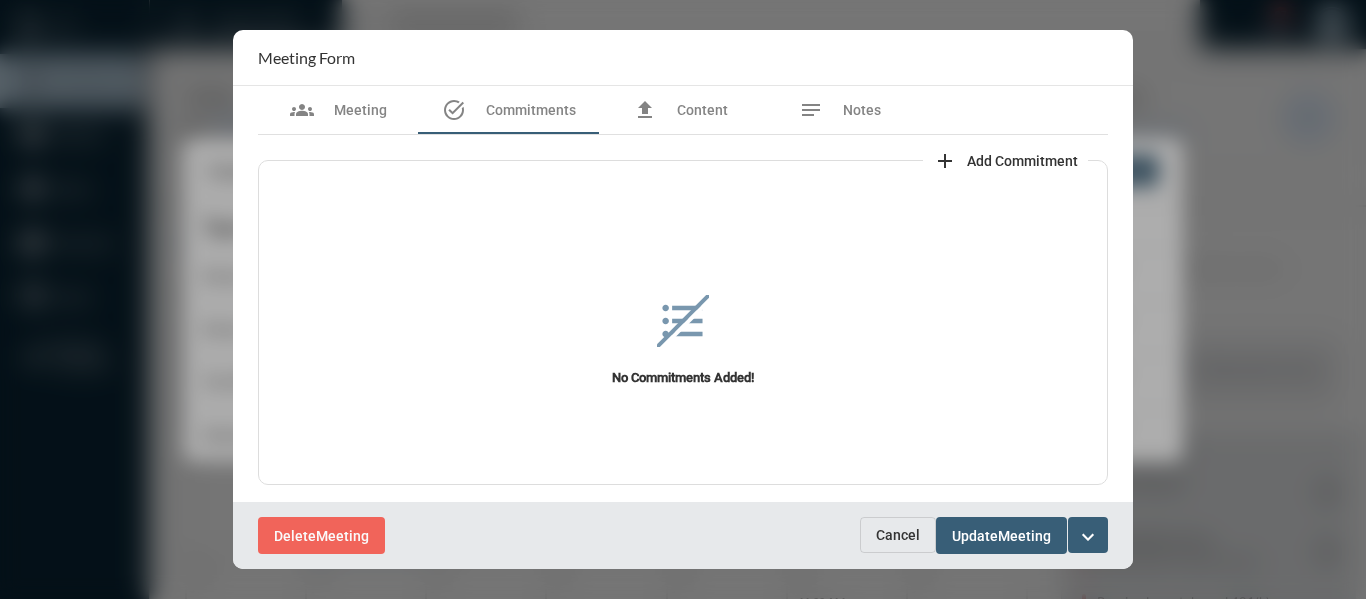 click on "add Add Commitment" at bounding box center [1005, 160] 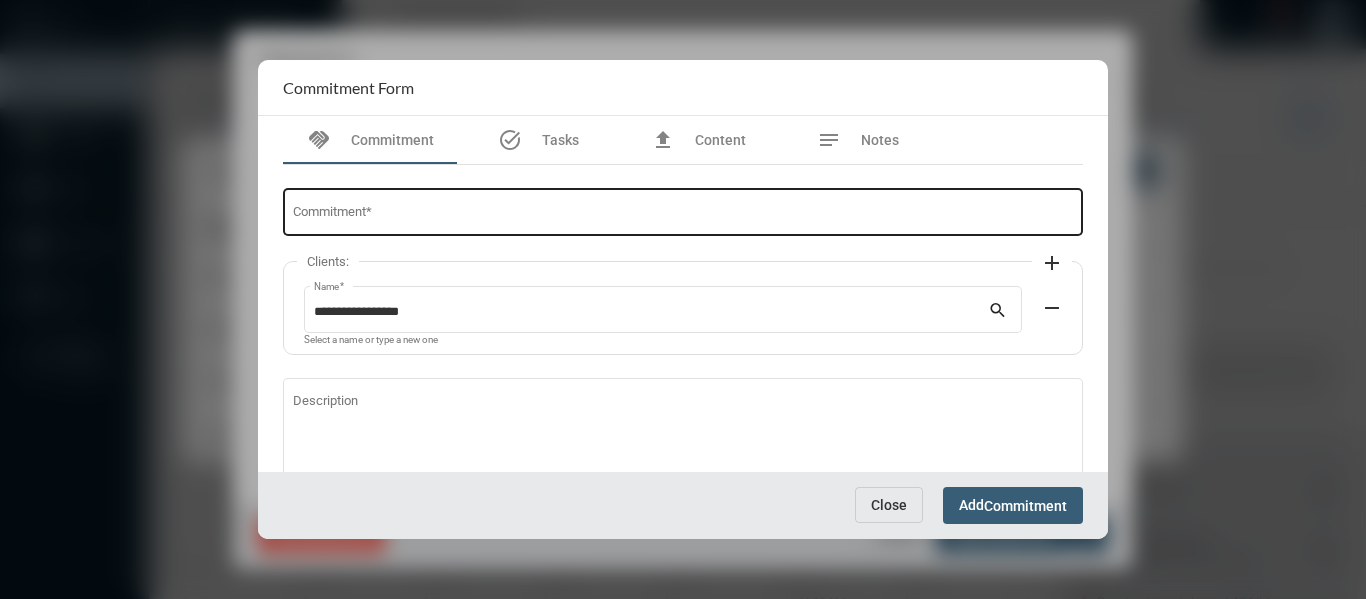 click on "Commitment  *" at bounding box center (683, 210) 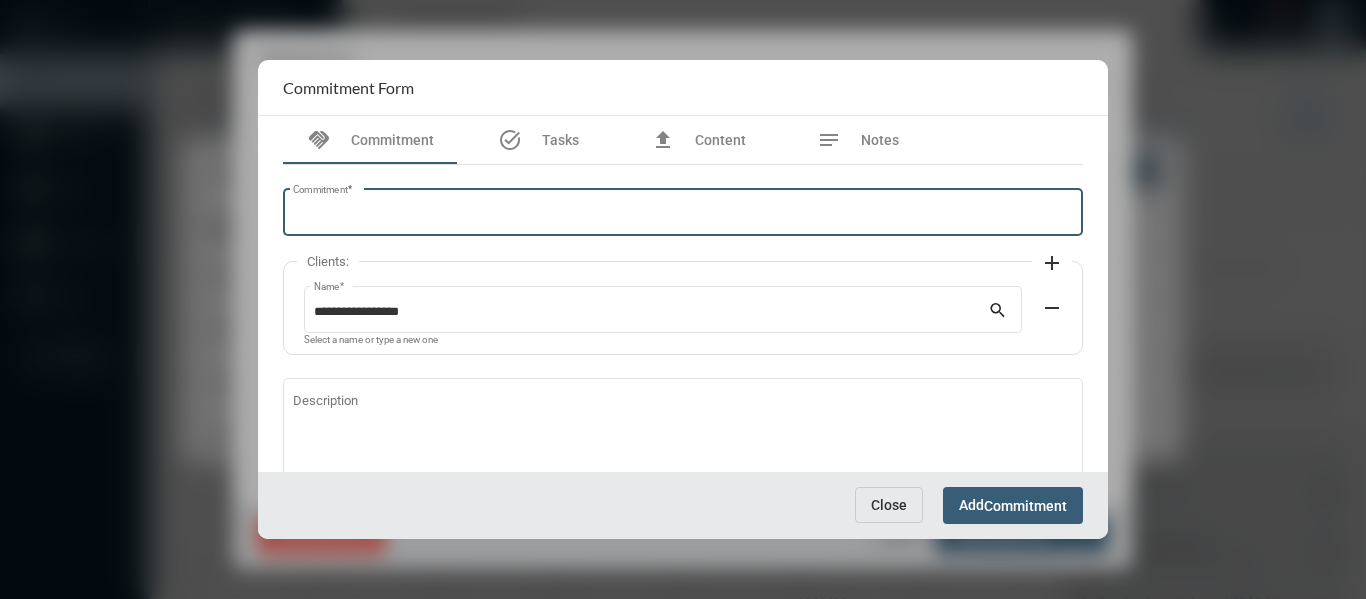 paste on "**********" 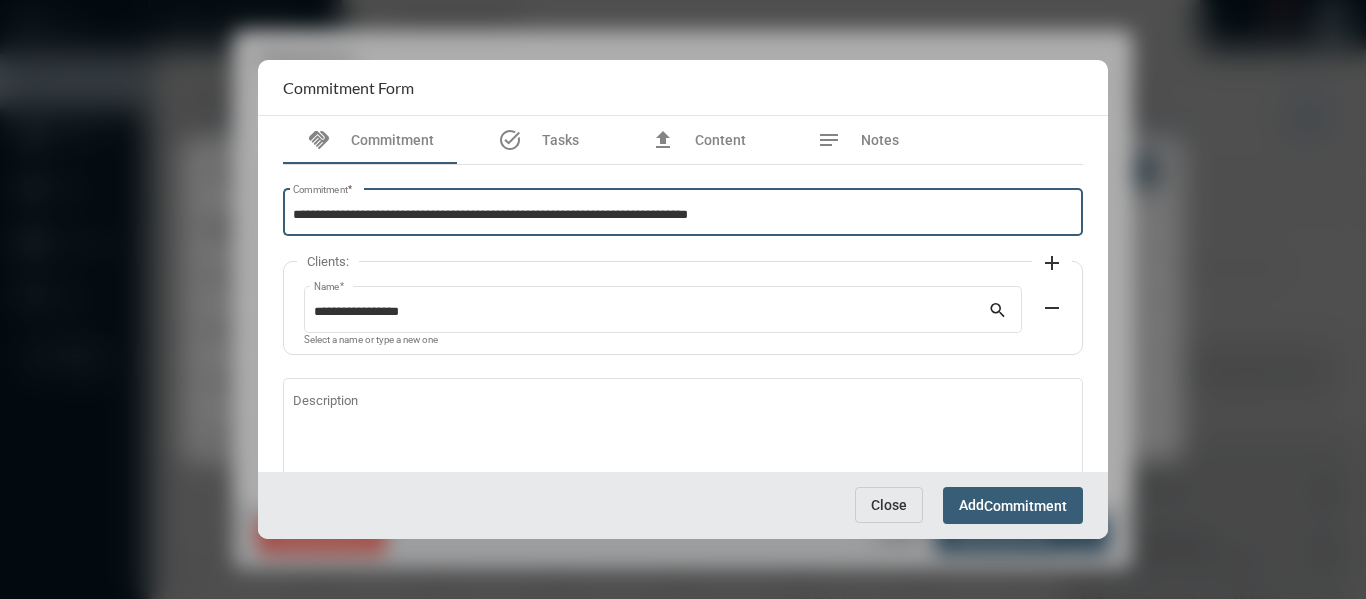 click on "**********" at bounding box center [683, 215] 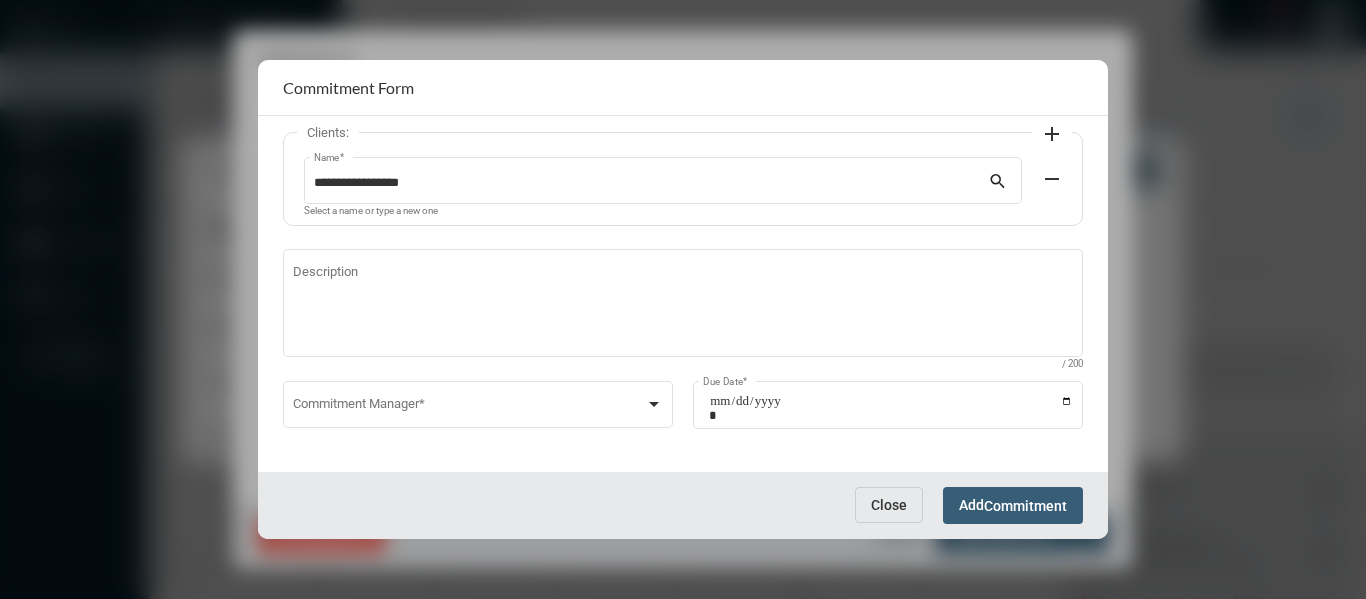 scroll, scrollTop: 136, scrollLeft: 0, axis: vertical 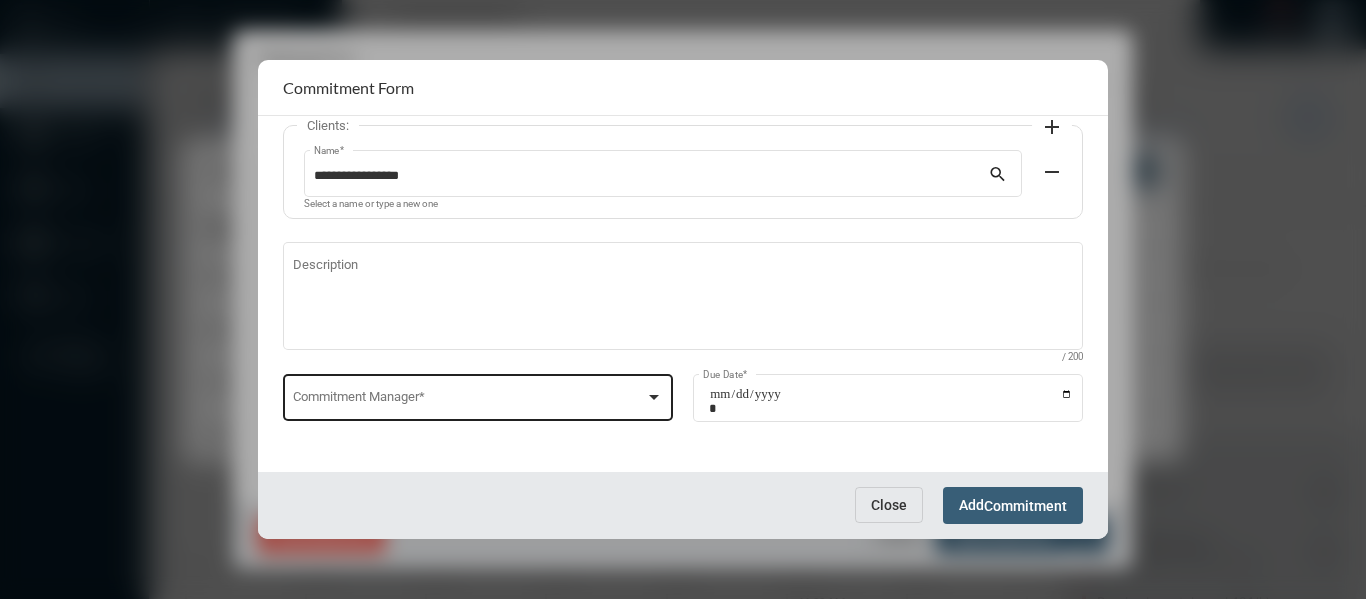 type on "**********" 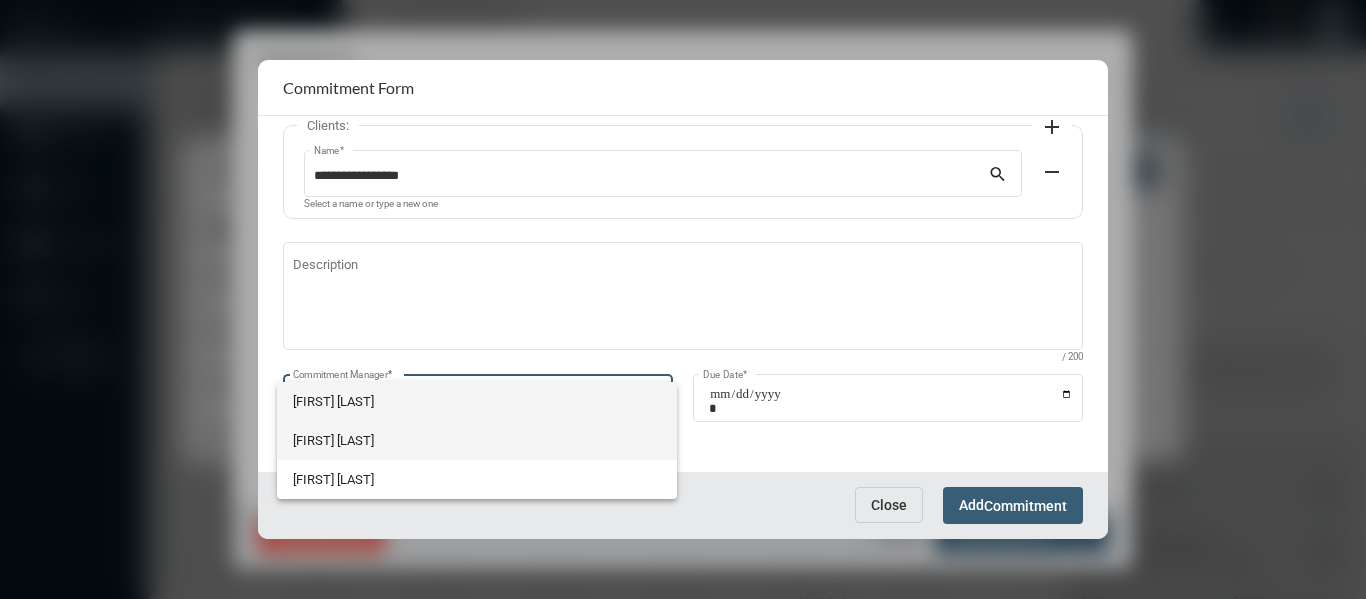 drag, startPoint x: 319, startPoint y: 436, endPoint x: 338, endPoint y: 431, distance: 19.646883 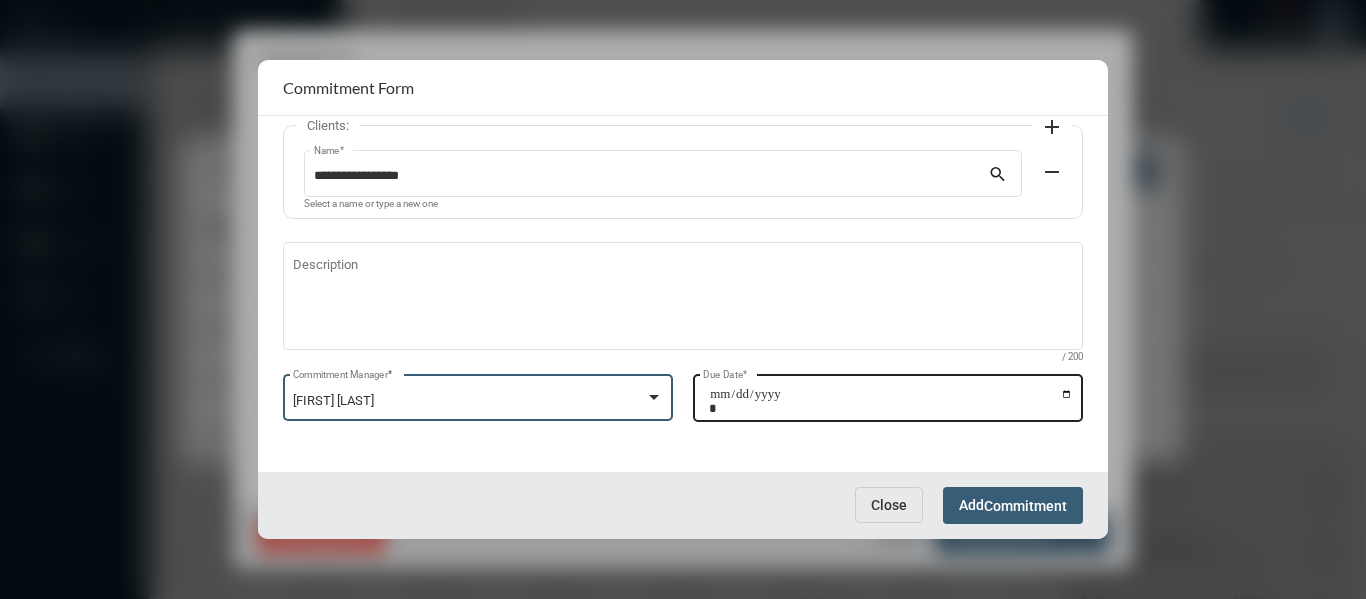click on "Due Date  *" at bounding box center [891, 401] 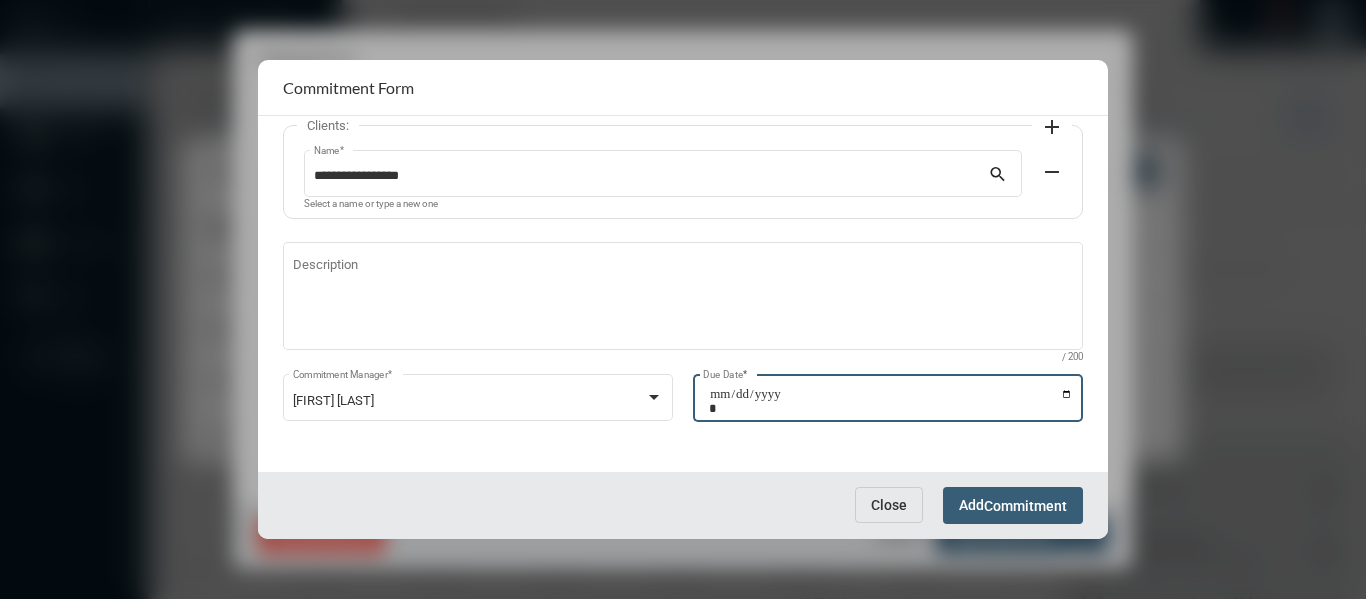 type on "**********" 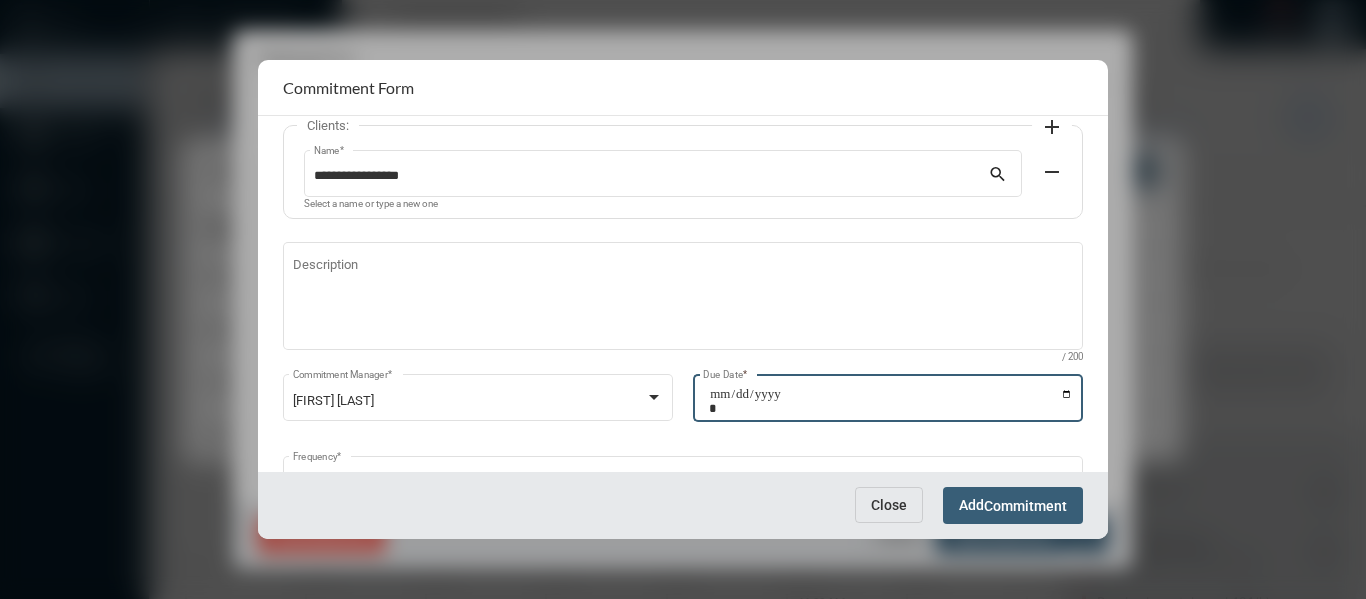 click on "Commitment" at bounding box center (1025, 506) 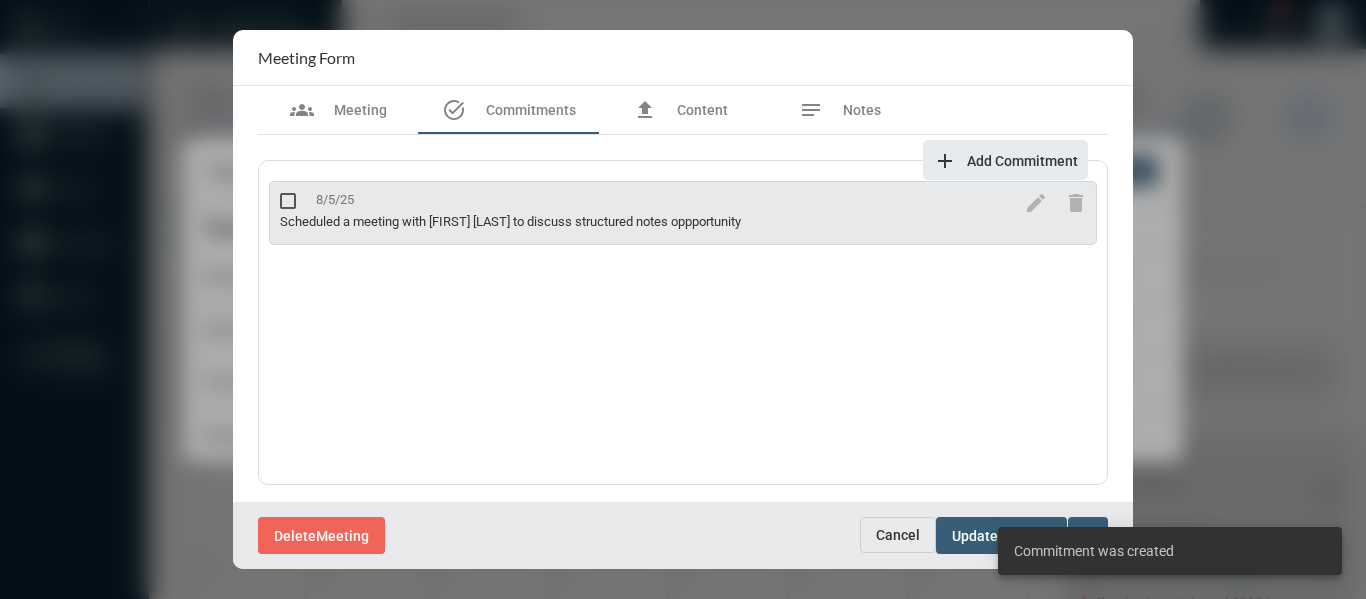 scroll, scrollTop: 2, scrollLeft: 0, axis: vertical 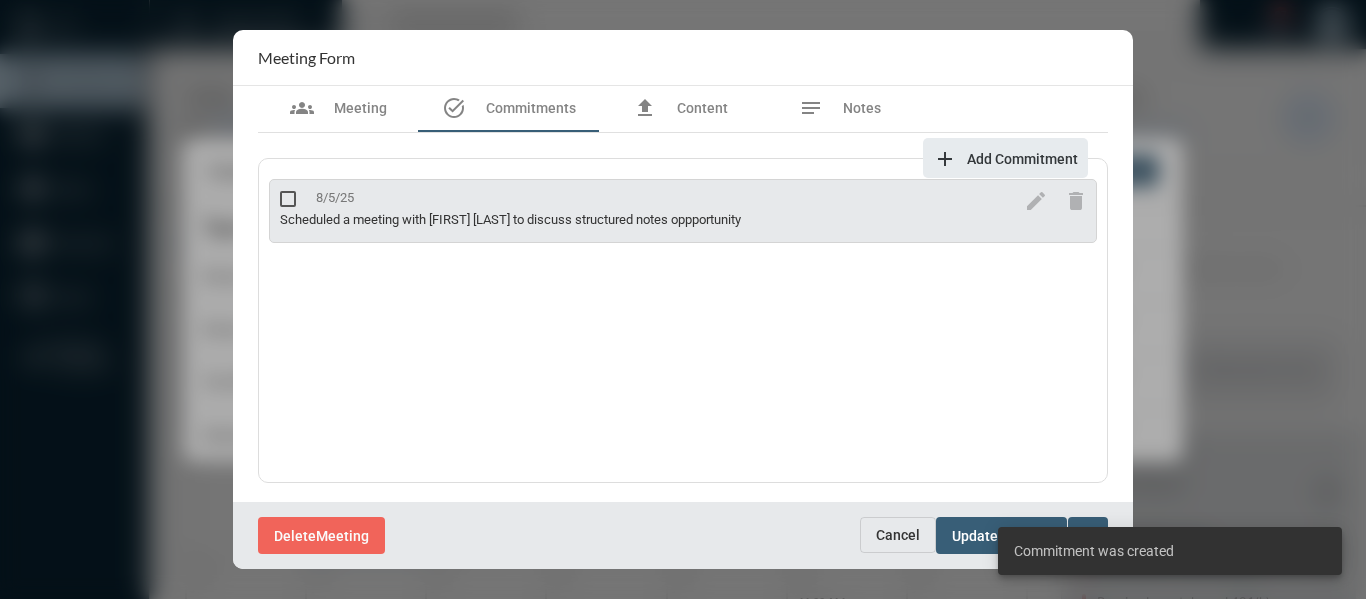 click on "Delete  Meeting  Cancel  Update  Meeting expand_more" at bounding box center (683, 535) 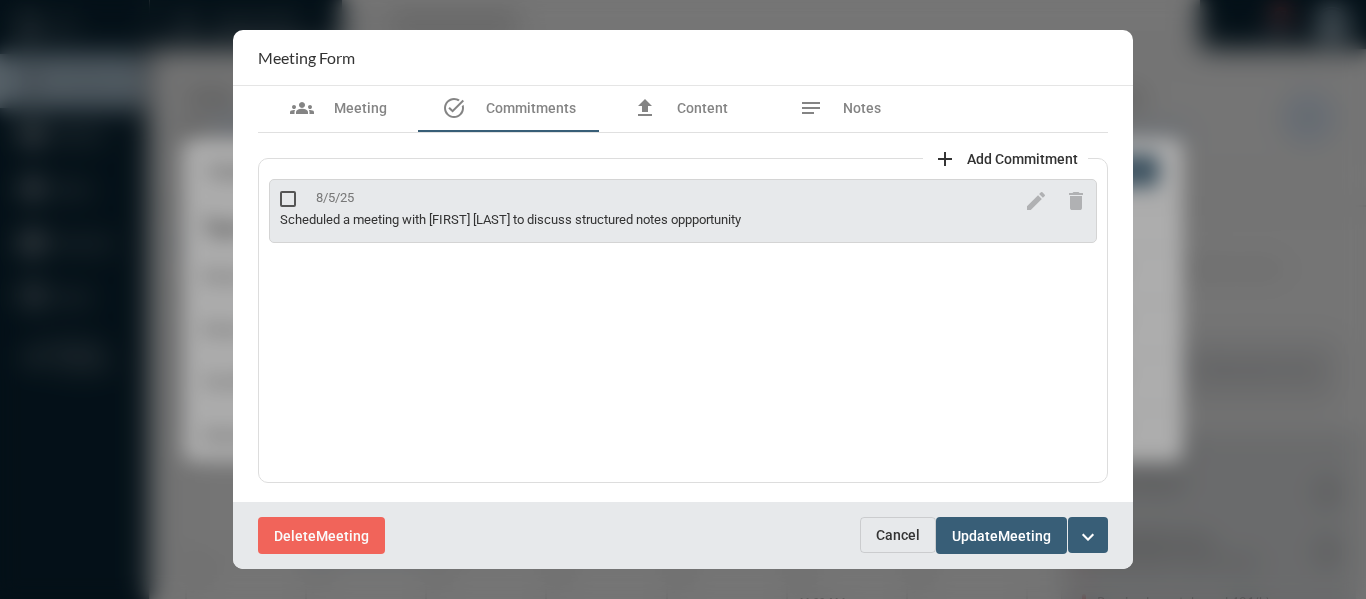 click on "expand_more" at bounding box center (1088, 537) 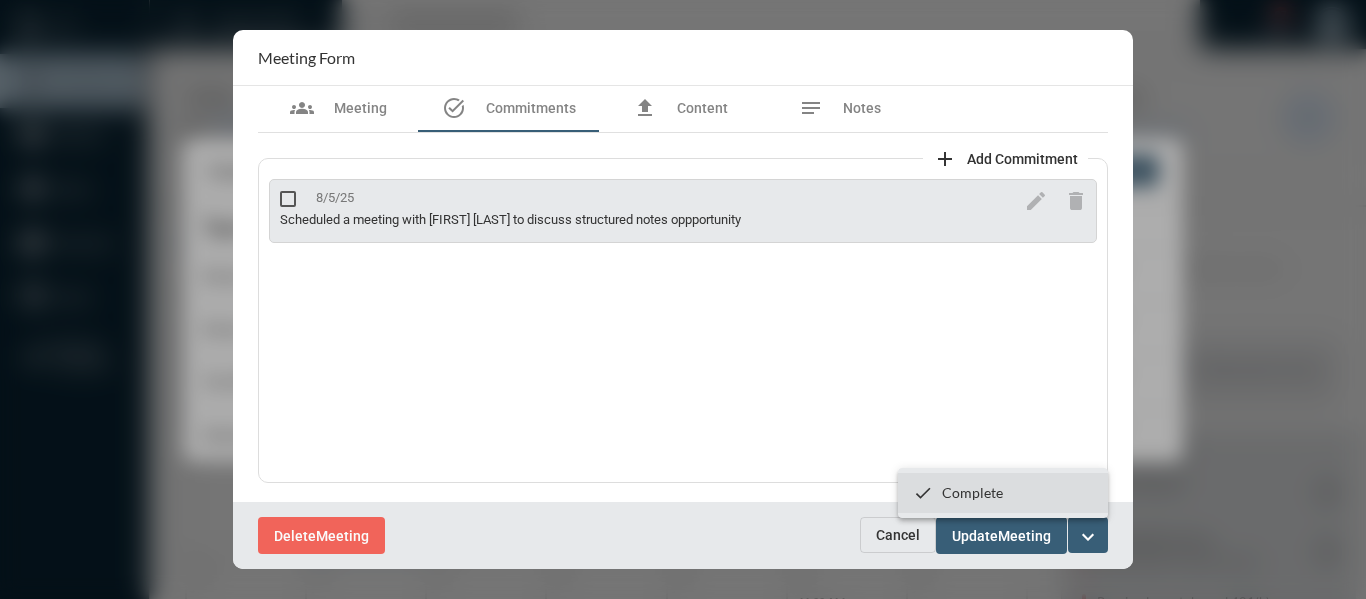 click on "Complete" at bounding box center [972, 492] 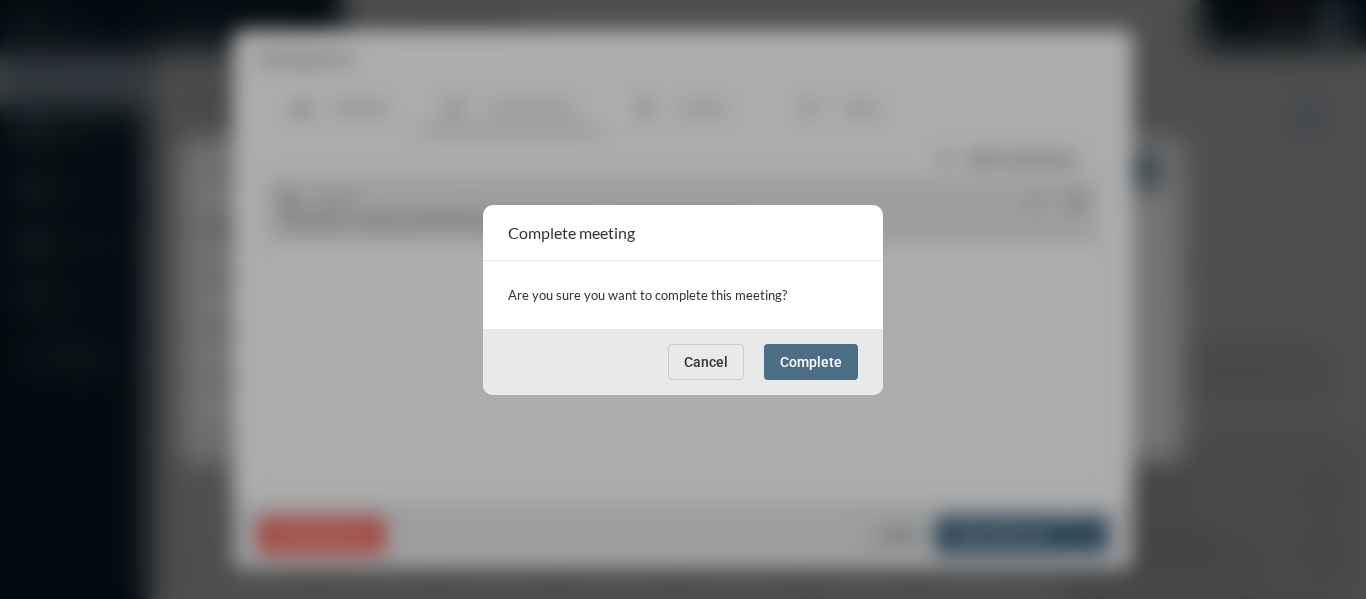 click on "Complete" at bounding box center (811, 362) 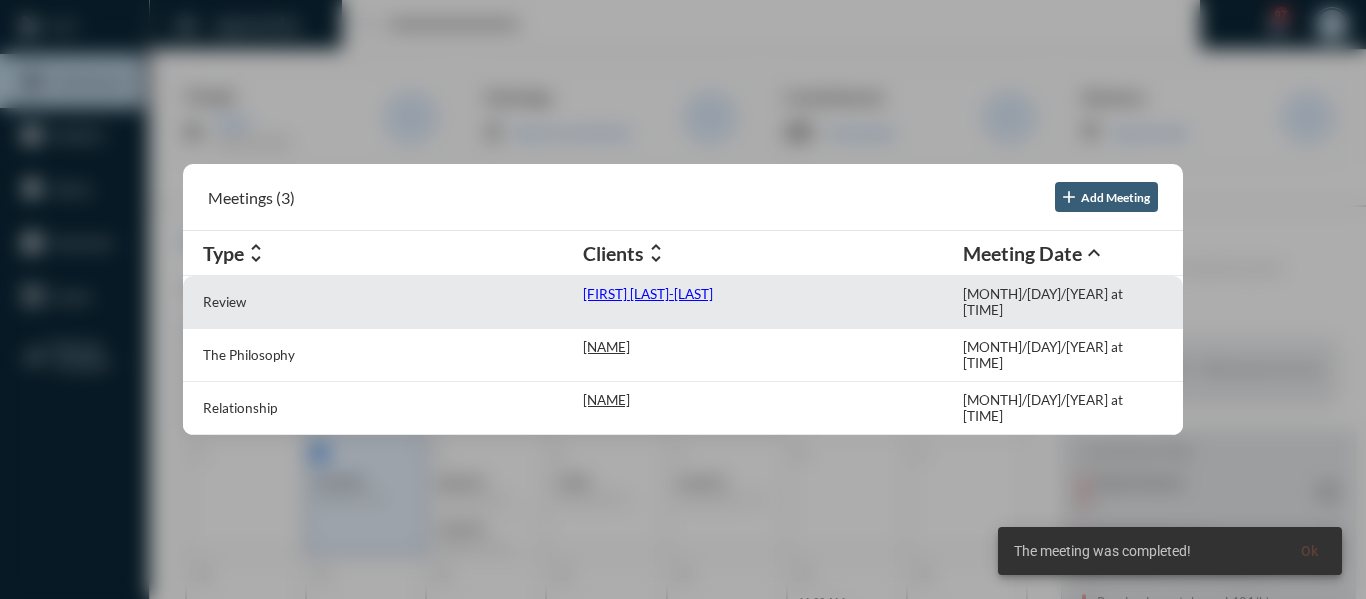 click on "[FIRST] [LAST]-[LAST]" at bounding box center [648, 294] 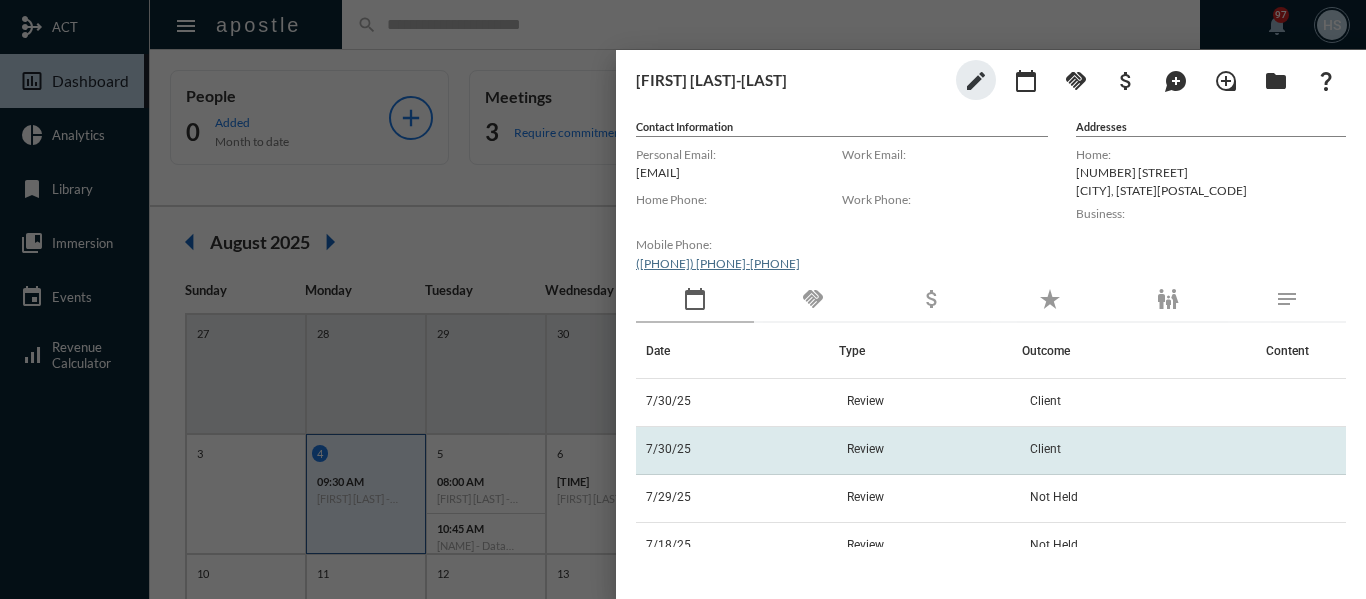 click on "Review" 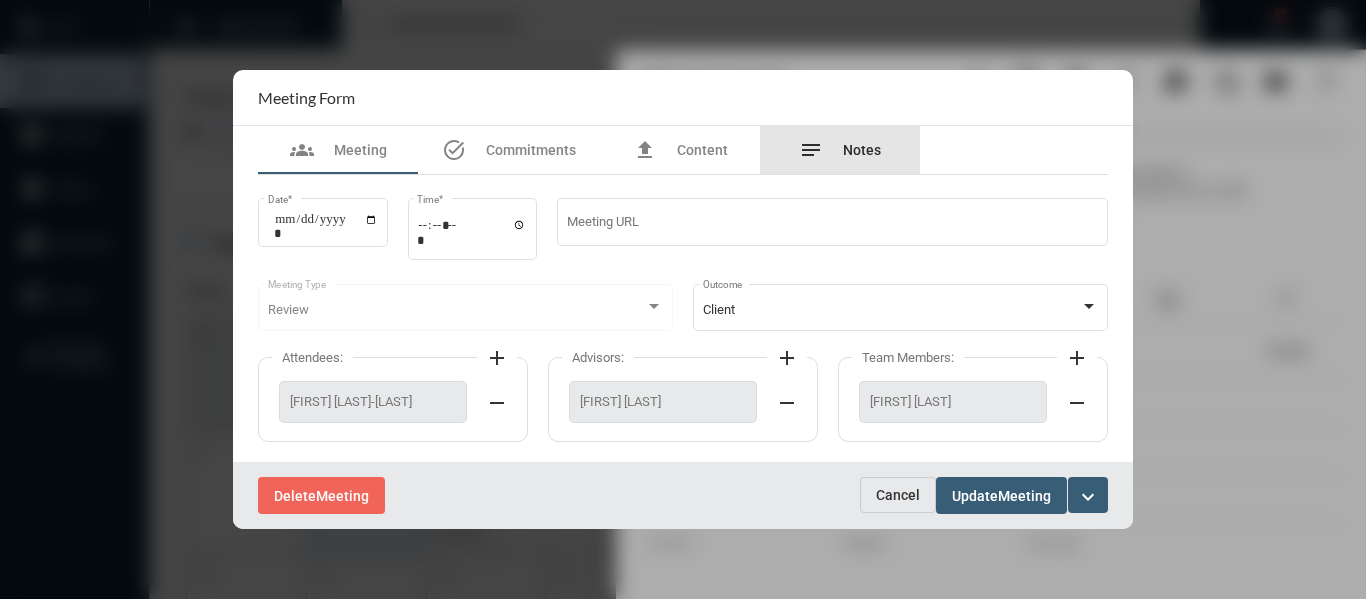 click on "Notes" at bounding box center [862, 150] 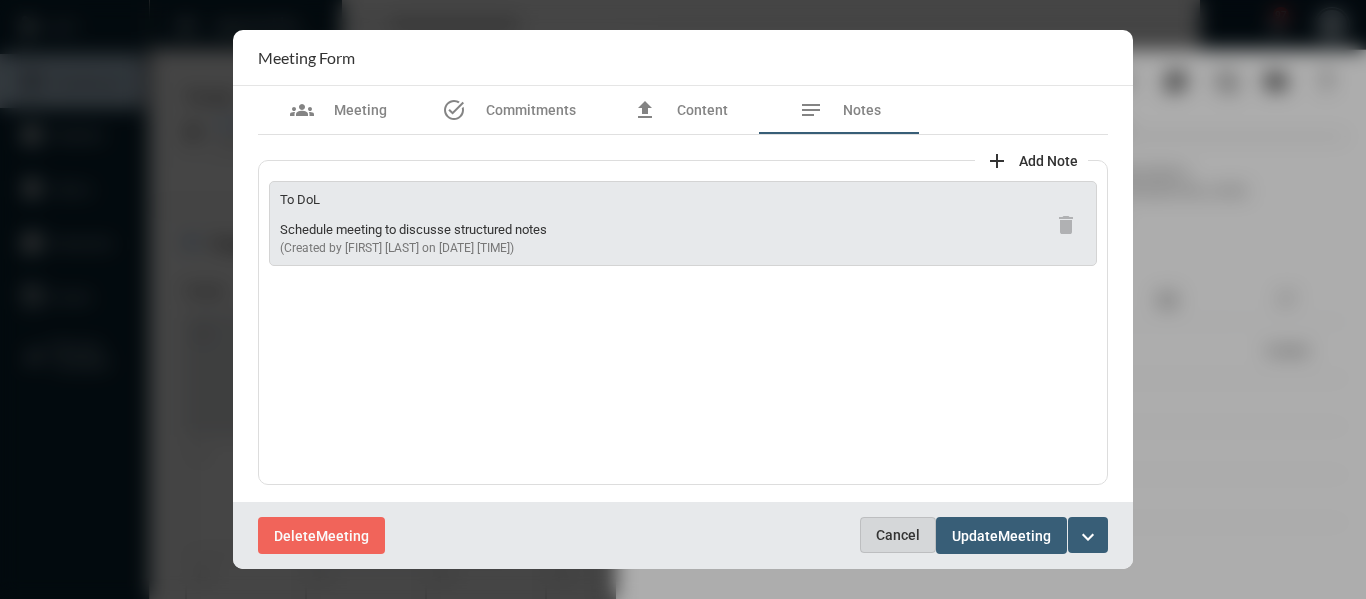 click on "Cancel" at bounding box center [898, 535] 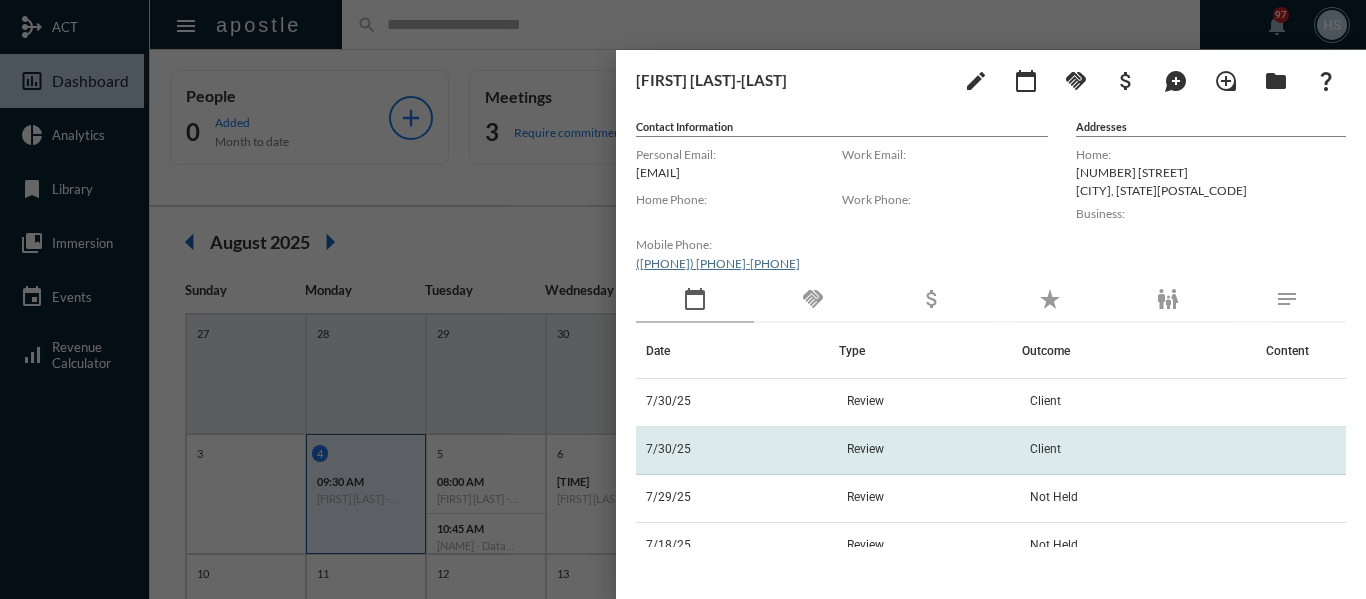 click on "Review" 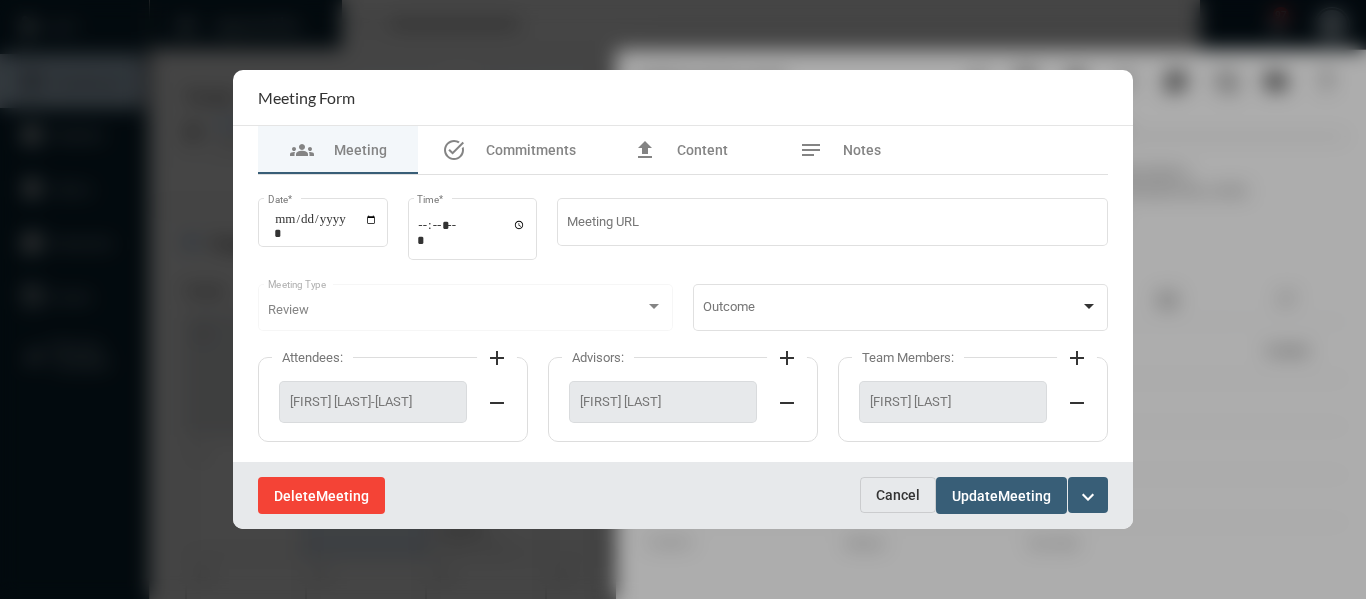 click on "Meeting" at bounding box center (342, 496) 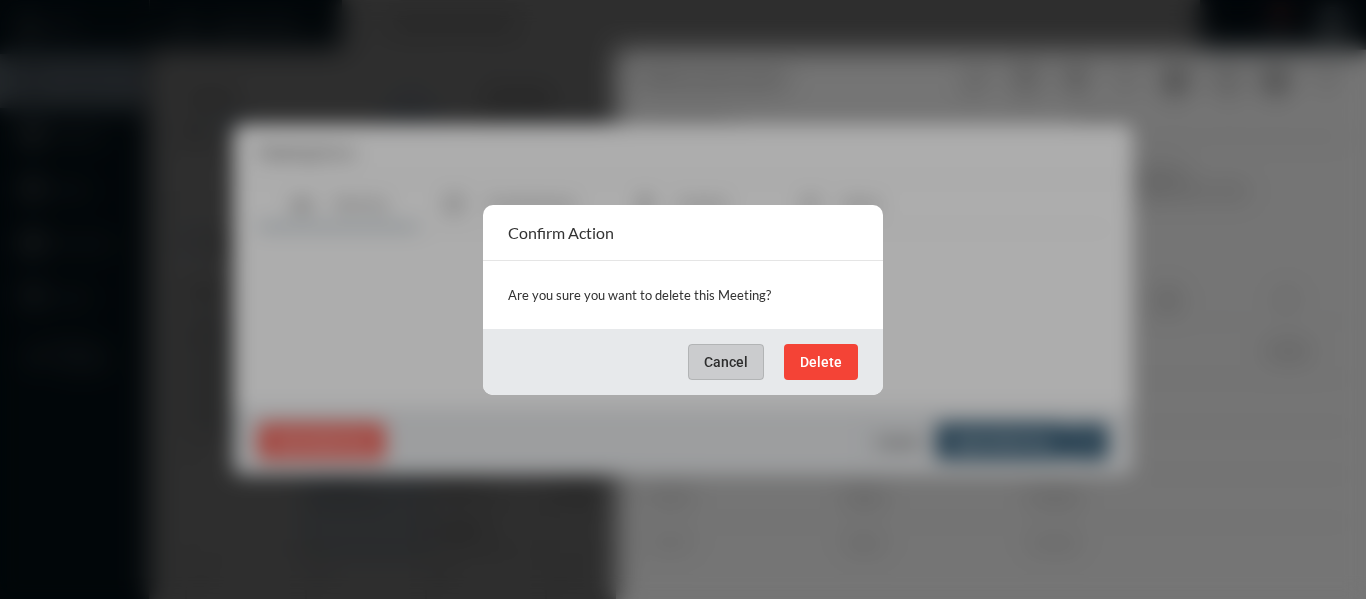 click on "Delete" at bounding box center [821, 362] 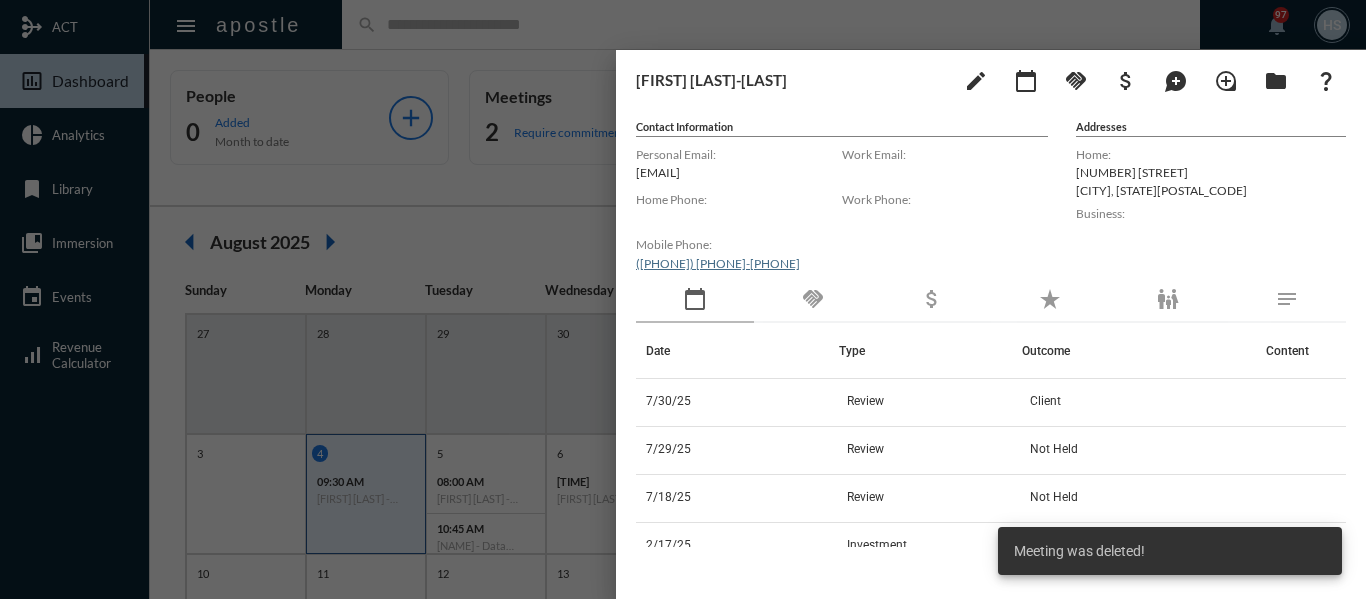 click at bounding box center (683, 299) 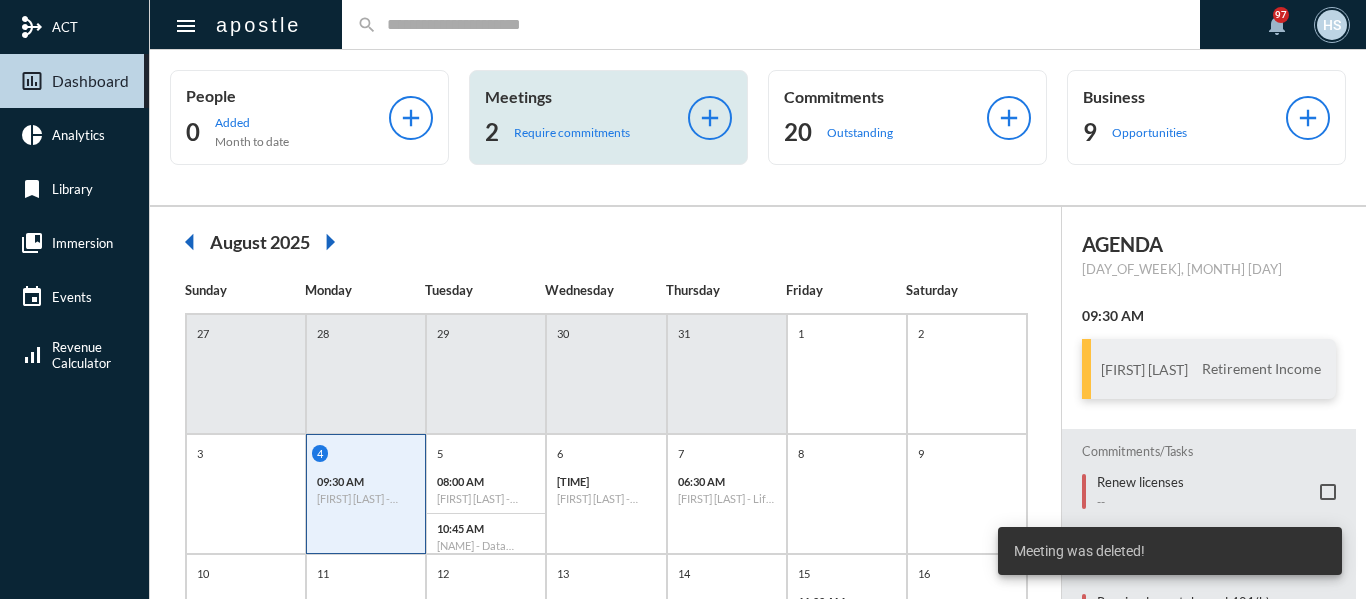 click on "Require commitments" 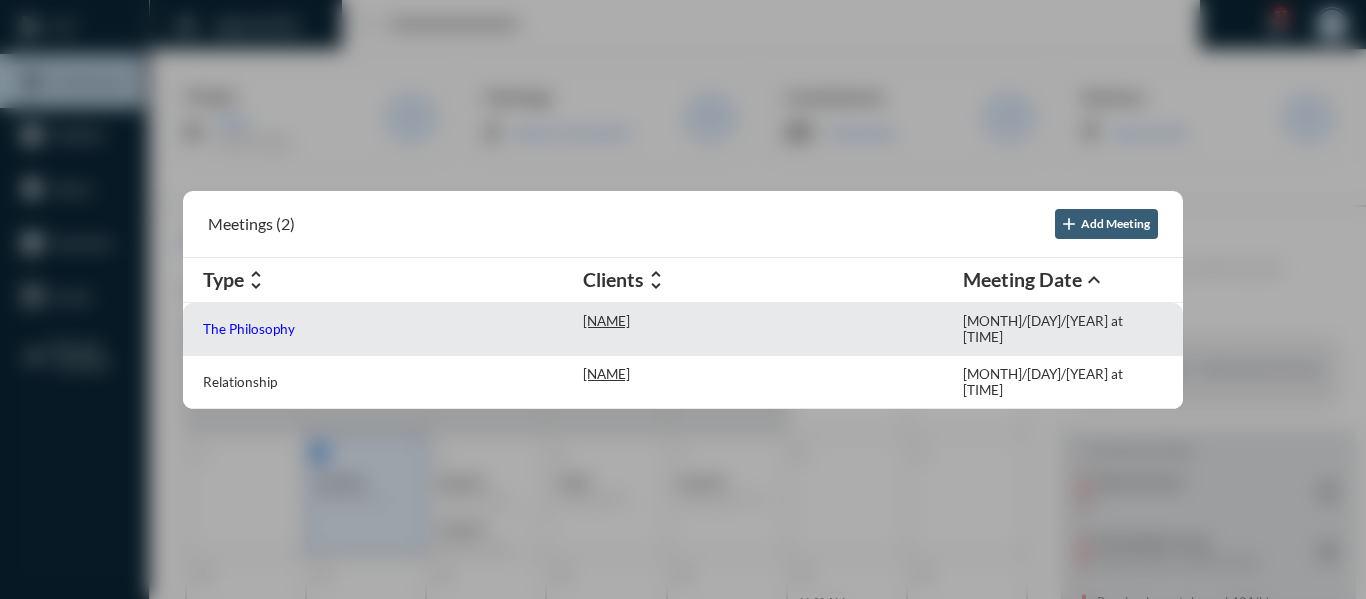 click on "The Philosophy" at bounding box center [249, 329] 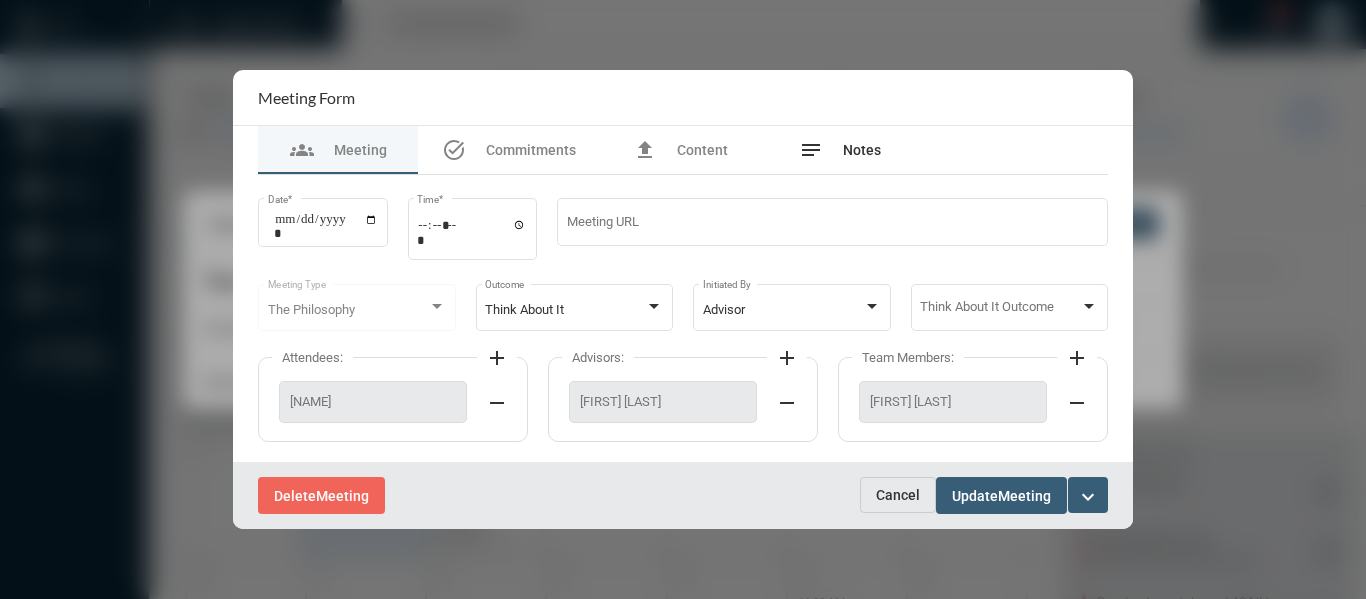 click on "Notes" at bounding box center [862, 150] 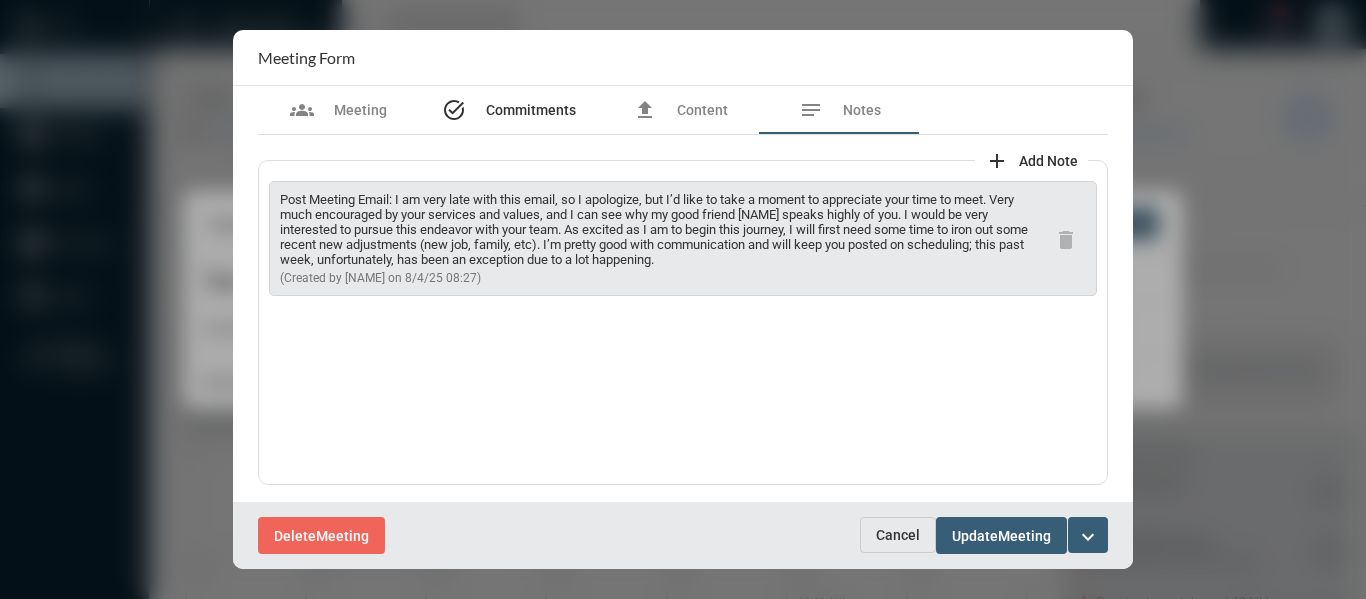 click on "Commitments" at bounding box center [531, 110] 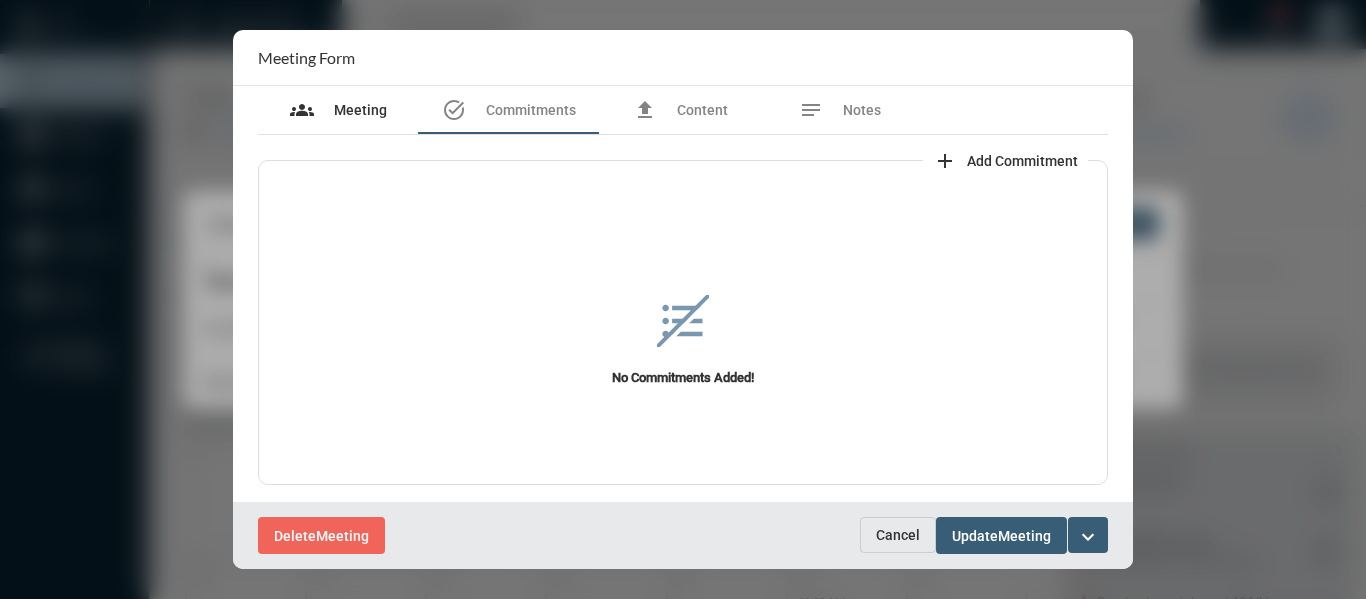 click on "Meeting" at bounding box center (360, 110) 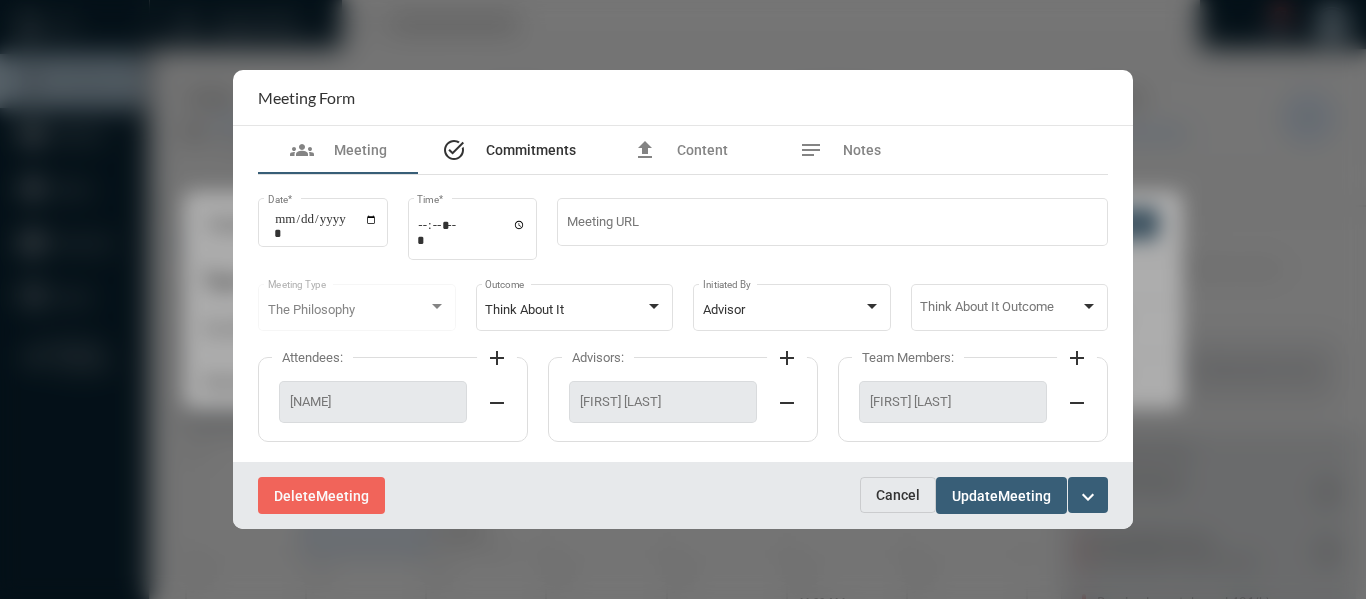 click on "Commitments" at bounding box center (531, 150) 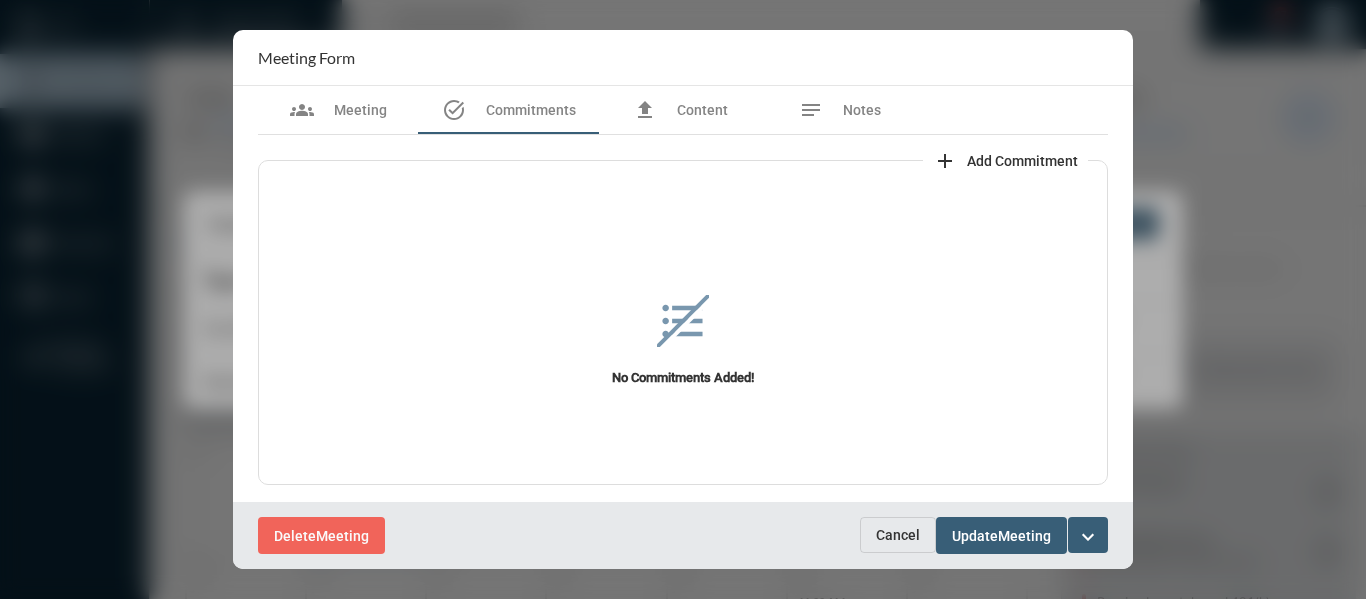 click on "Add Commitment" at bounding box center (1022, 161) 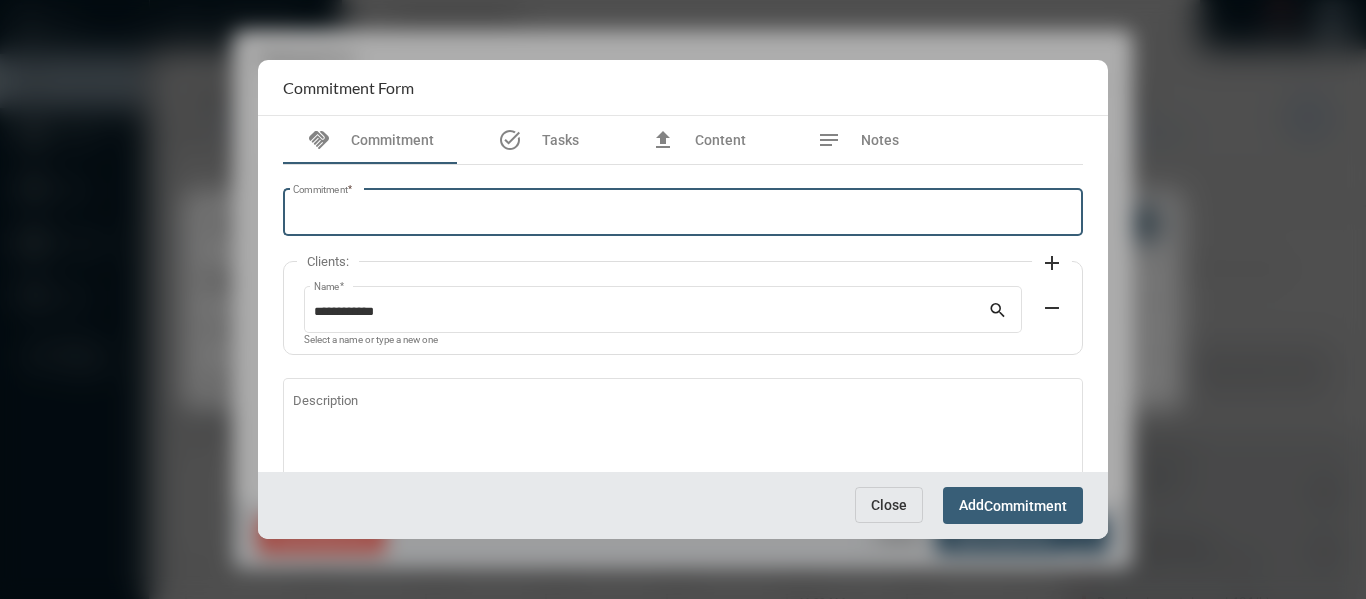 click on "Commitment  *" at bounding box center [683, 215] 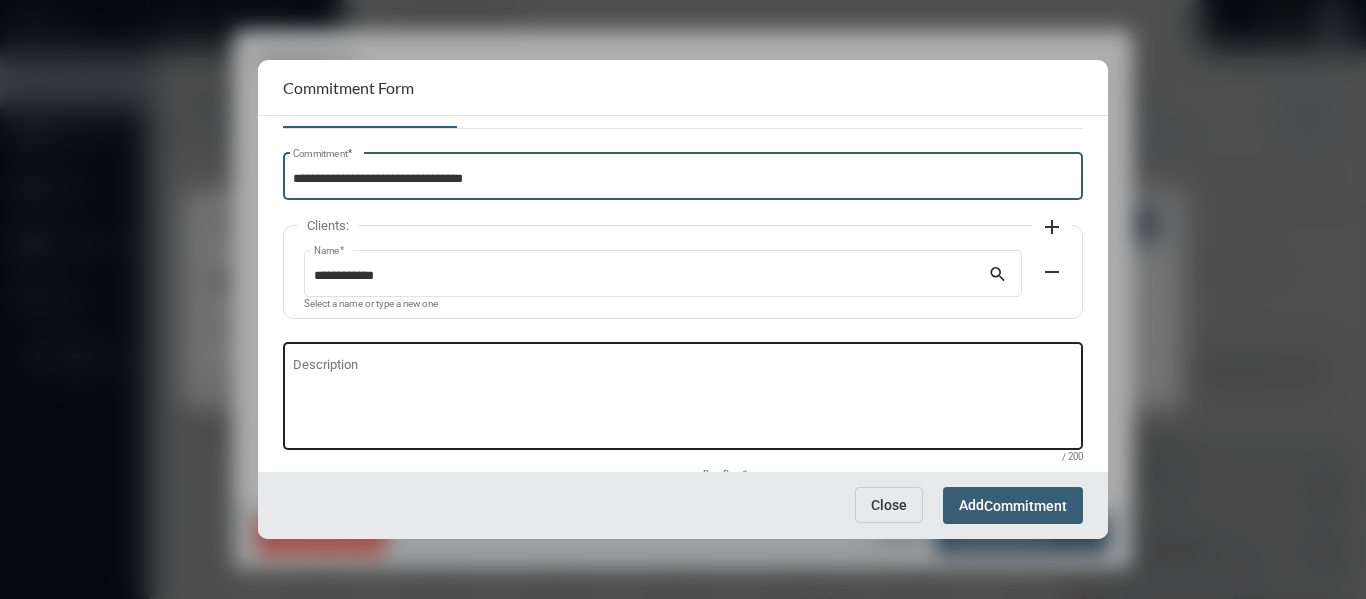 scroll, scrollTop: 136, scrollLeft: 0, axis: vertical 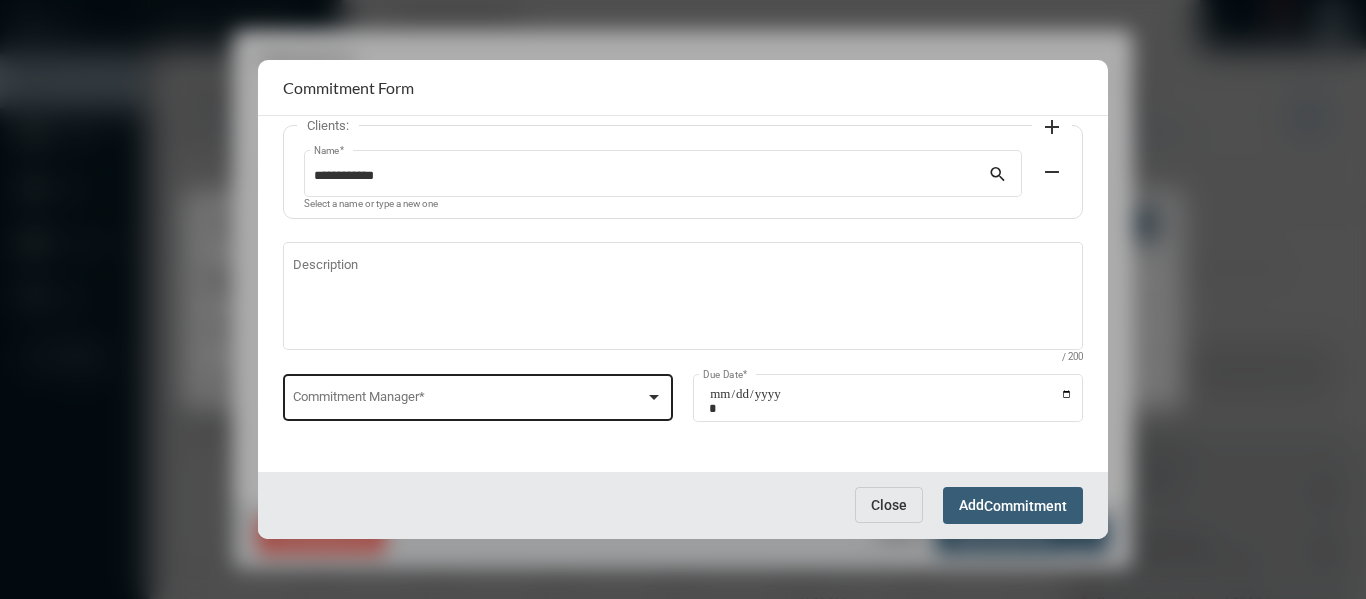 type on "**********" 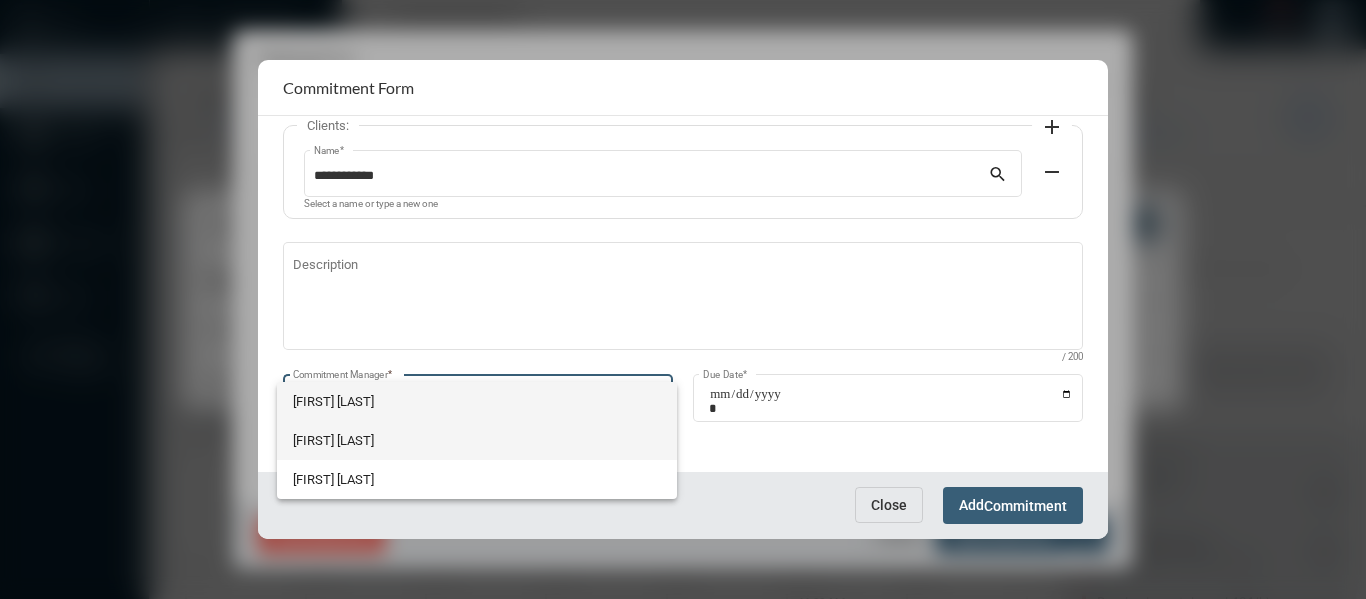 click on "[FIRST] [LAST]" at bounding box center (477, 440) 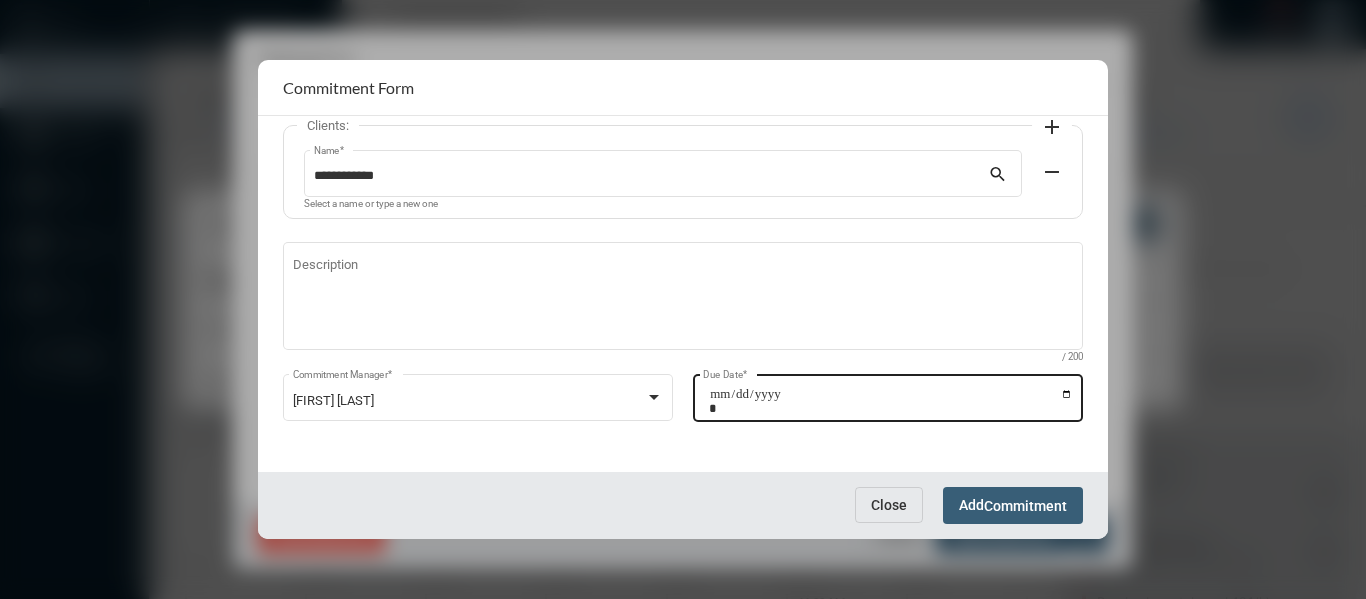click on "Due Date  *" 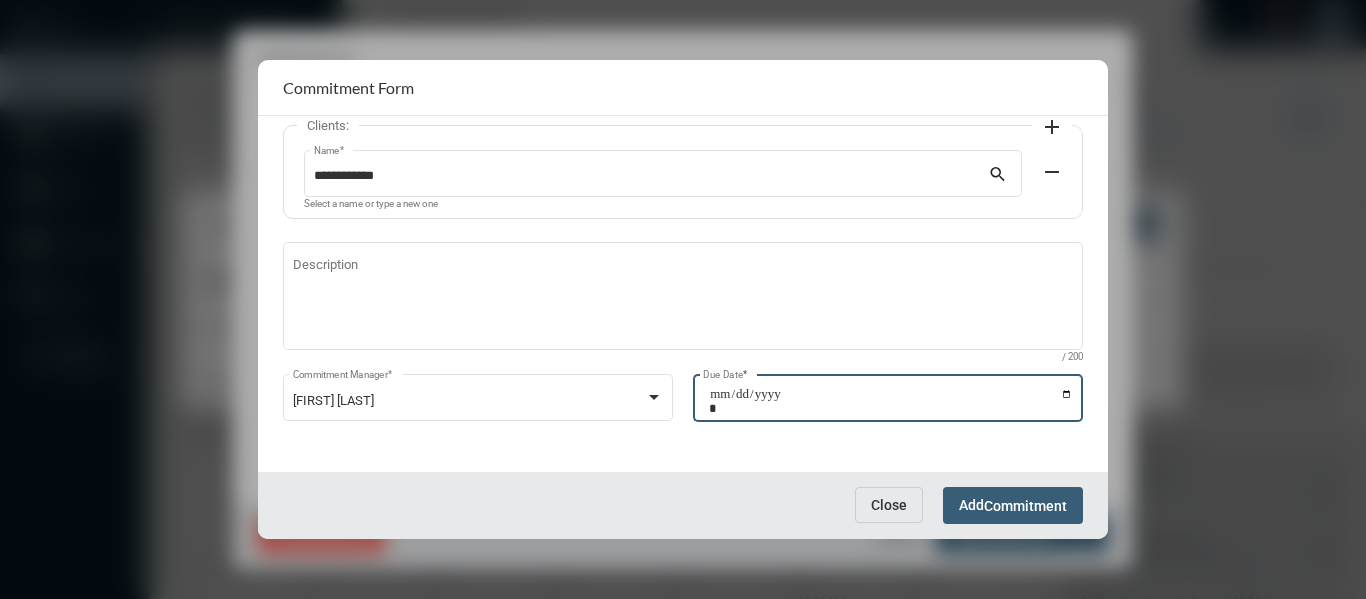 click on "Due Date  *" at bounding box center (891, 401) 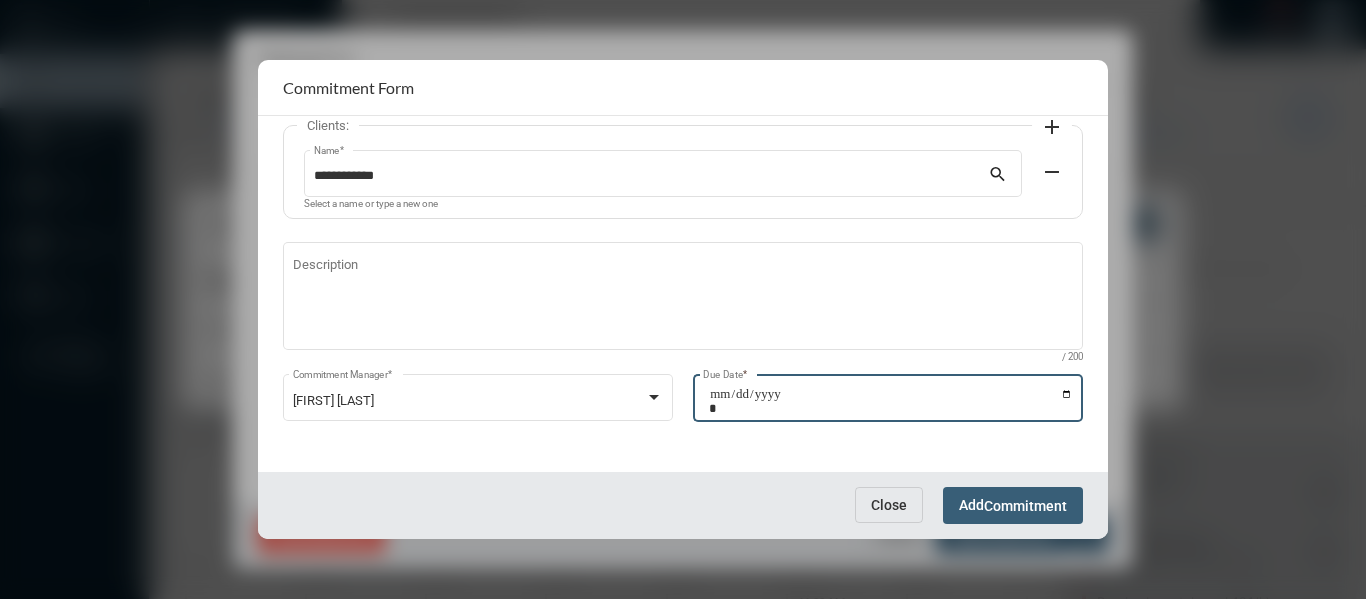 type on "**********" 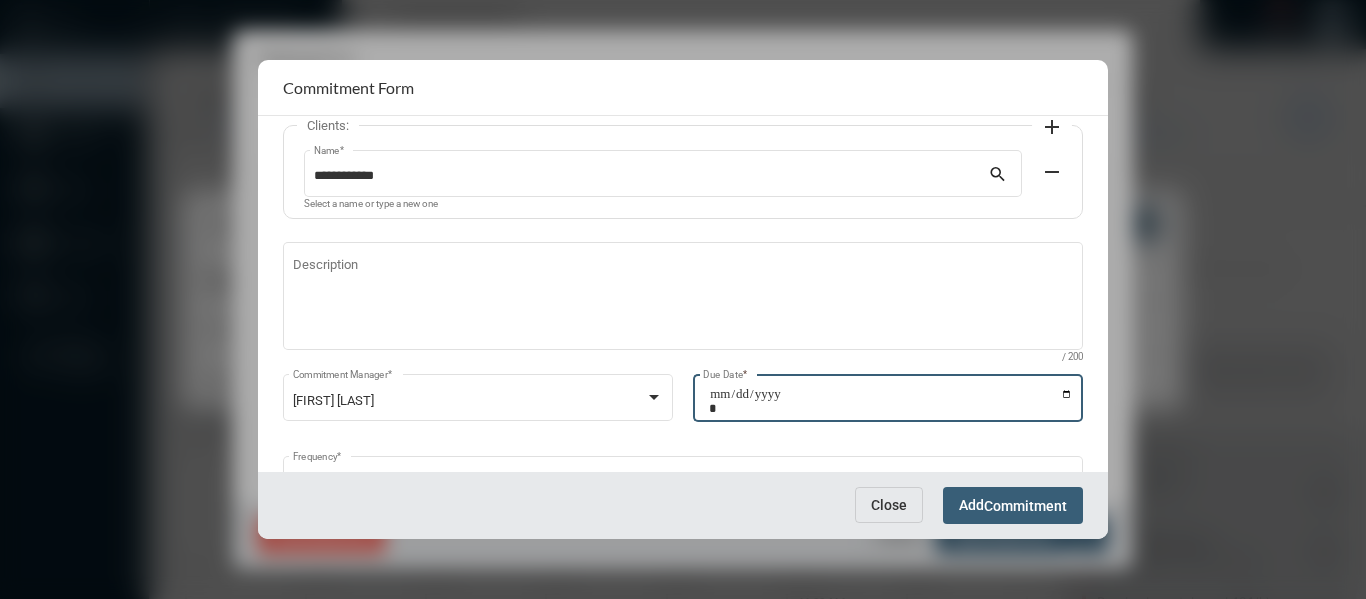 click on "Commitment" at bounding box center [1025, 506] 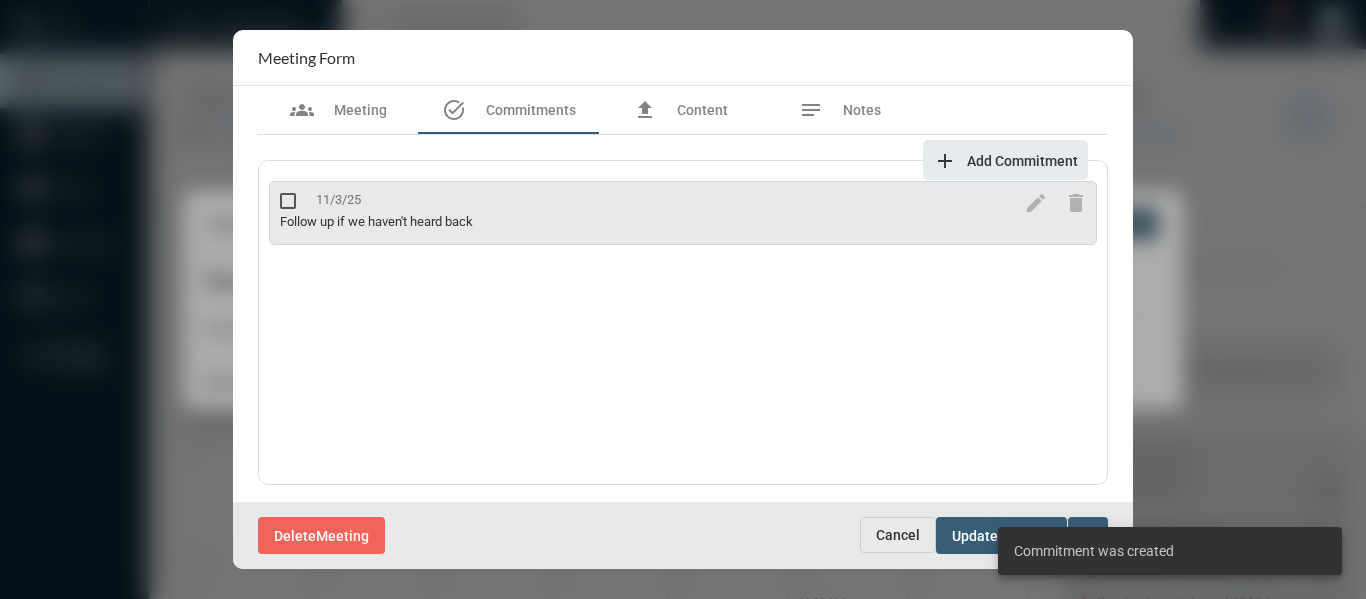 scroll, scrollTop: 2, scrollLeft: 0, axis: vertical 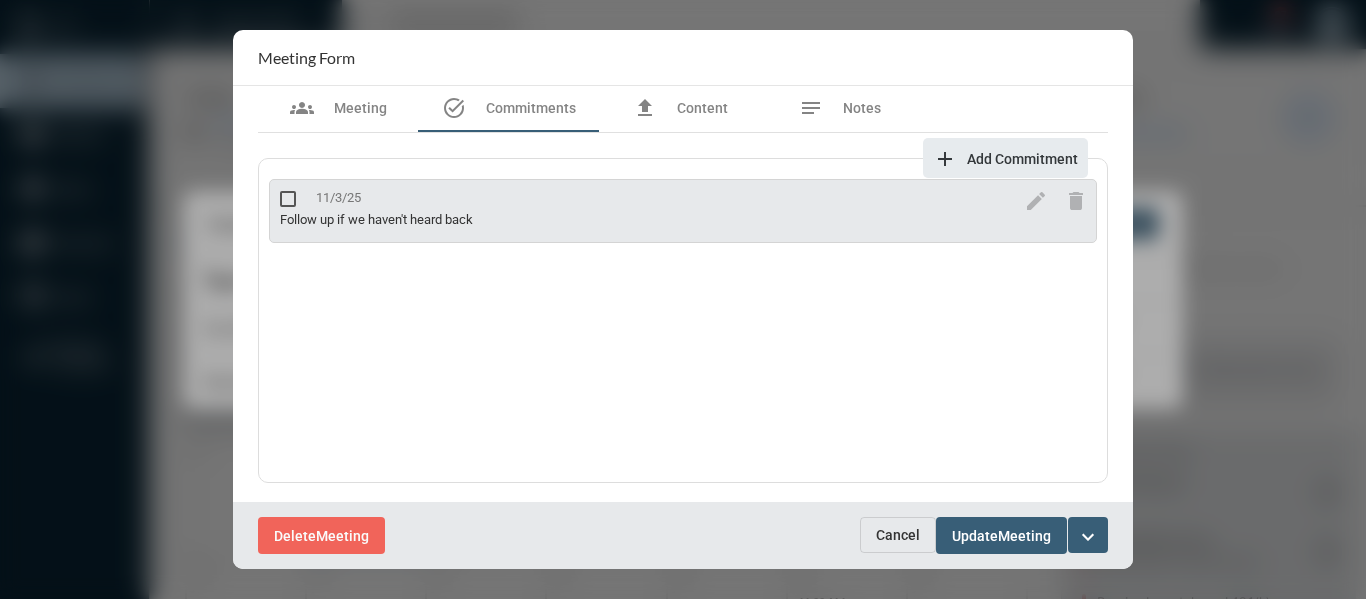 click on "expand_more" at bounding box center [1088, 537] 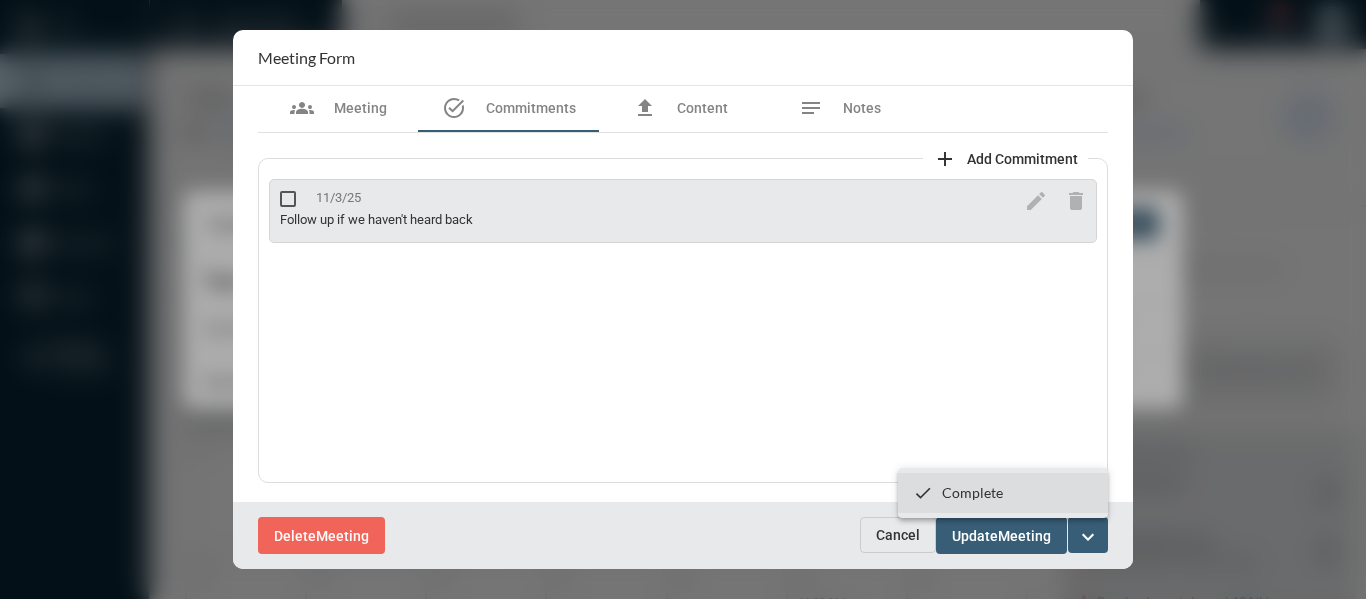 click on "Complete" at bounding box center (972, 492) 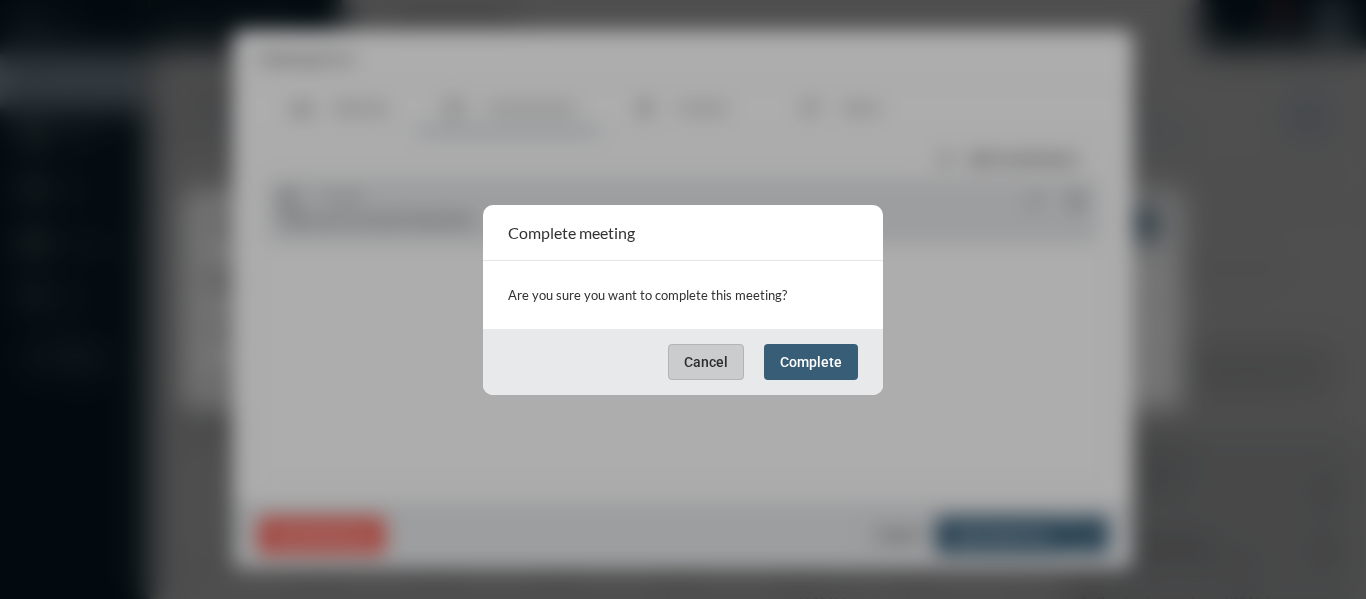 click on "Complete" at bounding box center (811, 362) 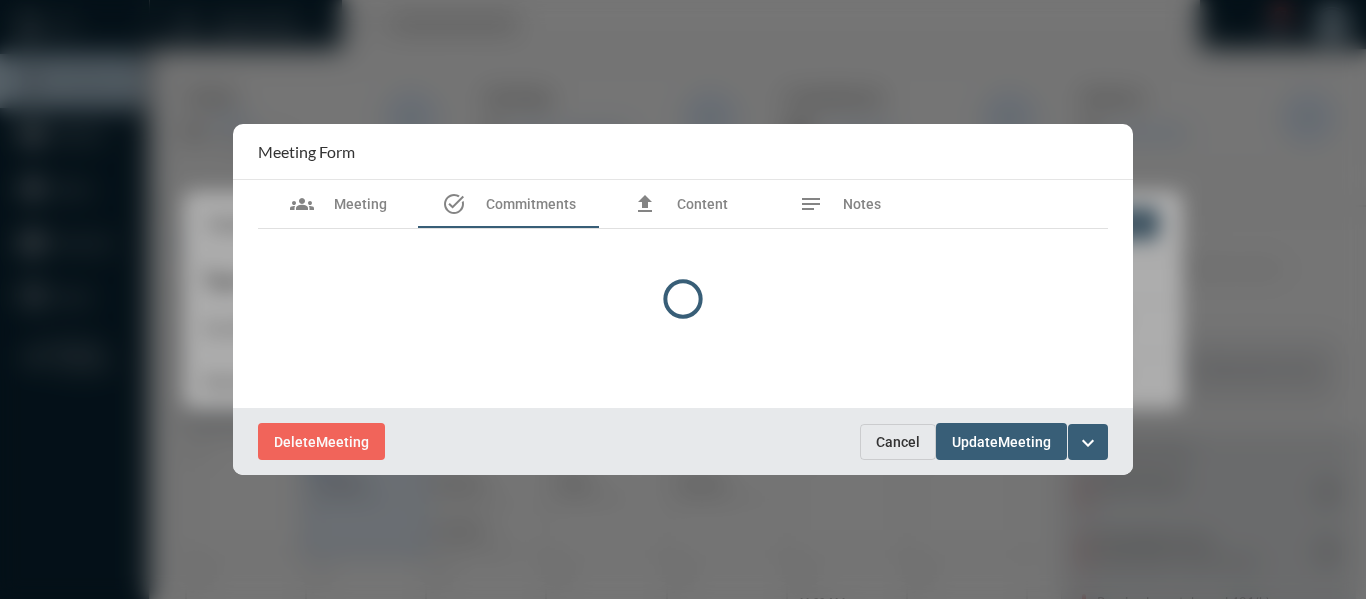 scroll, scrollTop: 0, scrollLeft: 0, axis: both 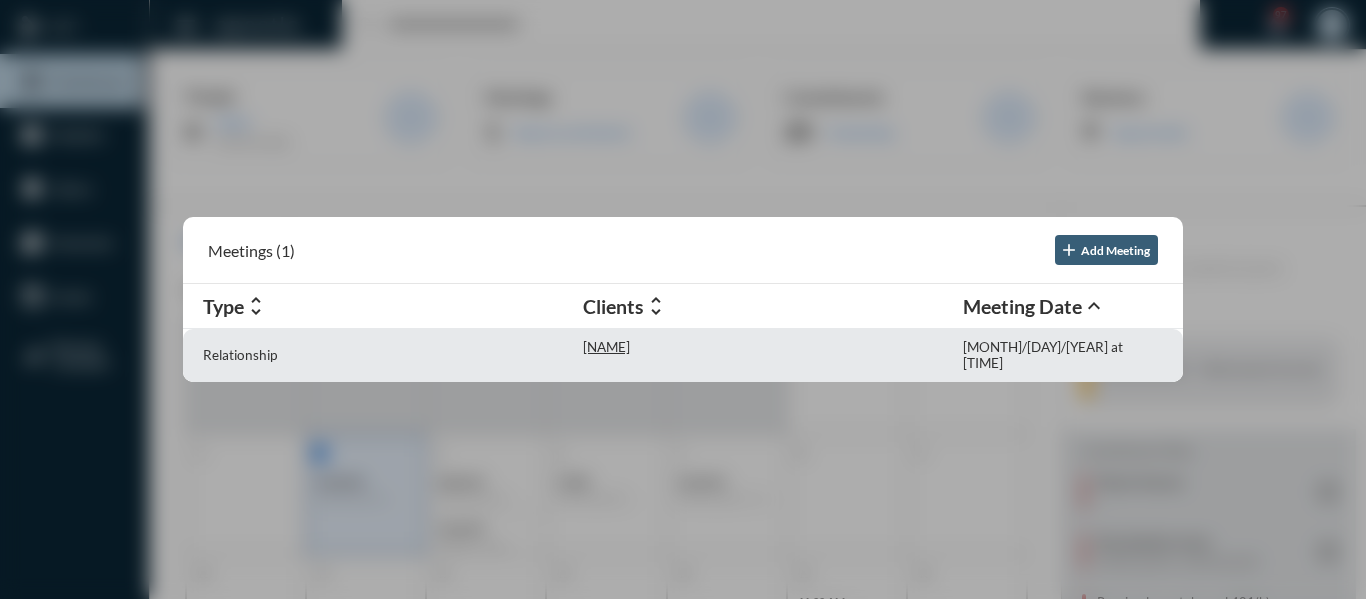 click on "Relationship" at bounding box center [393, 355] 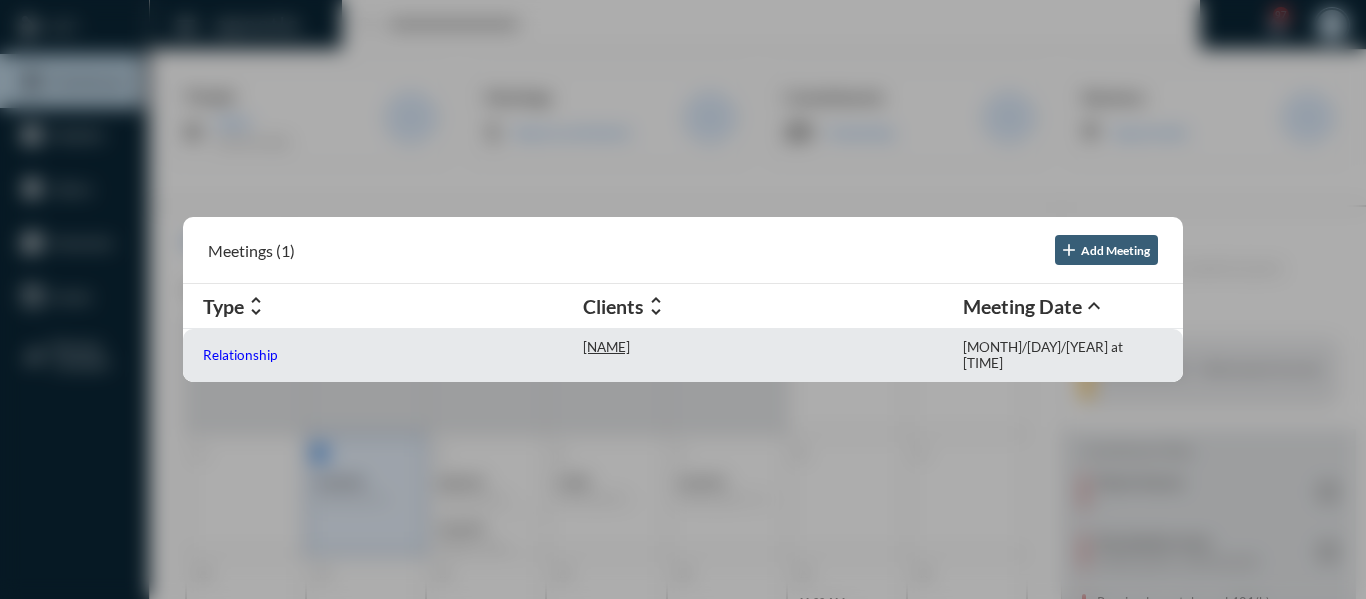 click on "Relationship" at bounding box center [240, 355] 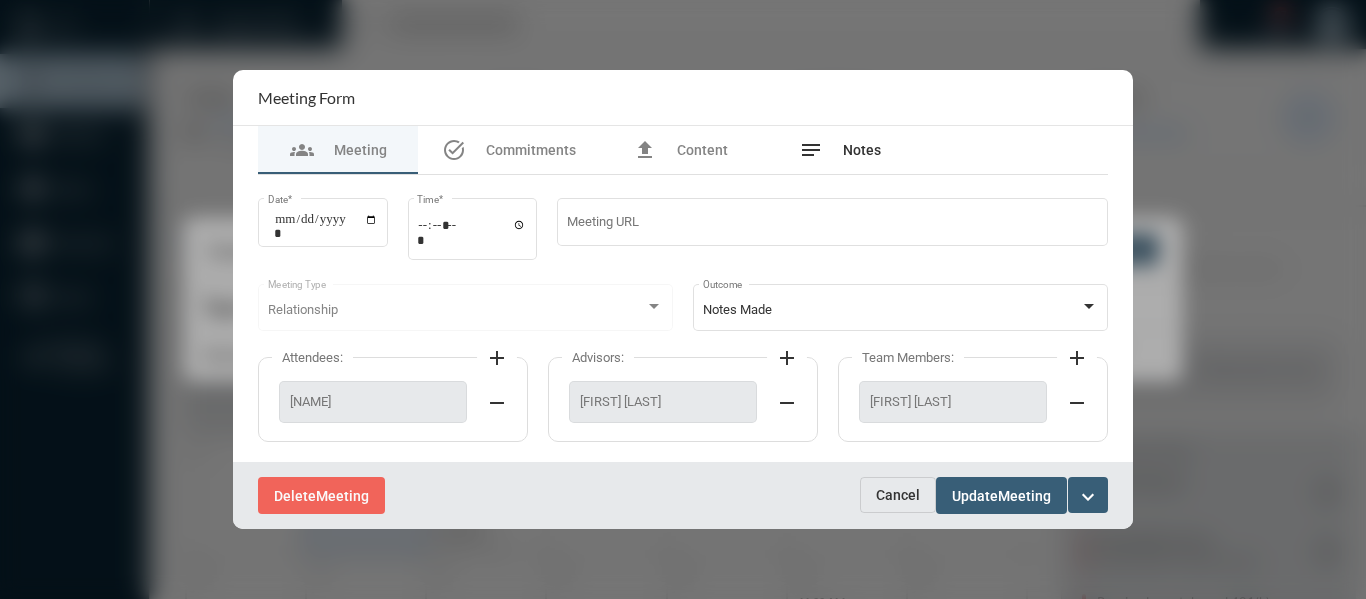 click on "Notes" at bounding box center [862, 150] 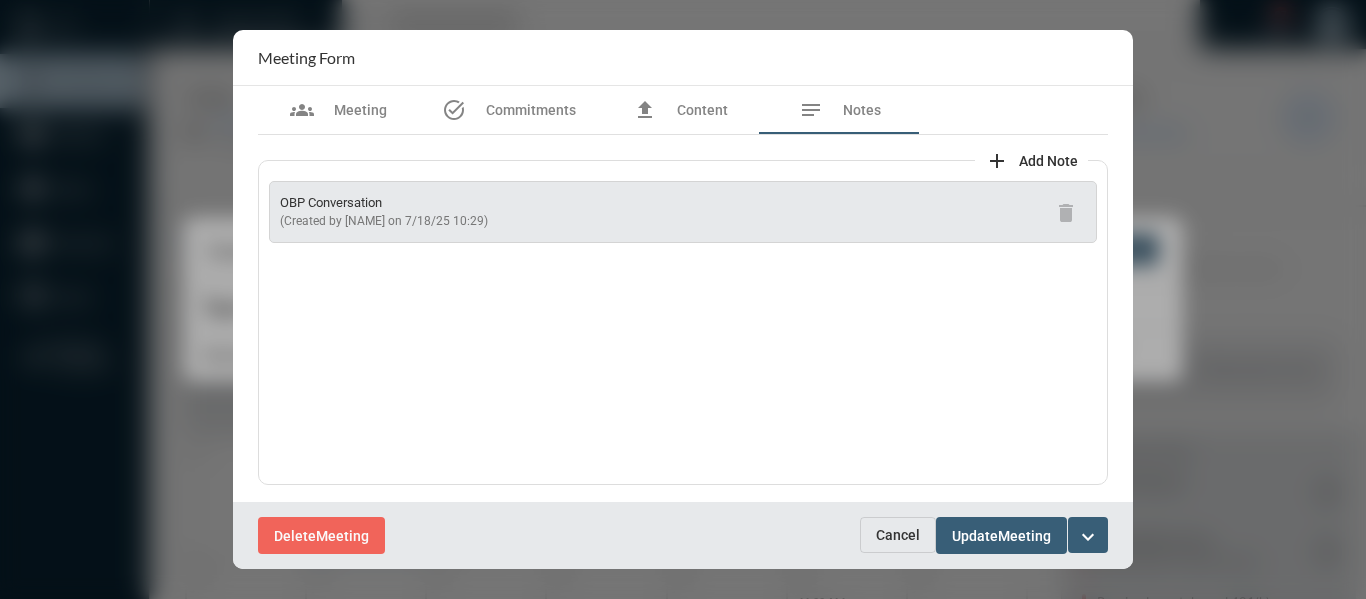 click on "expand_more" at bounding box center [1088, 537] 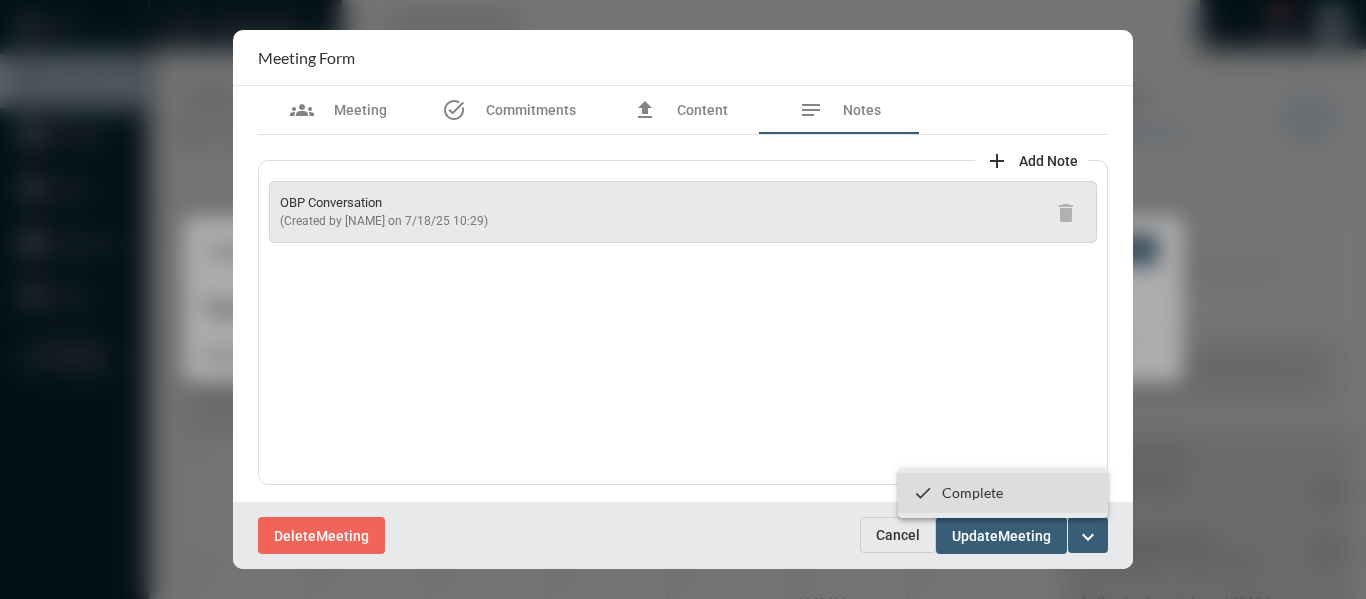 click on "Complete" at bounding box center [972, 492] 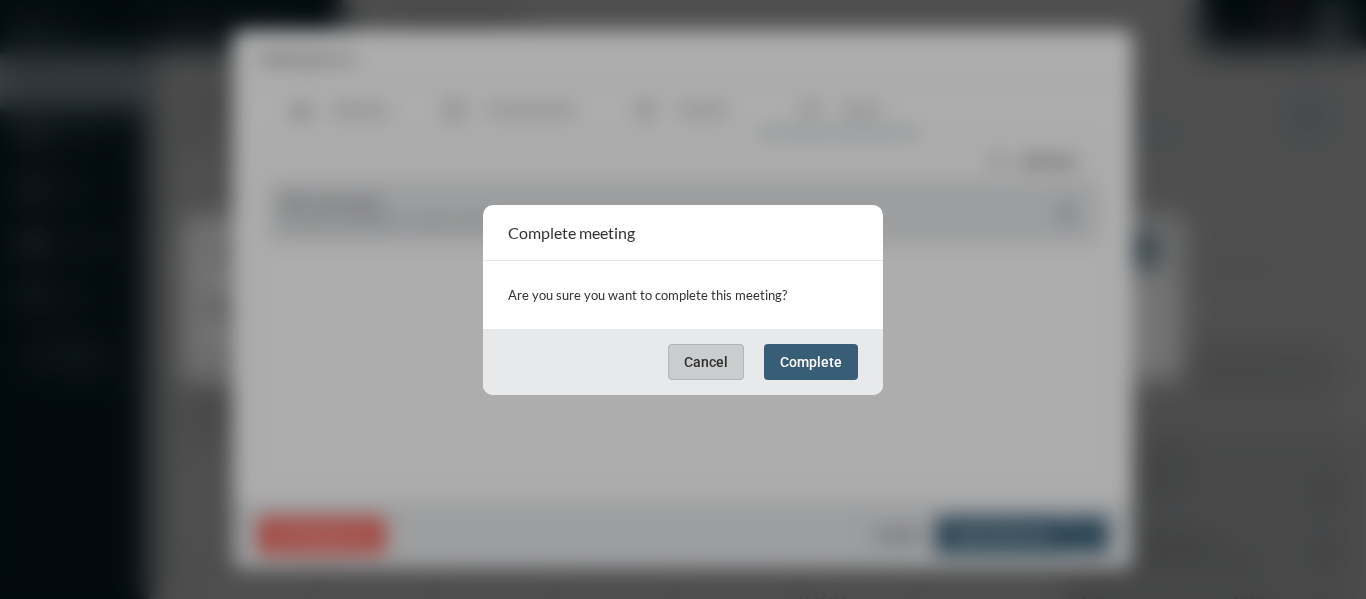 click on "Complete" at bounding box center [811, 362] 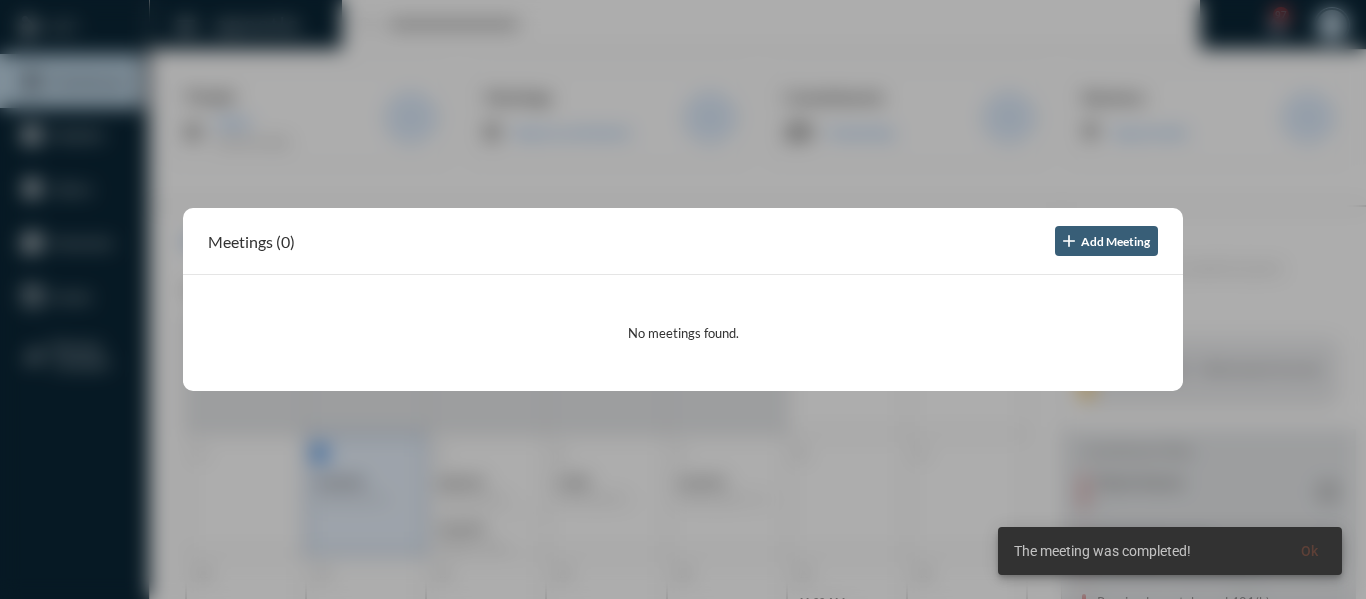 click at bounding box center (683, 299) 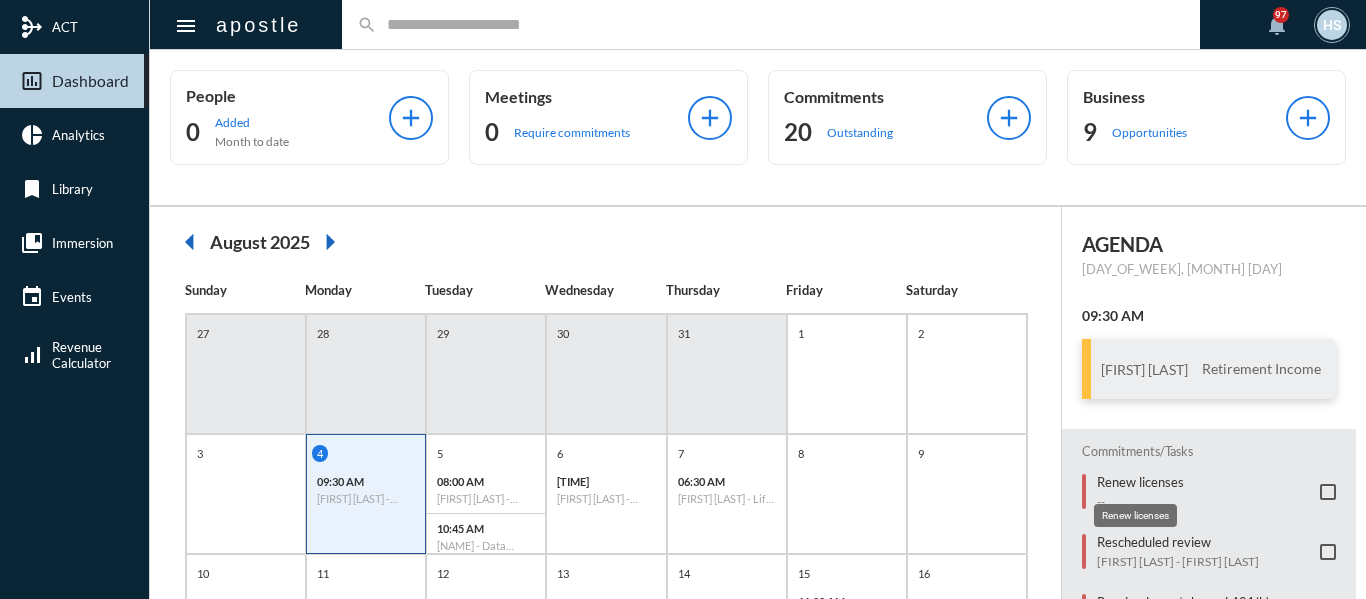 click on "Renew licenses" 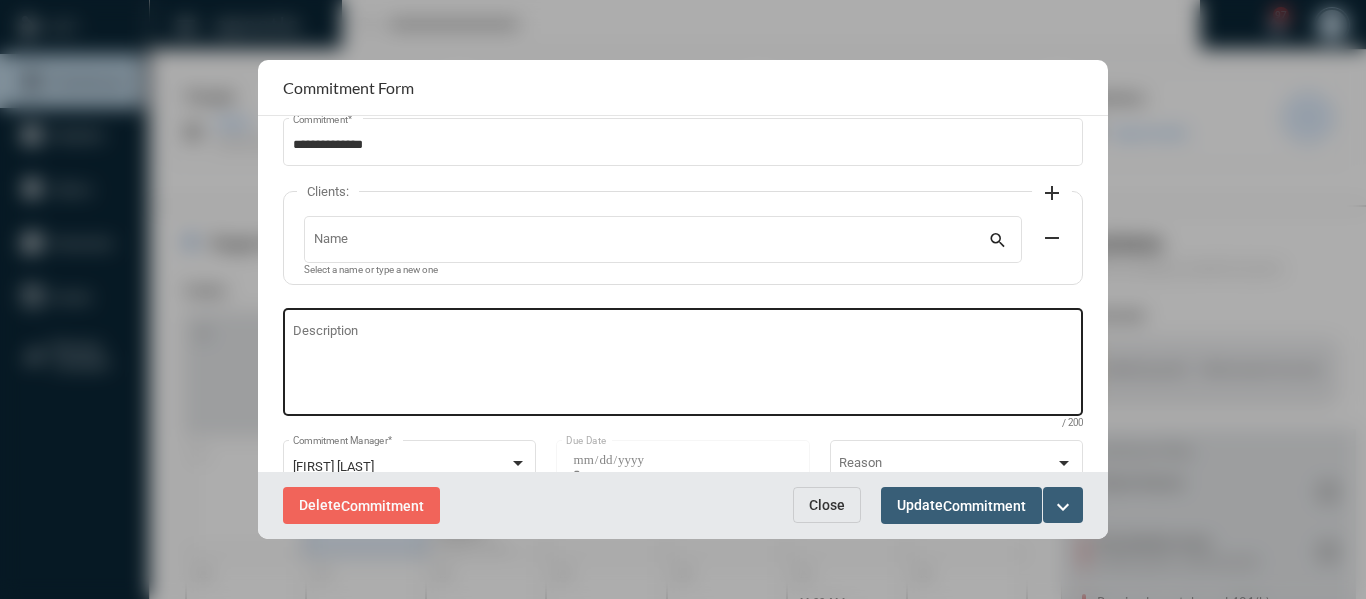 scroll, scrollTop: 100, scrollLeft: 0, axis: vertical 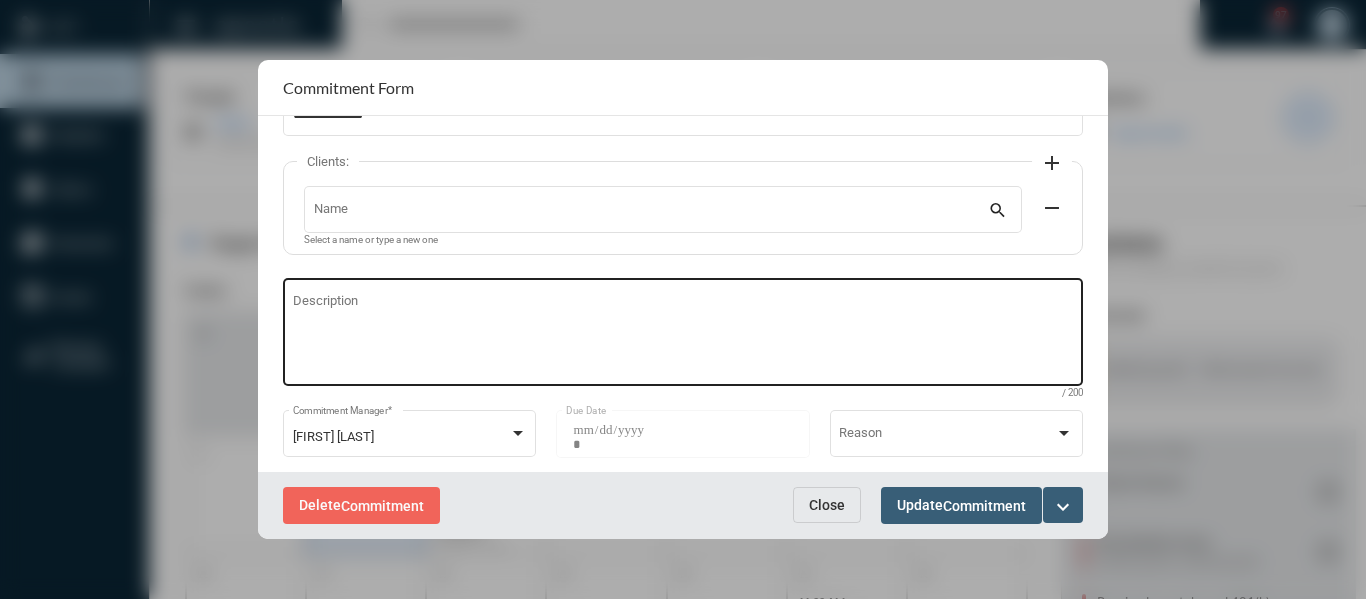 click on "Description" at bounding box center (683, 335) 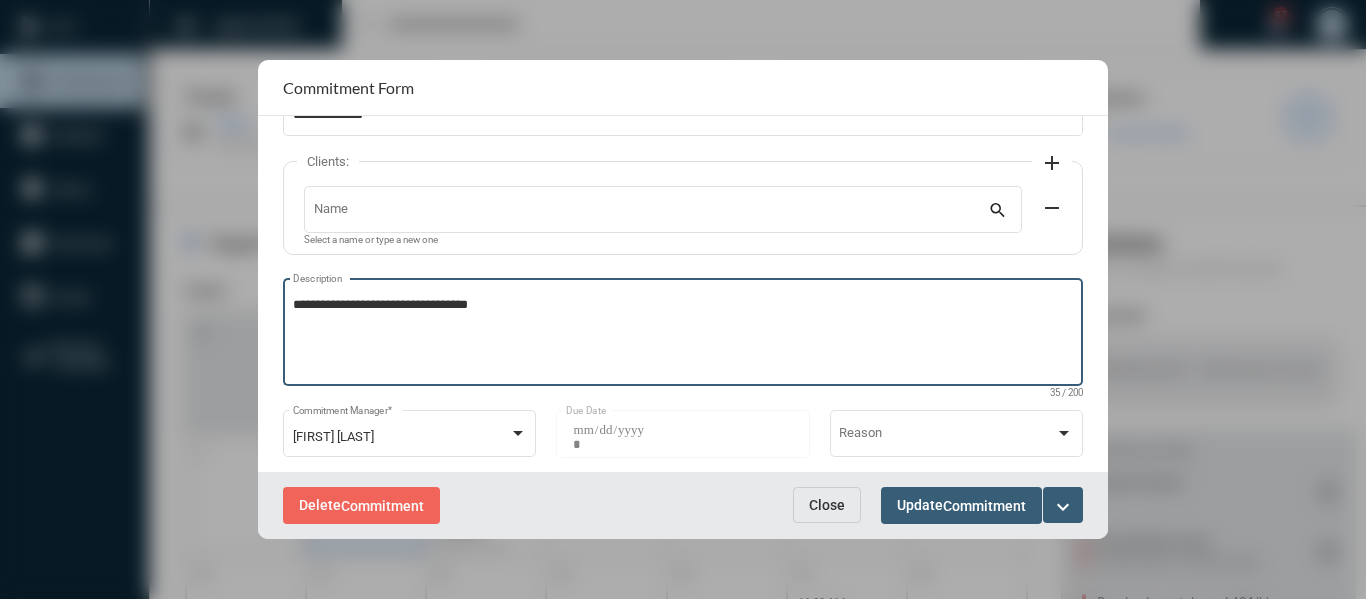 type on "**********" 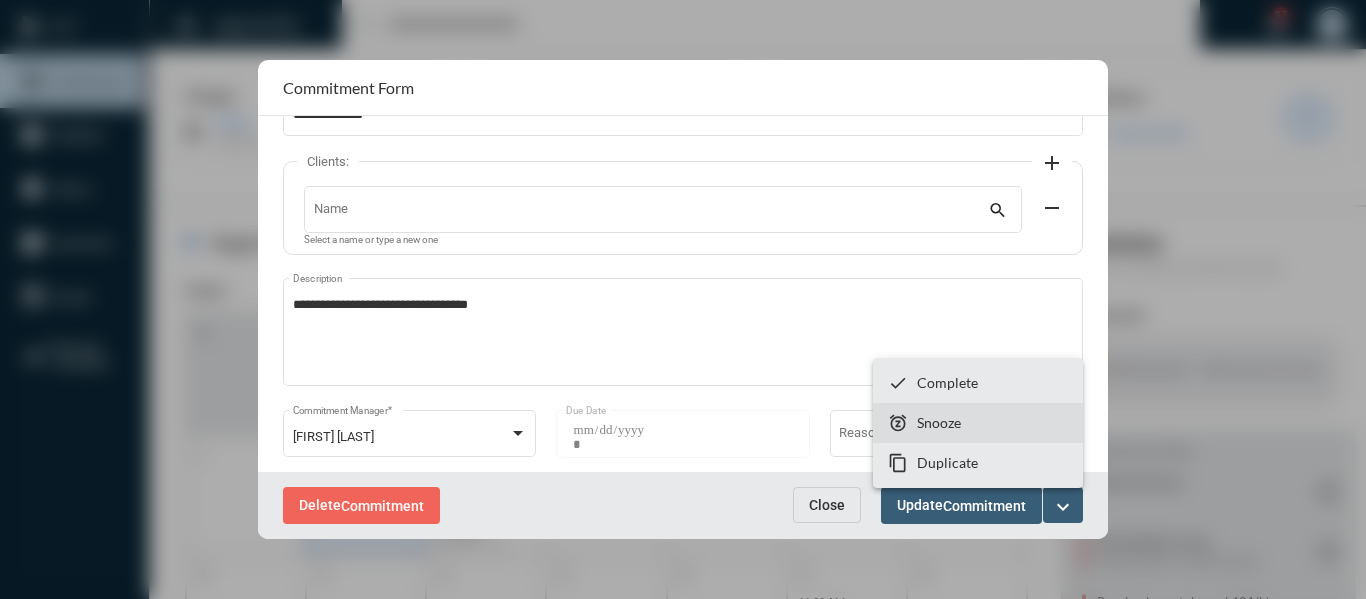 click on "Snooze" at bounding box center [939, 422] 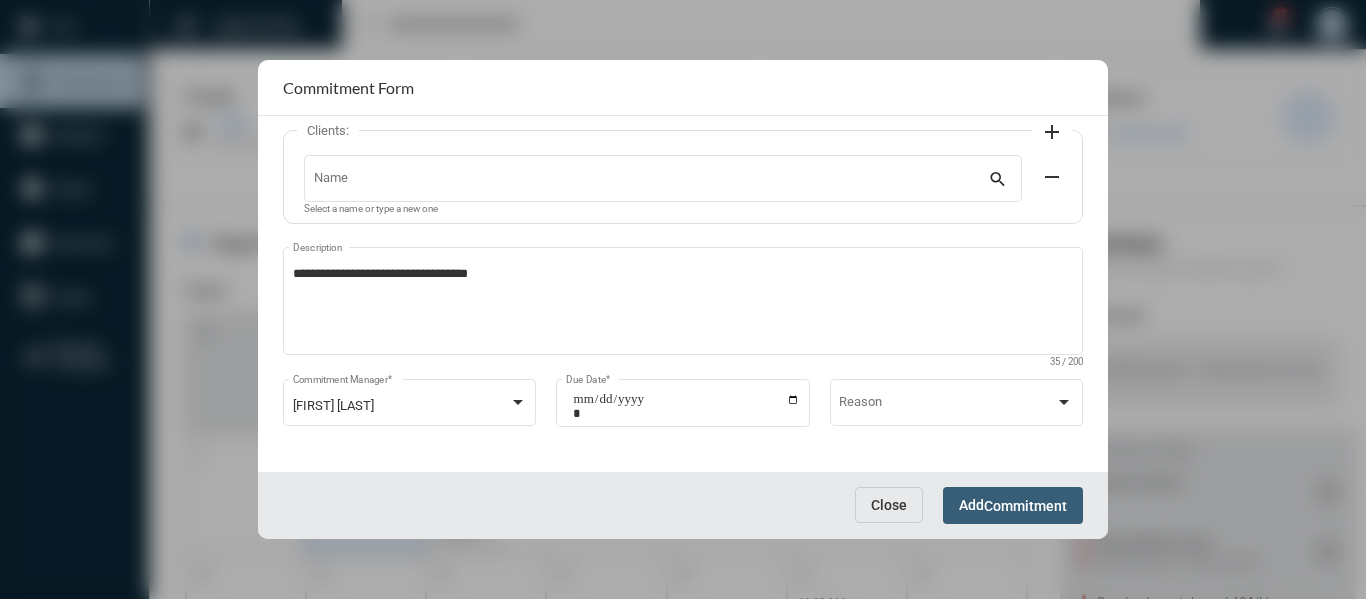 scroll, scrollTop: 136, scrollLeft: 0, axis: vertical 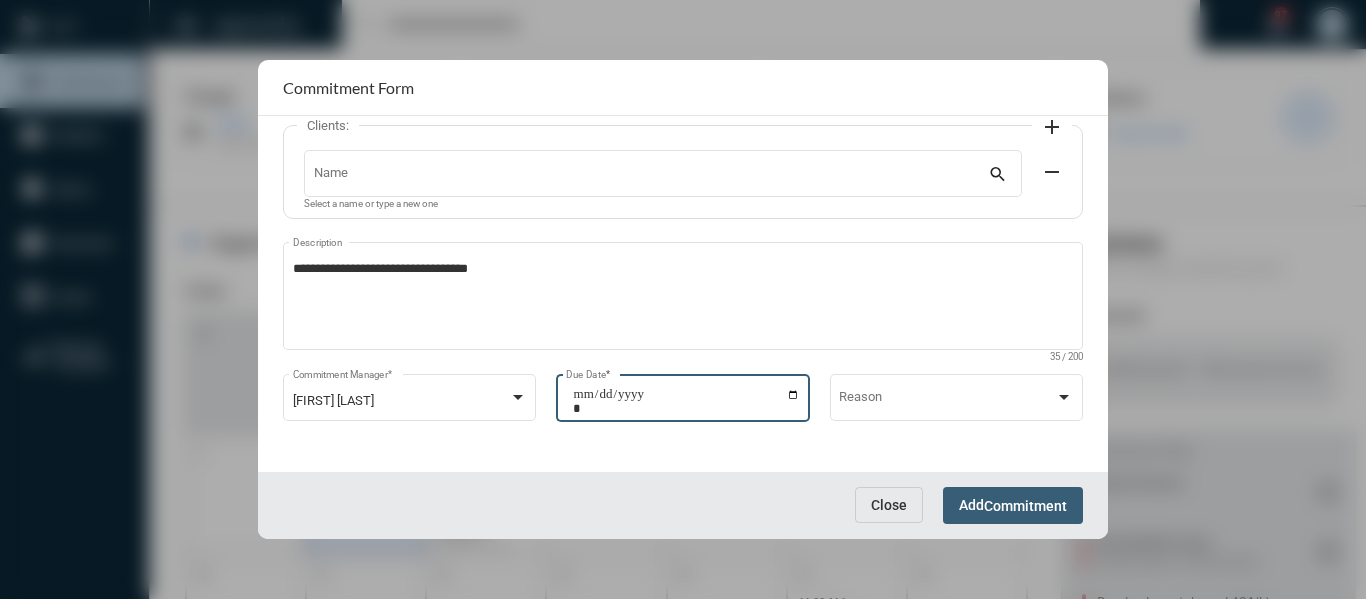 click on "**********" at bounding box center (686, 401) 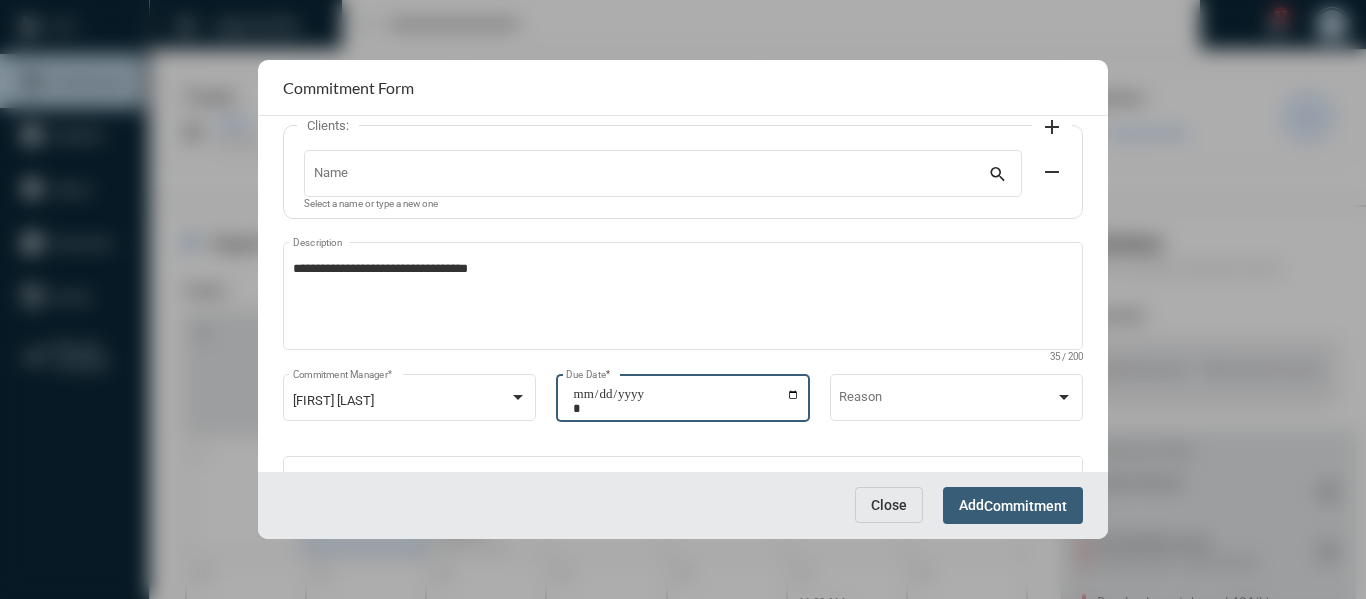 click on "Commitment" at bounding box center (1025, 506) 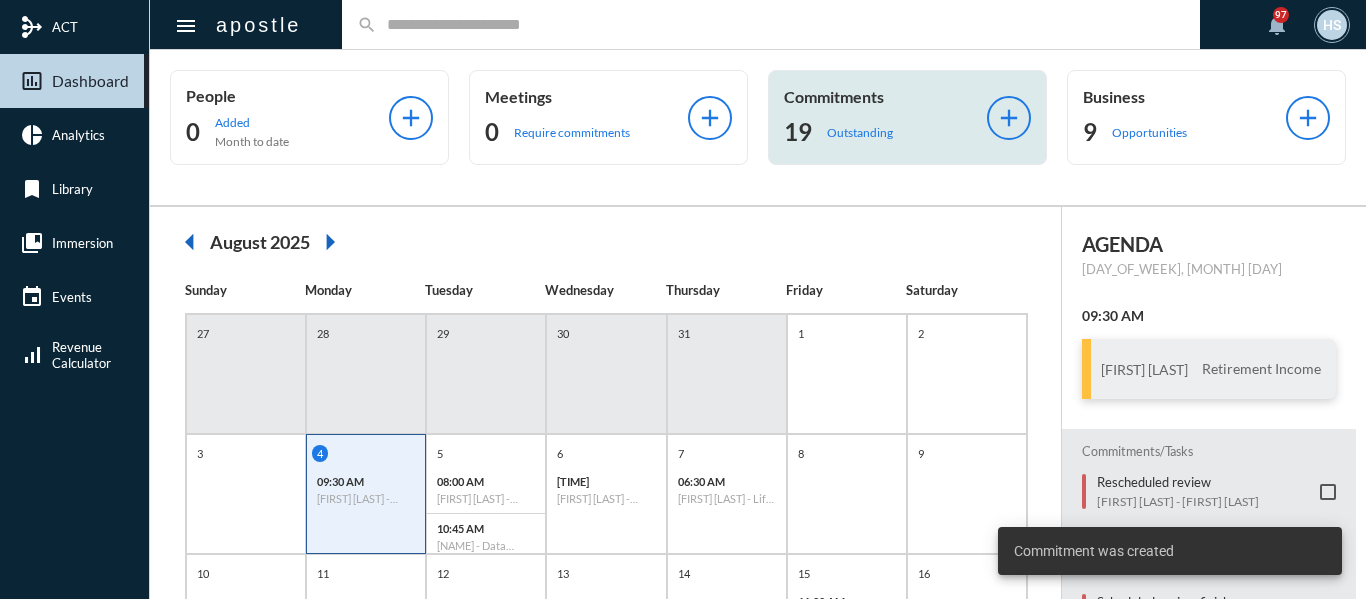 click on "Outstanding" 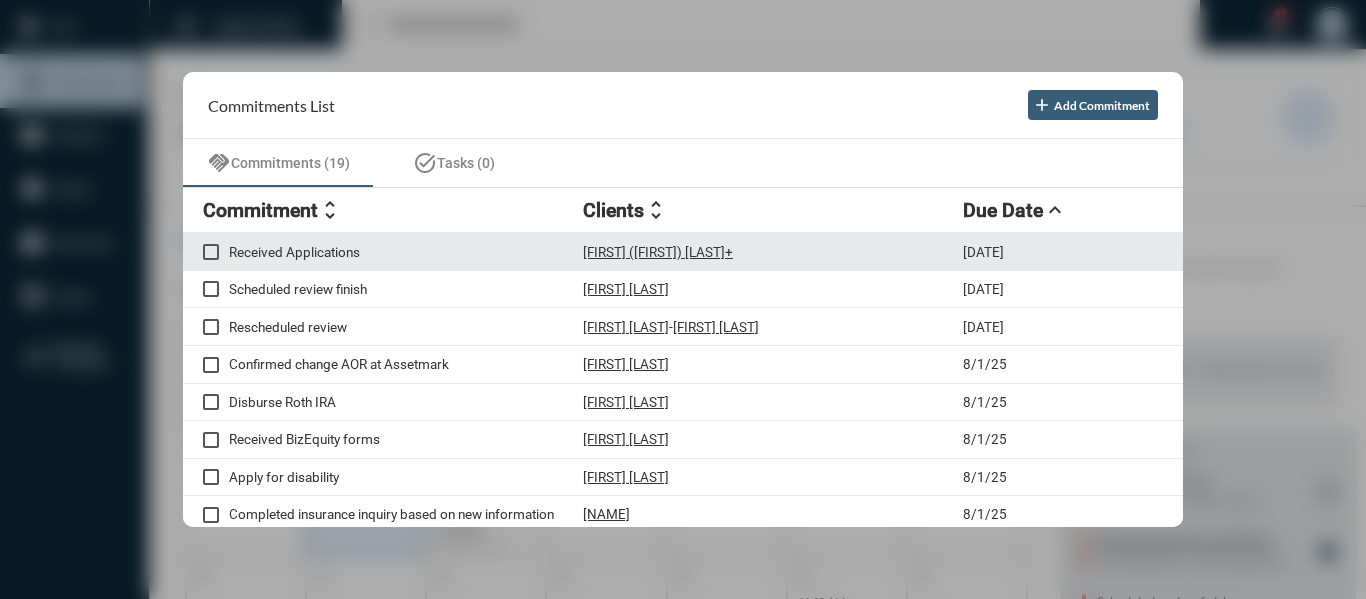 click on "Received Applications" at bounding box center [406, 252] 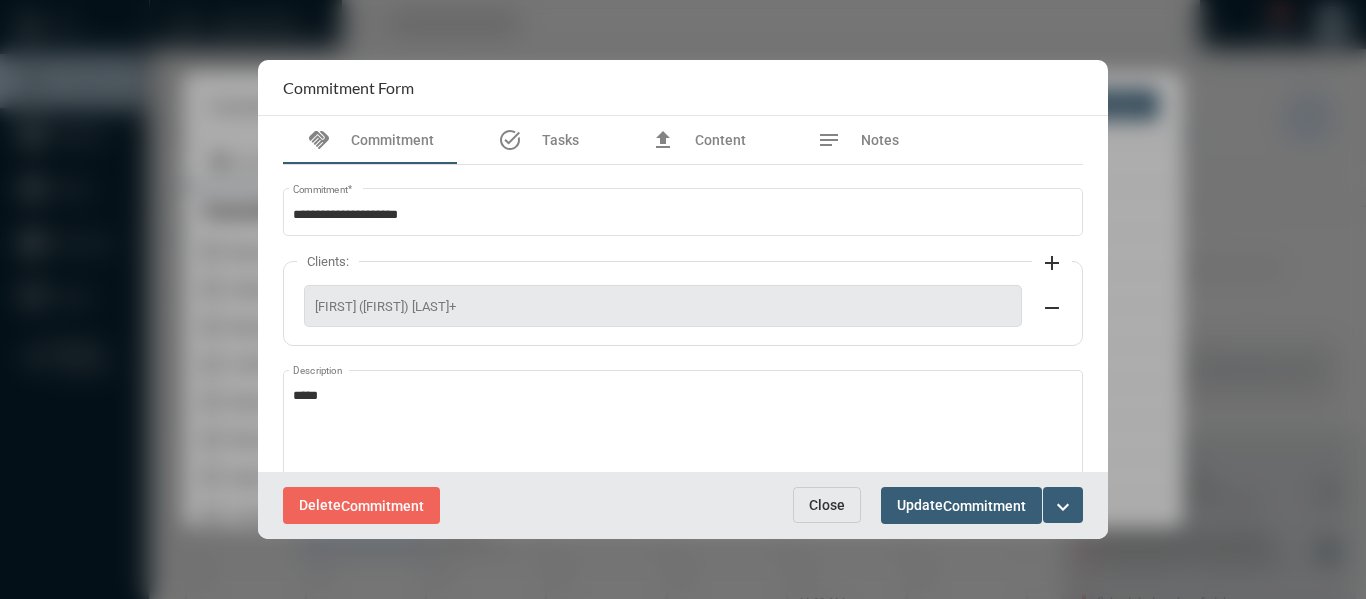 click on "Close" at bounding box center [827, 505] 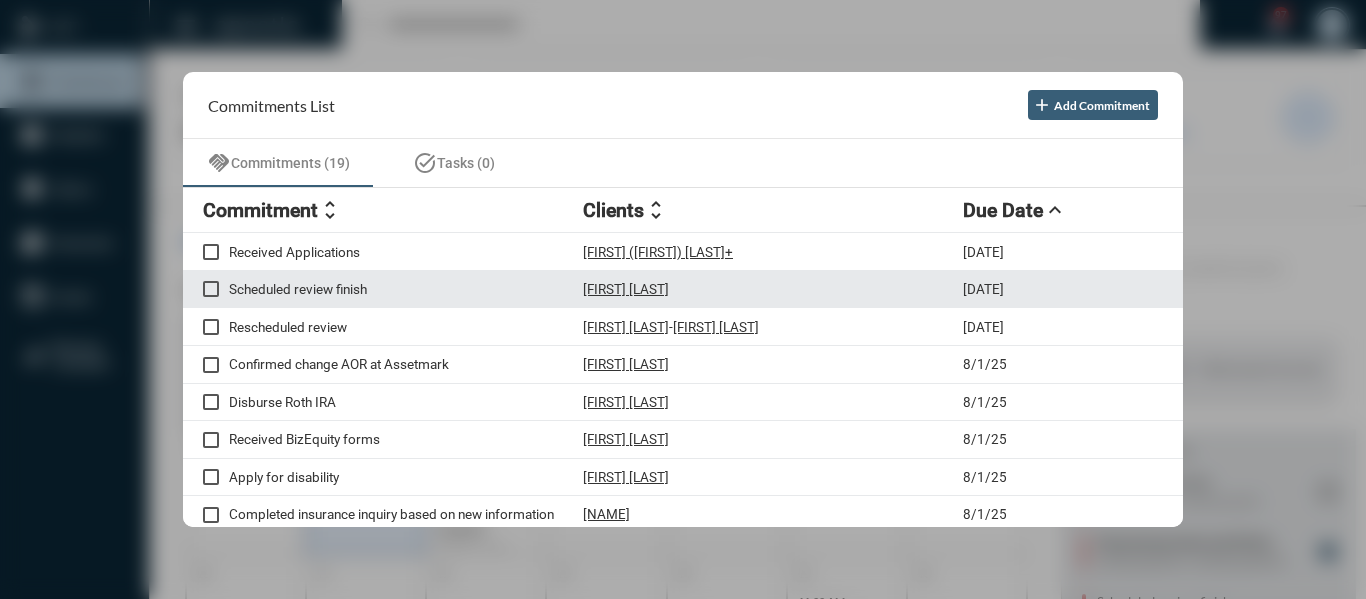click on "Scheduled review finish" at bounding box center [406, 289] 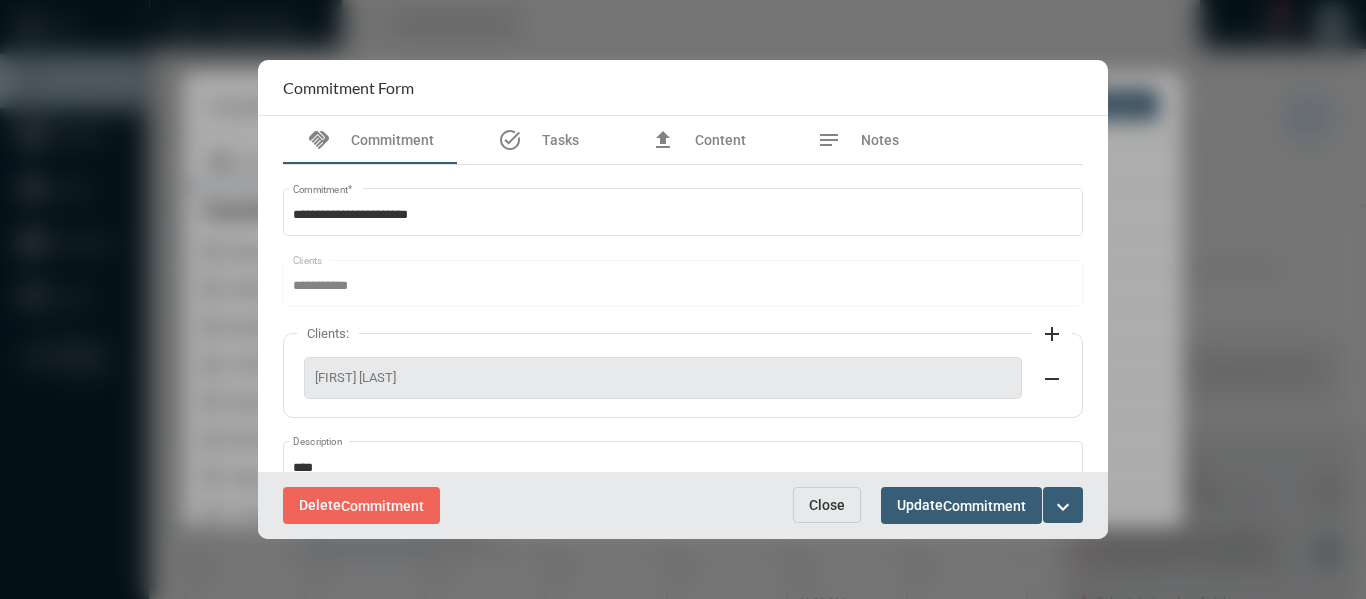 scroll, scrollTop: 100, scrollLeft: 0, axis: vertical 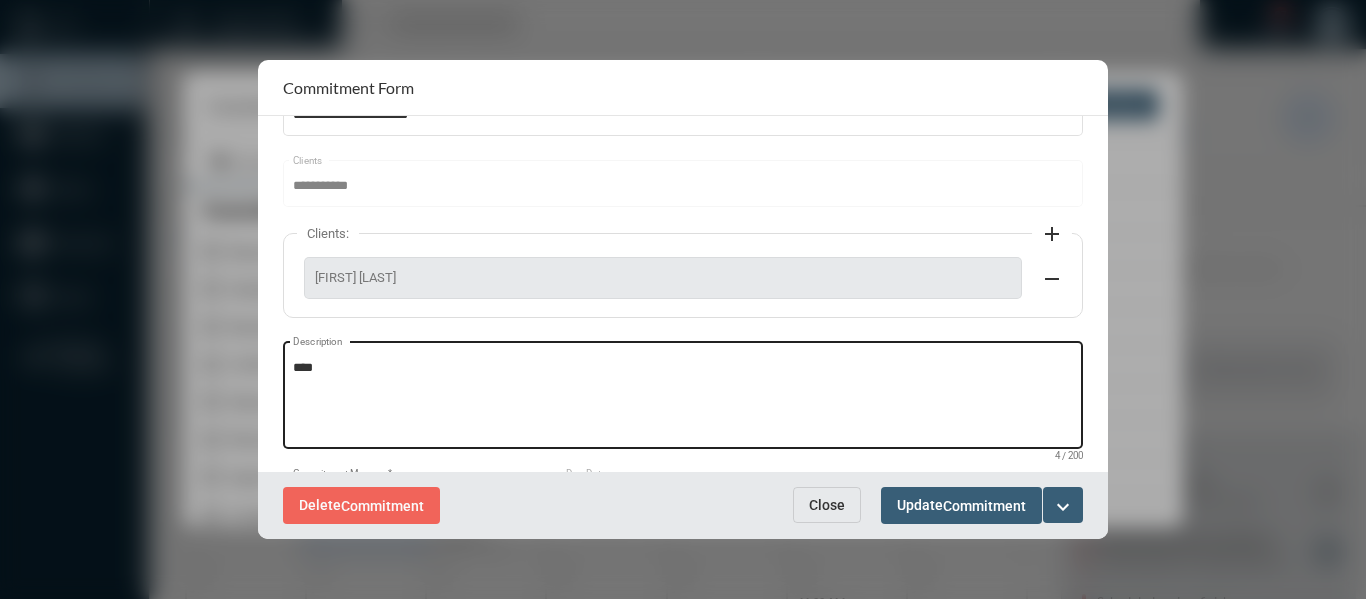 click on "****" at bounding box center [683, 398] 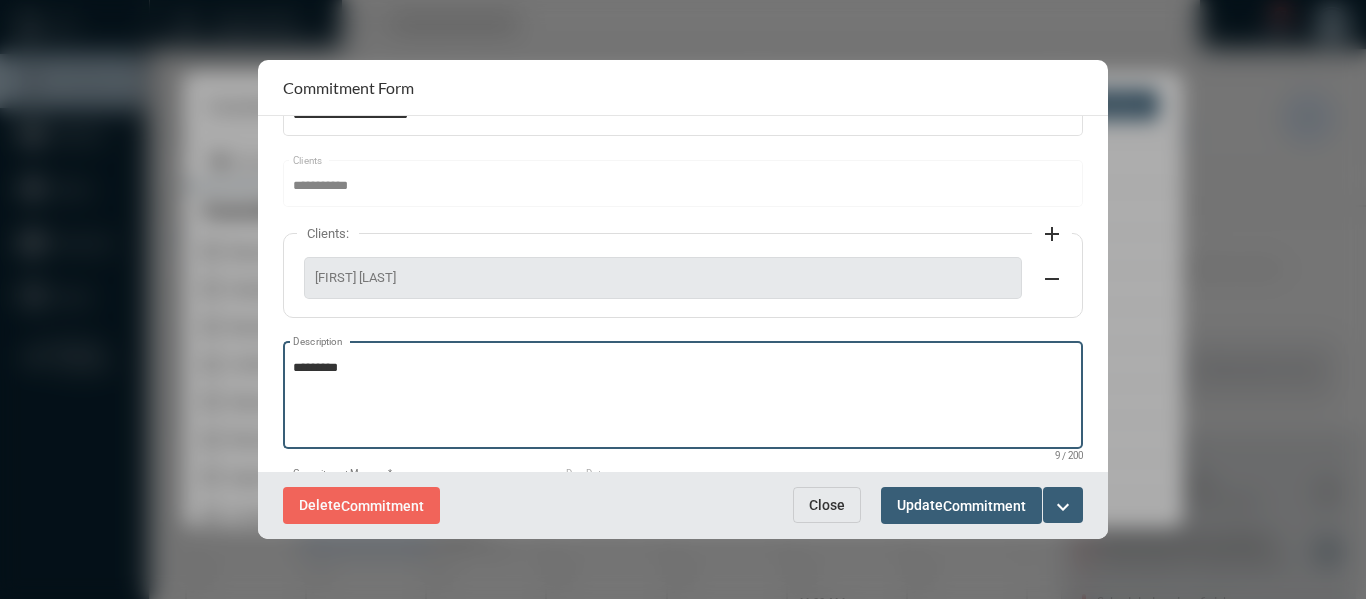 type on "*********" 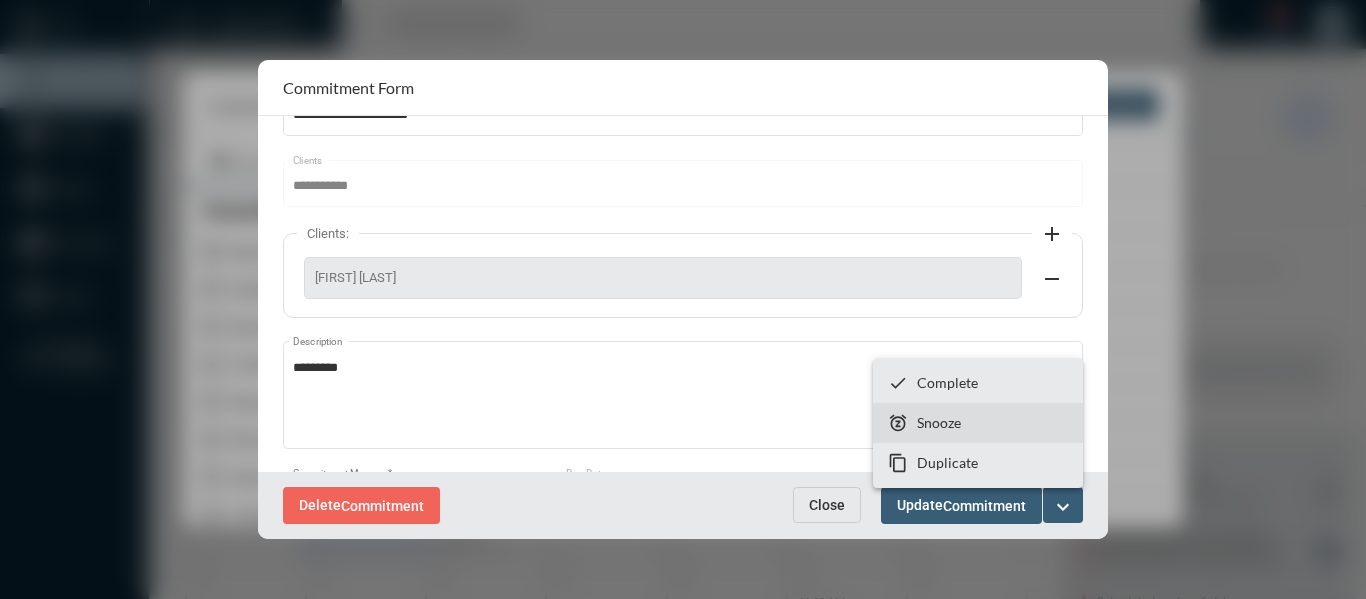 click on "Snooze" at bounding box center (939, 422) 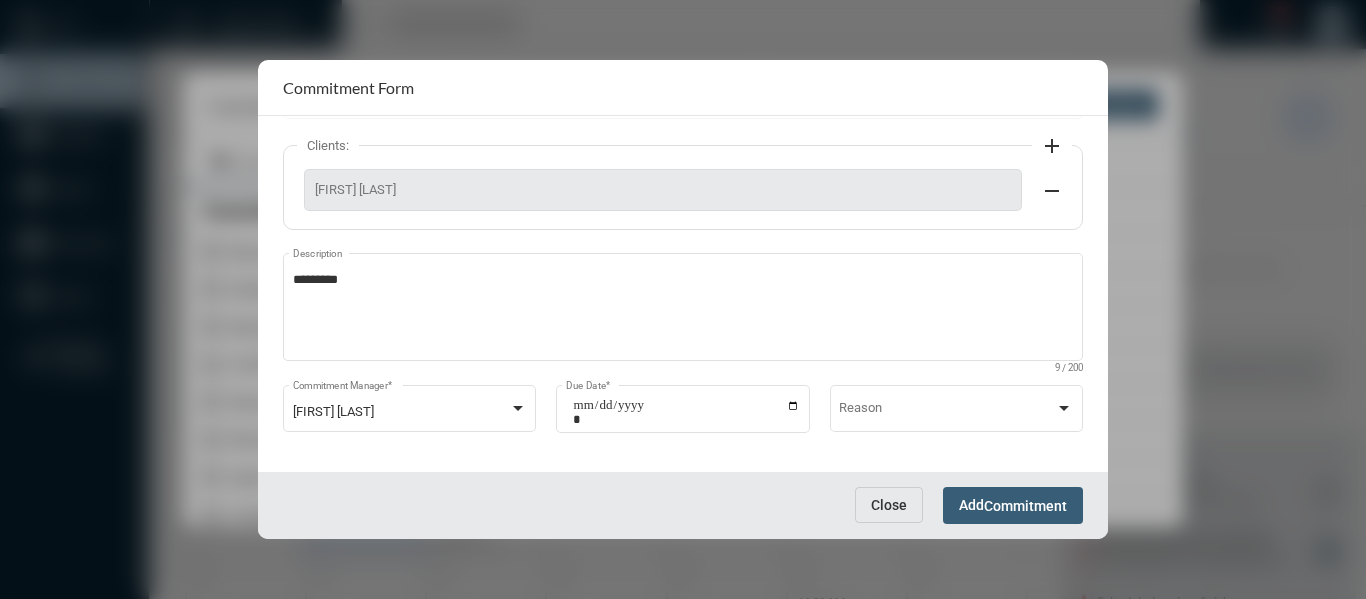 scroll, scrollTop: 199, scrollLeft: 0, axis: vertical 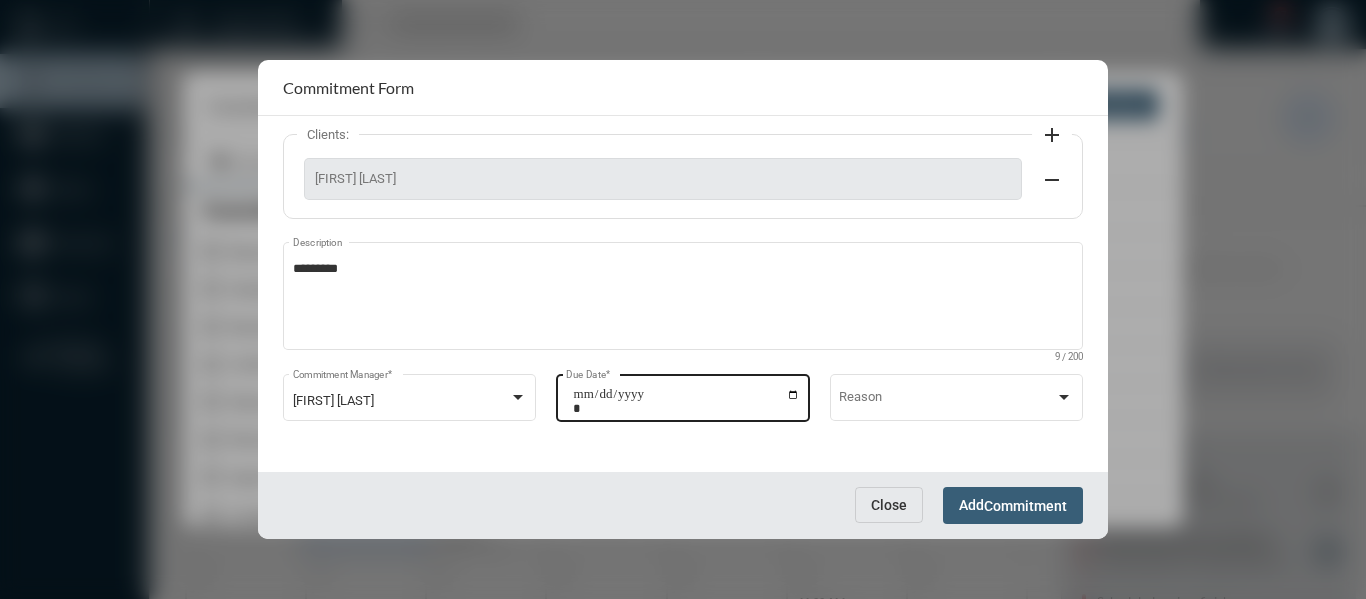click on "**********" at bounding box center [686, 401] 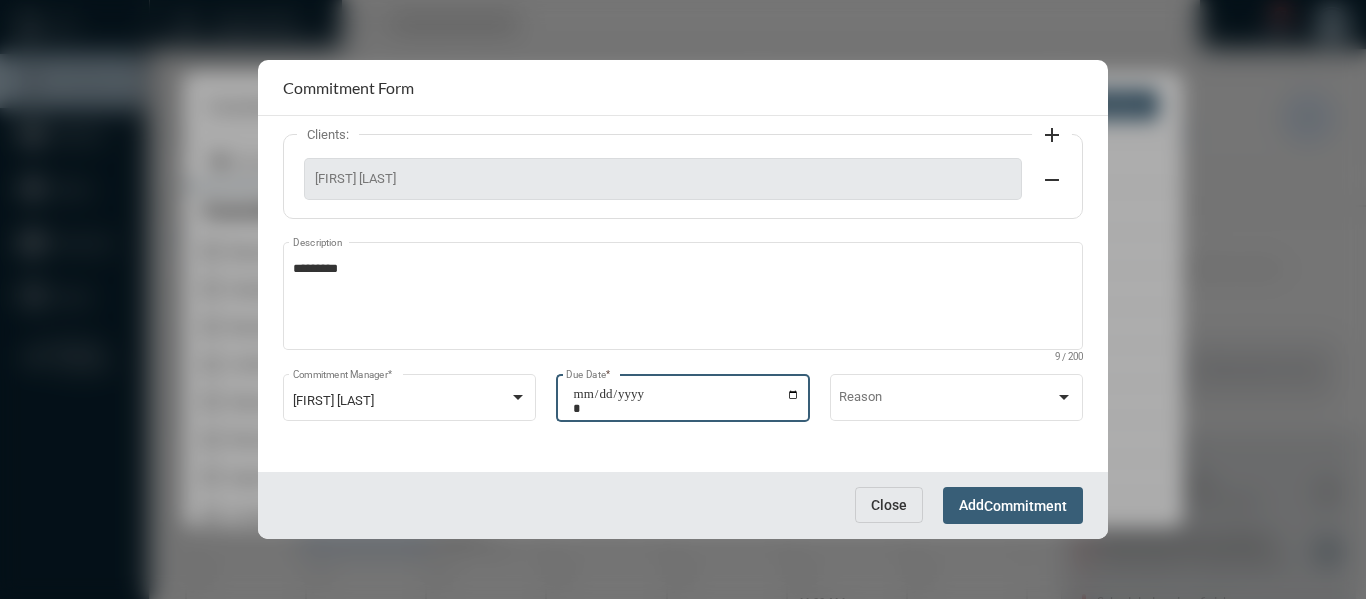 type on "**********" 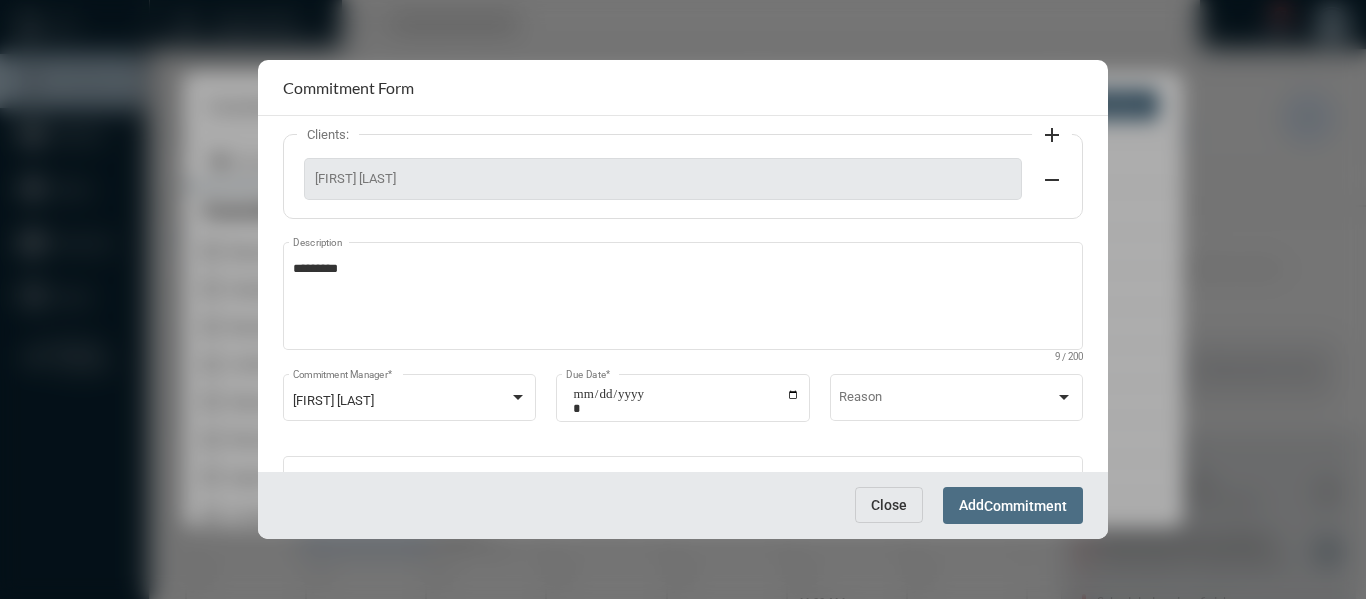 click on "Commitment" at bounding box center [1025, 506] 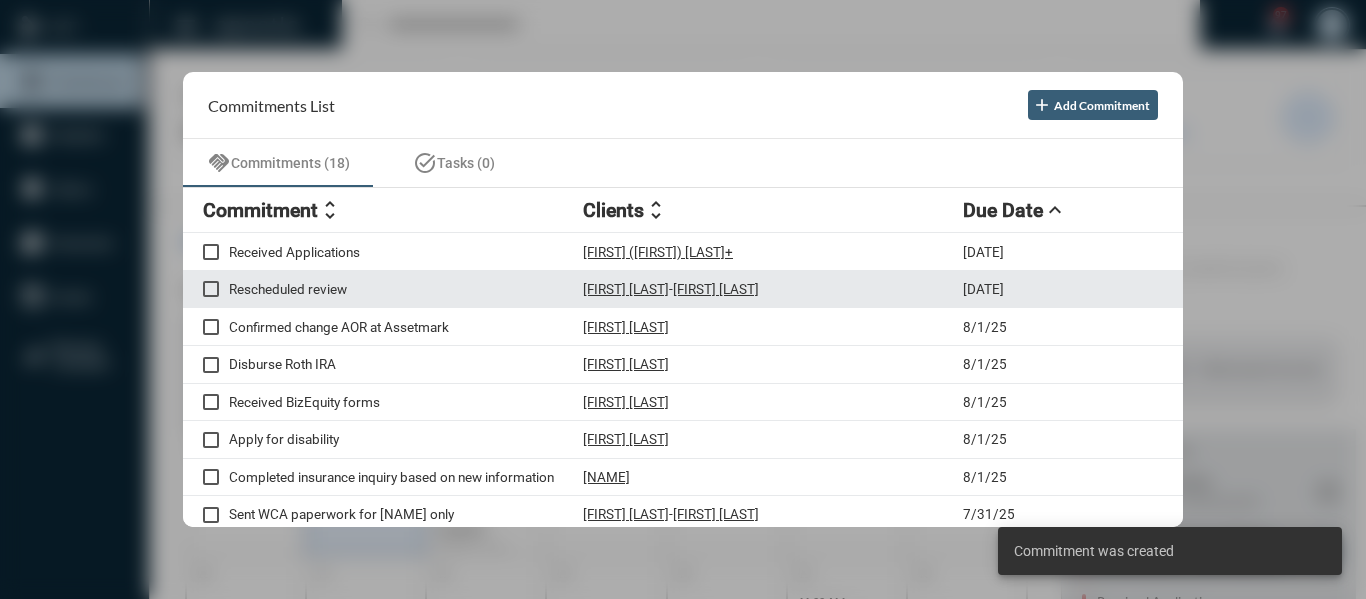 click on "Rescheduled review" at bounding box center [406, 289] 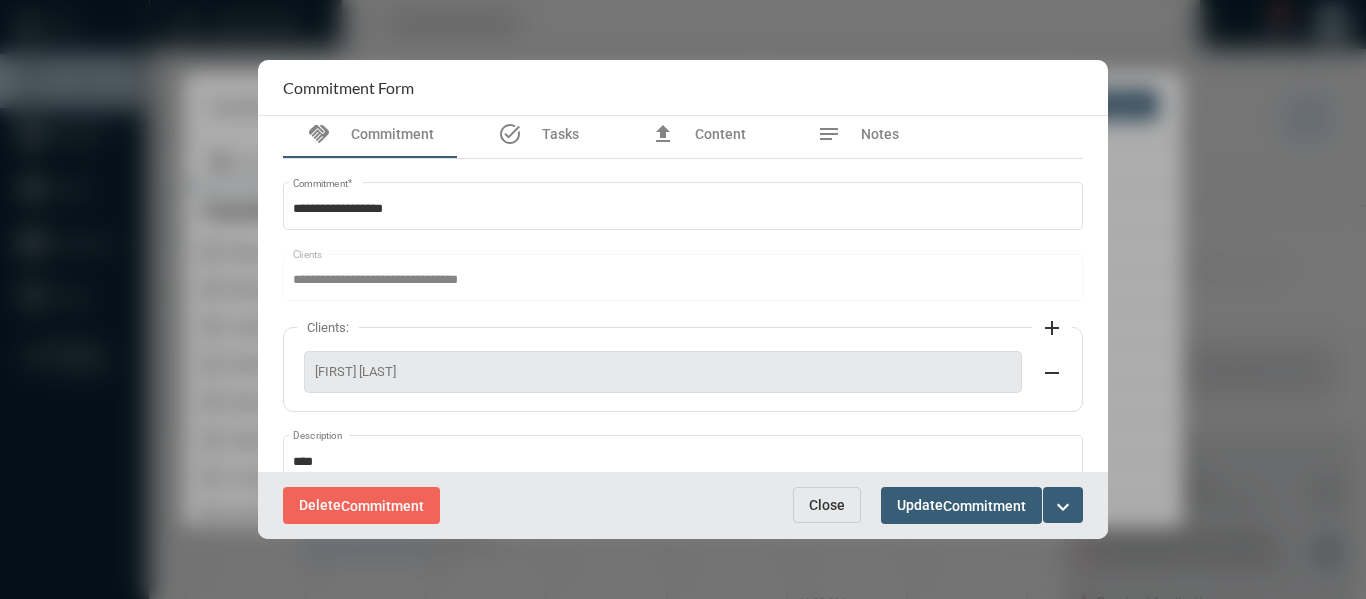 scroll, scrollTop: 0, scrollLeft: 0, axis: both 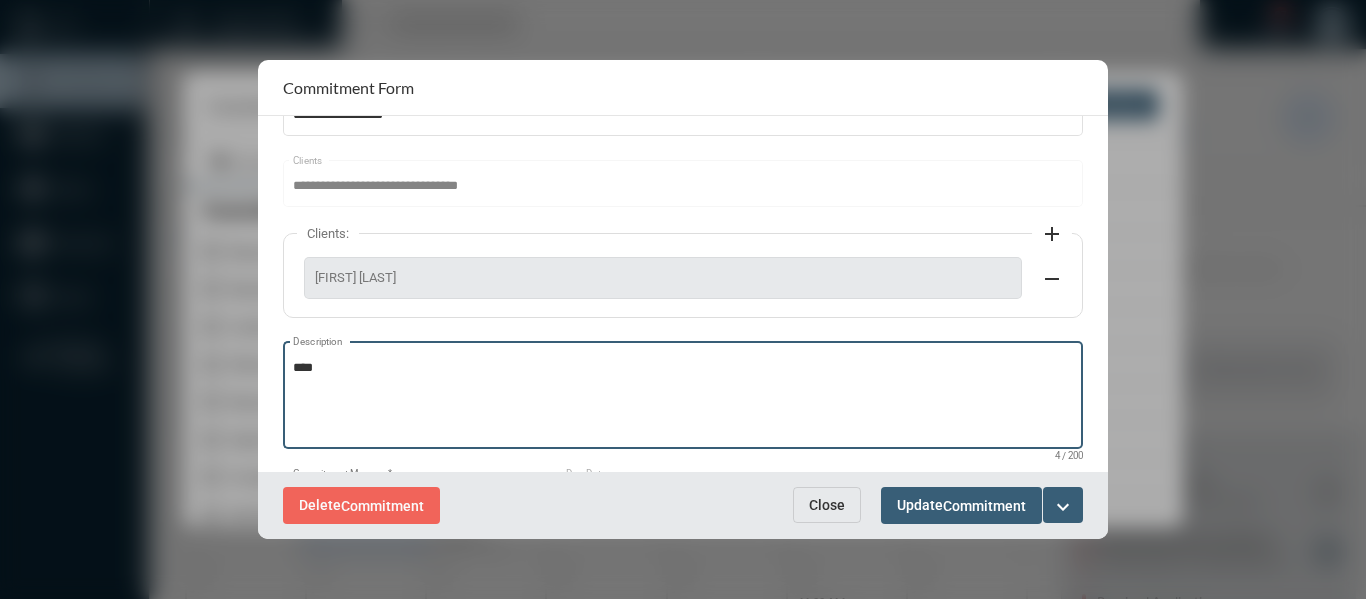 click on "****" at bounding box center (683, 398) 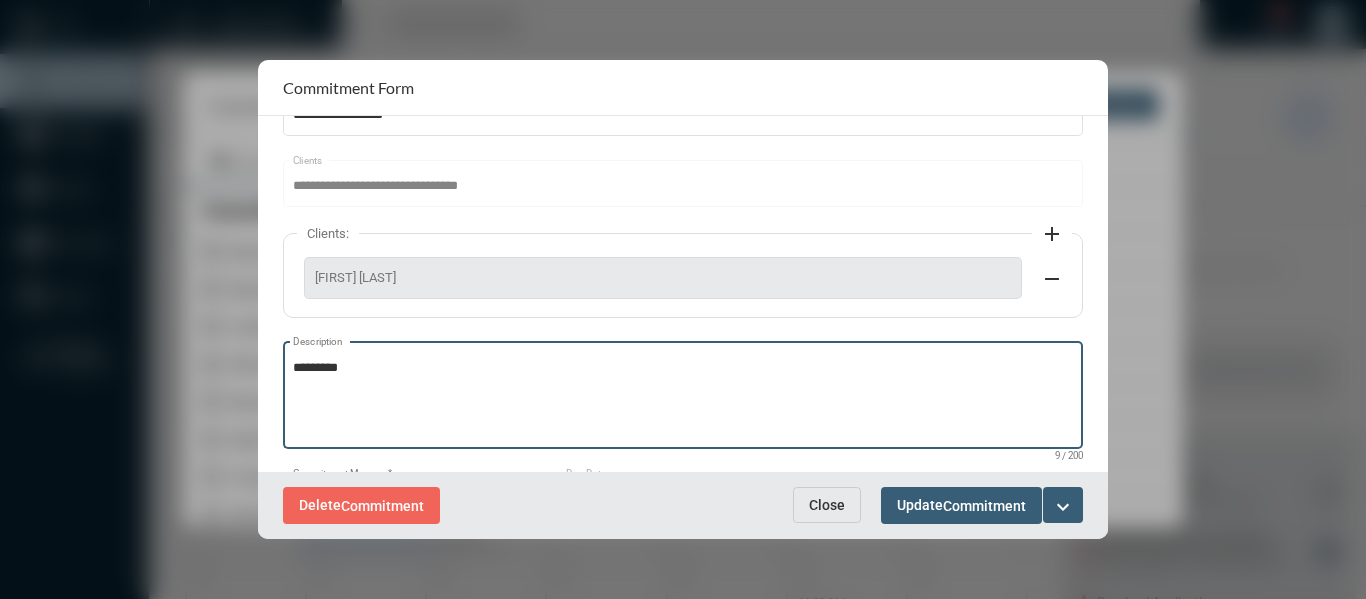 type on "*********" 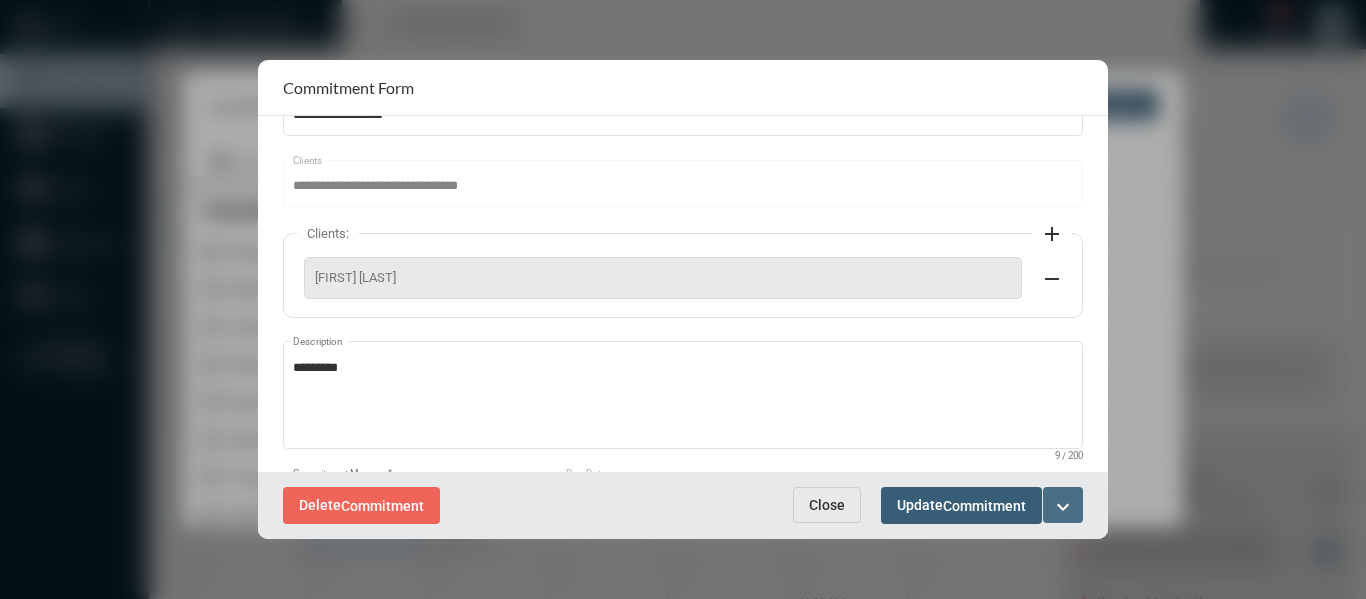 click on "expand_more" at bounding box center (1063, 507) 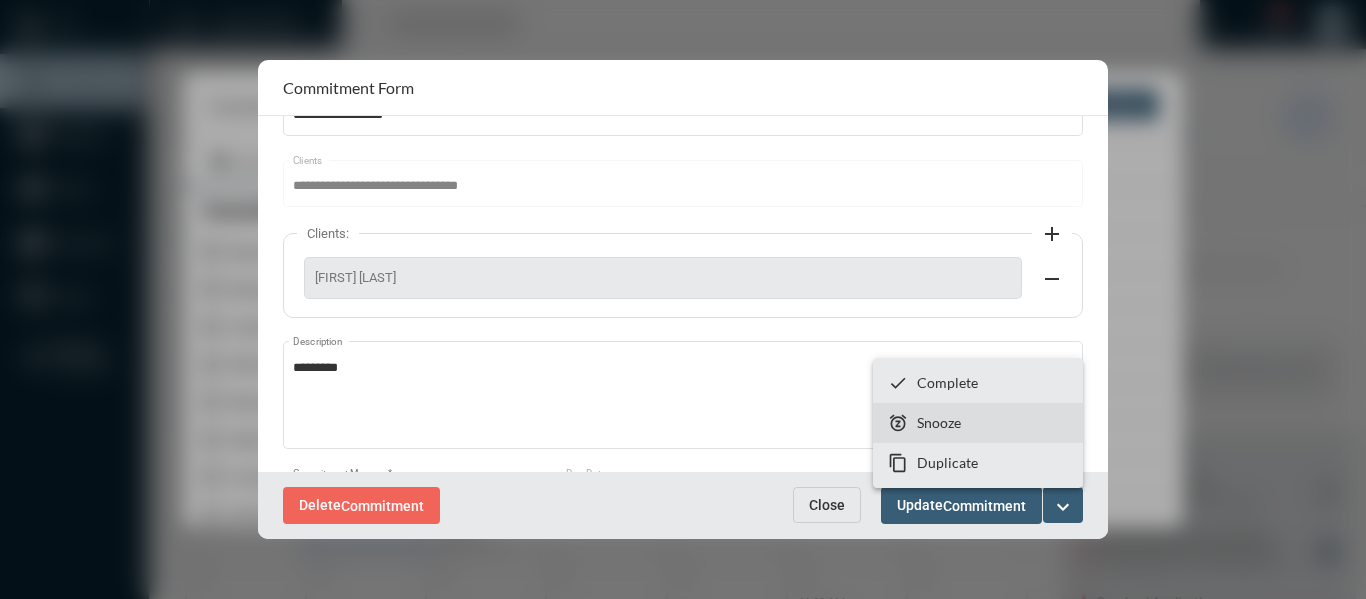 click on "Snooze" at bounding box center (939, 422) 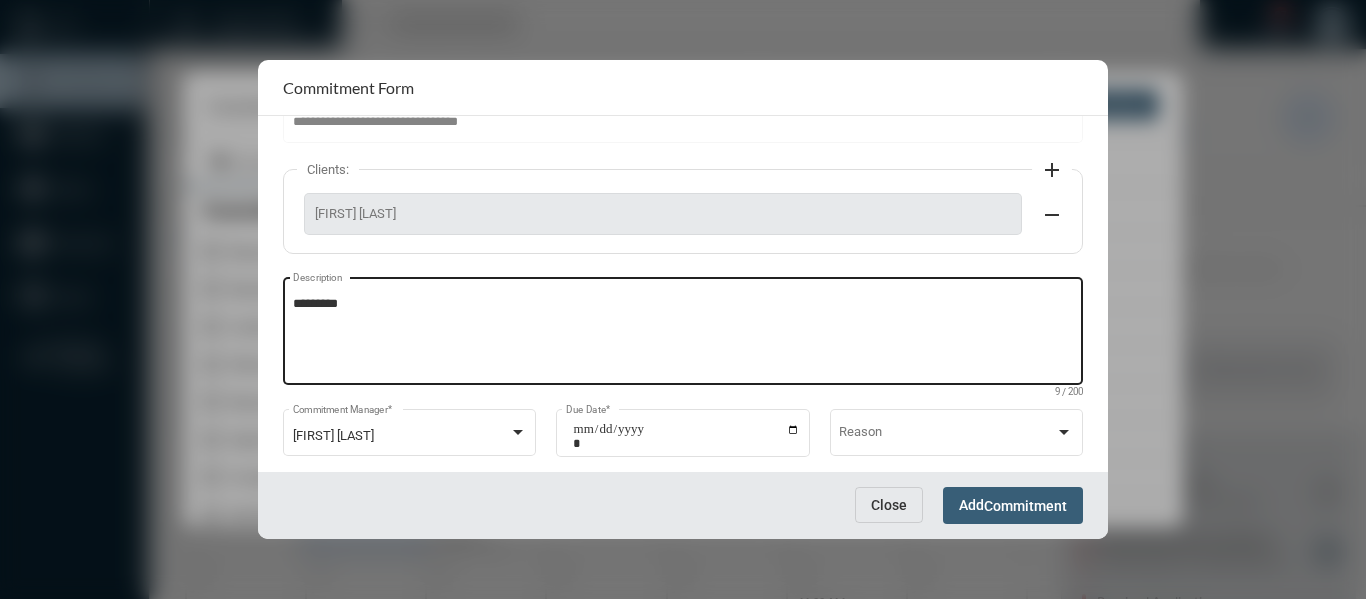 scroll, scrollTop: 199, scrollLeft: 0, axis: vertical 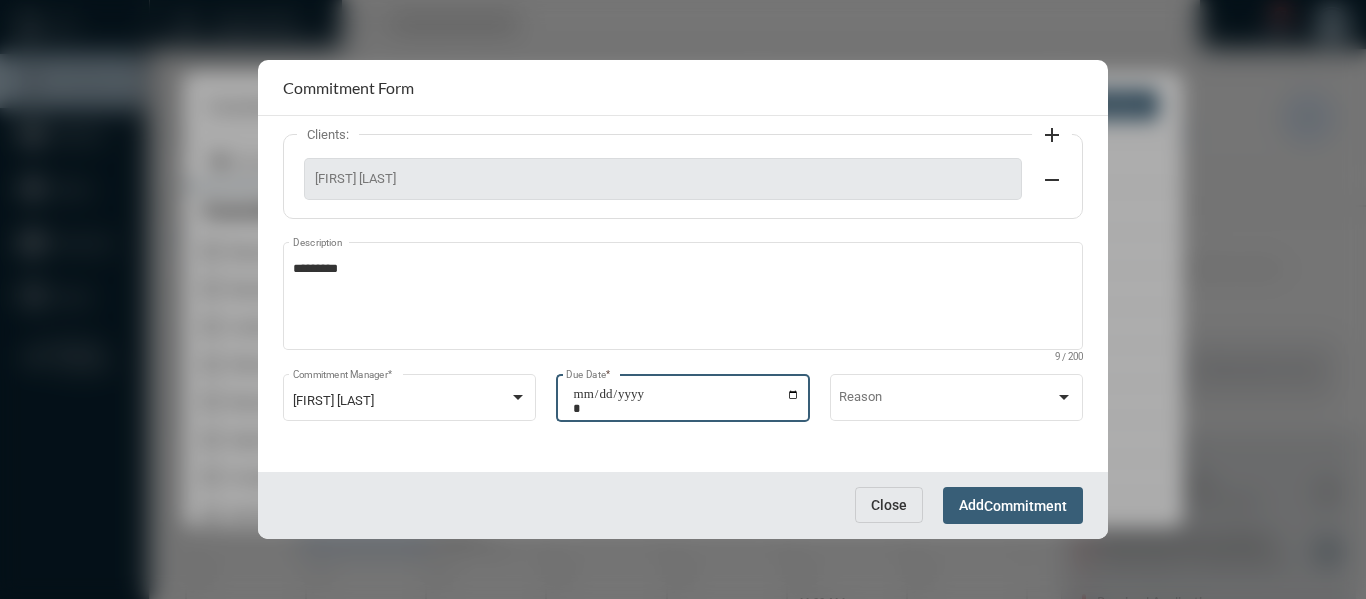 click on "**********" at bounding box center [686, 401] 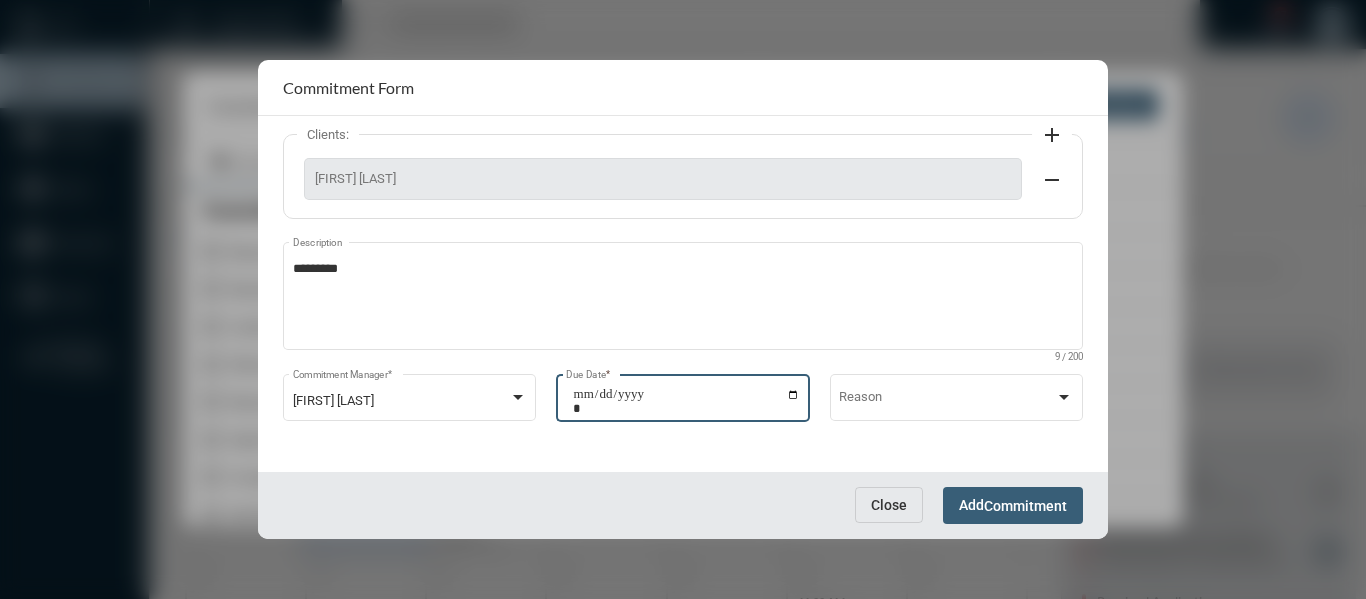 type on "**********" 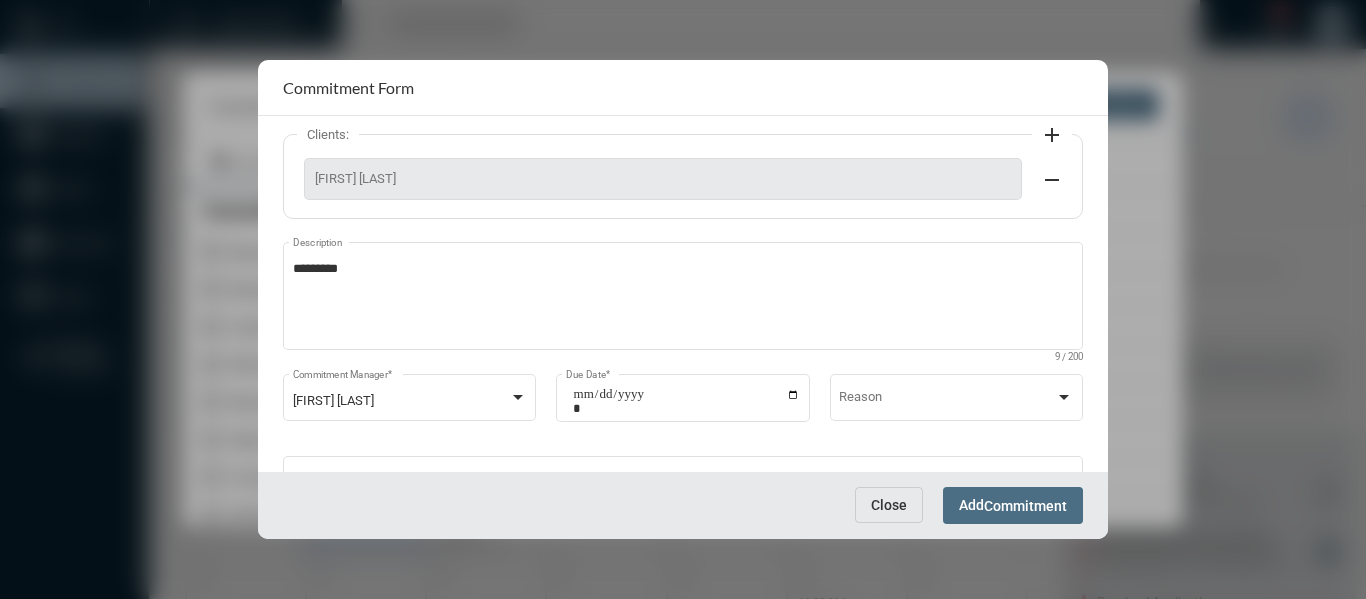click on "Commitment" at bounding box center (1025, 506) 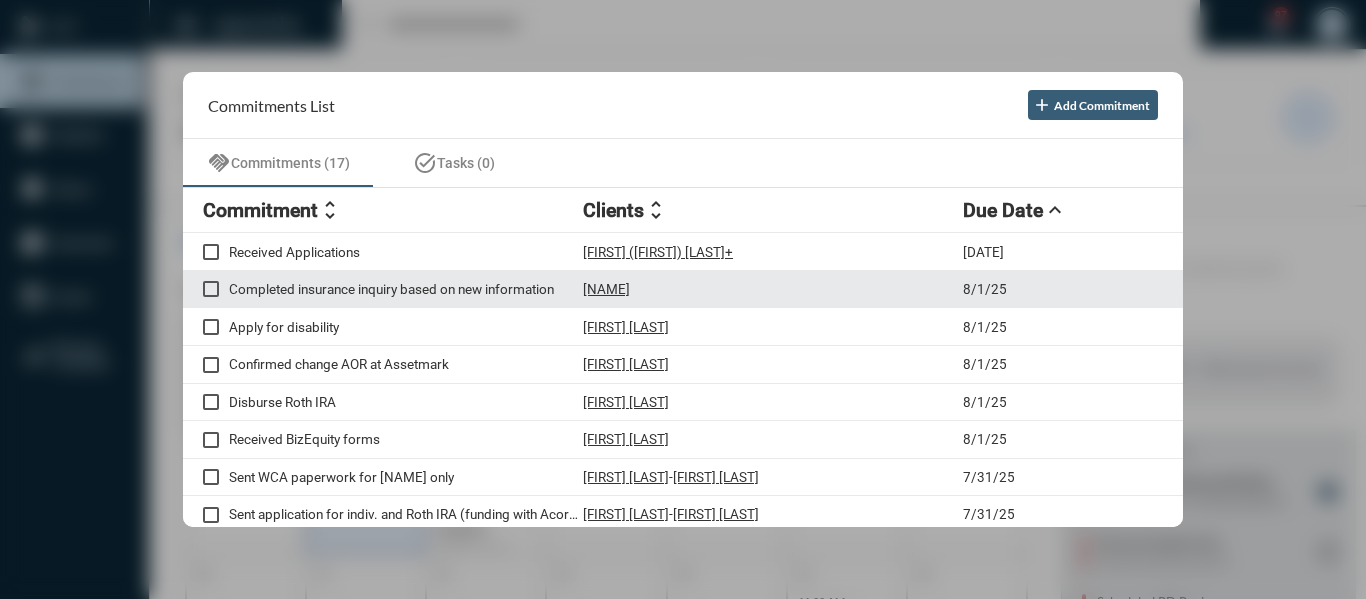 click on "Completed insurance inquiry based on new information" at bounding box center [406, 289] 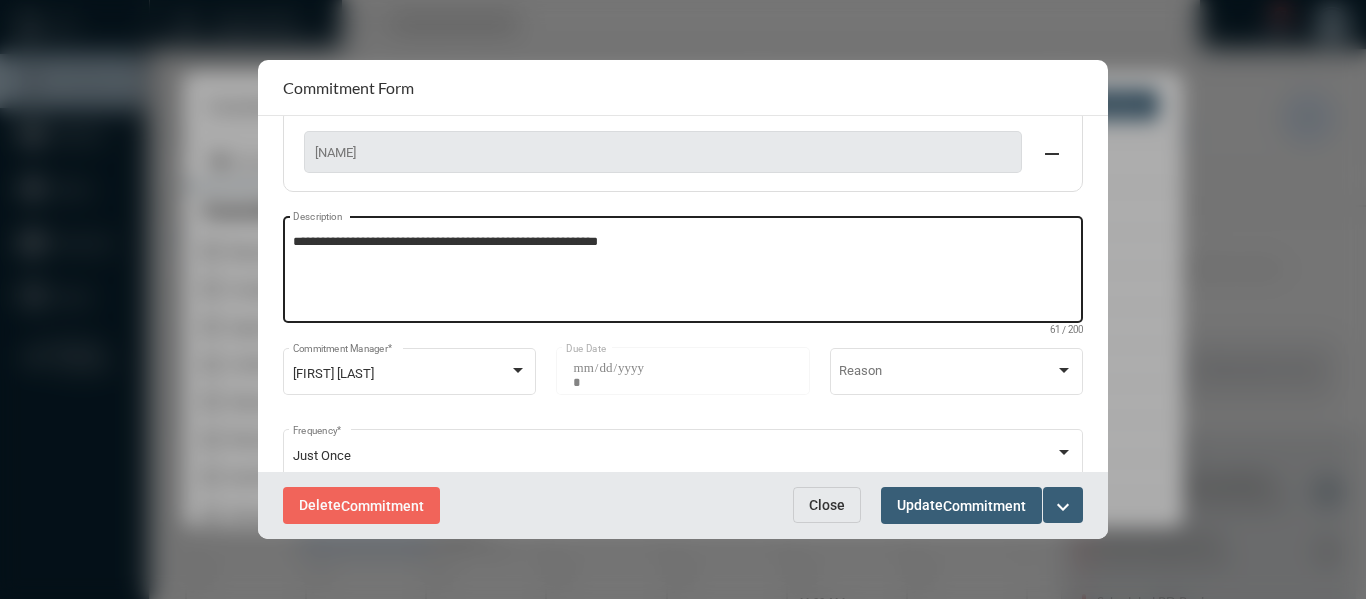 scroll, scrollTop: 200, scrollLeft: 0, axis: vertical 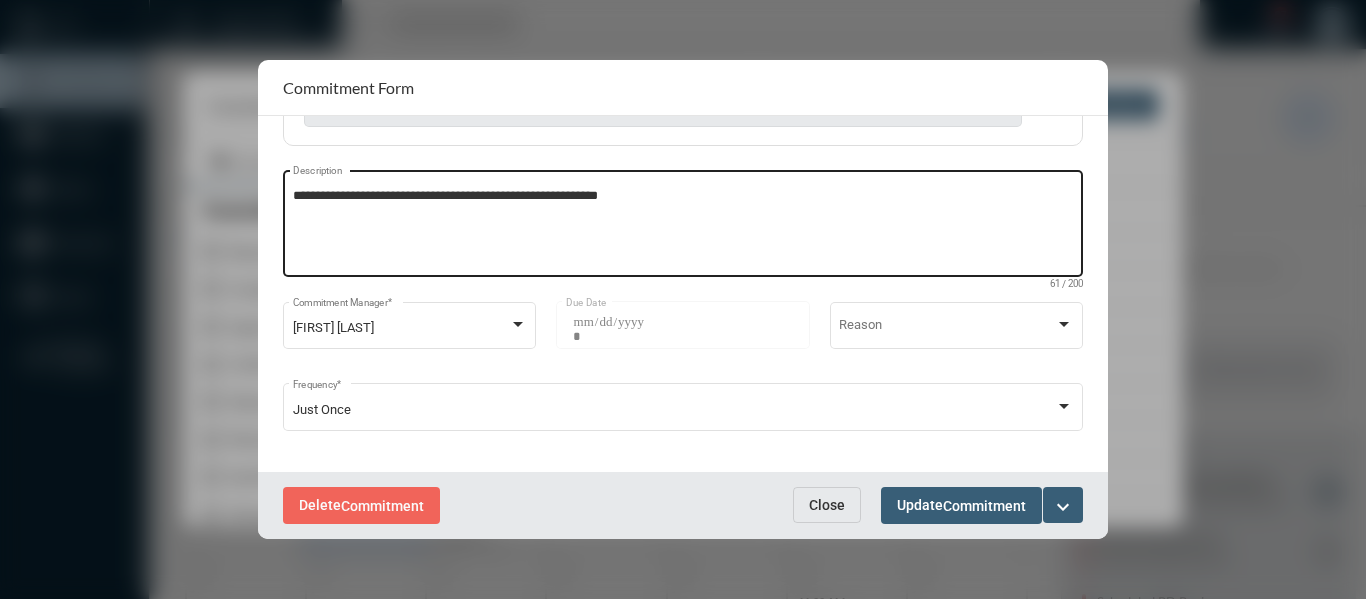 click on "**********" at bounding box center (683, 226) 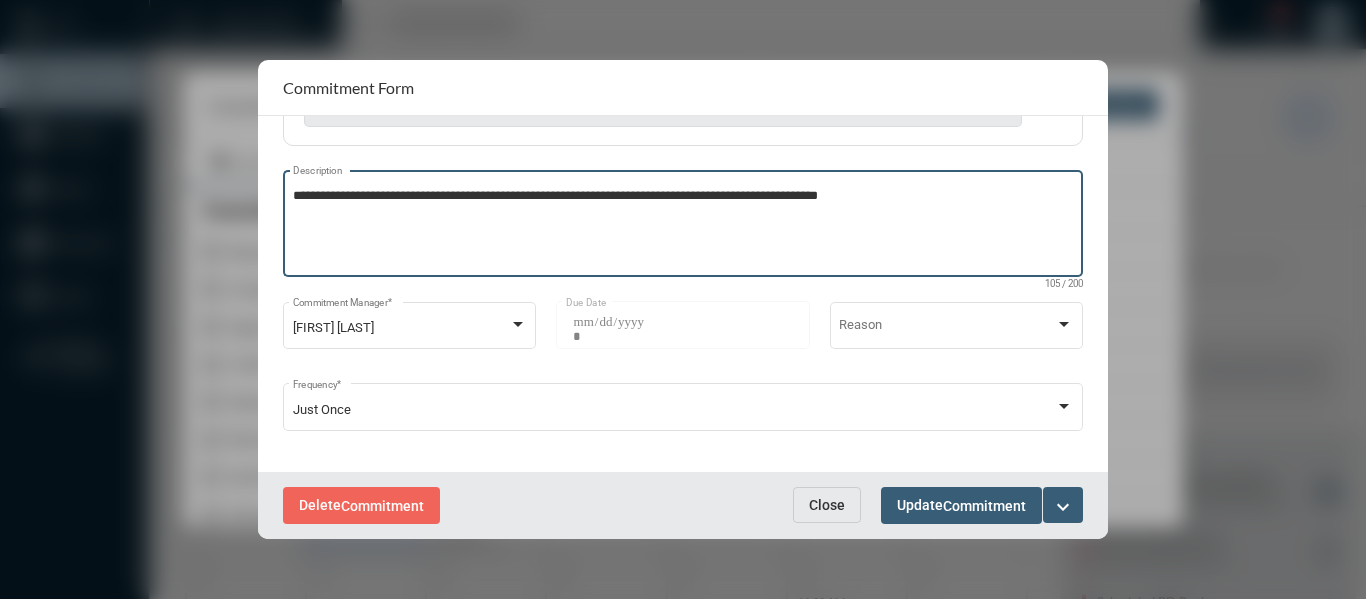type on "**********" 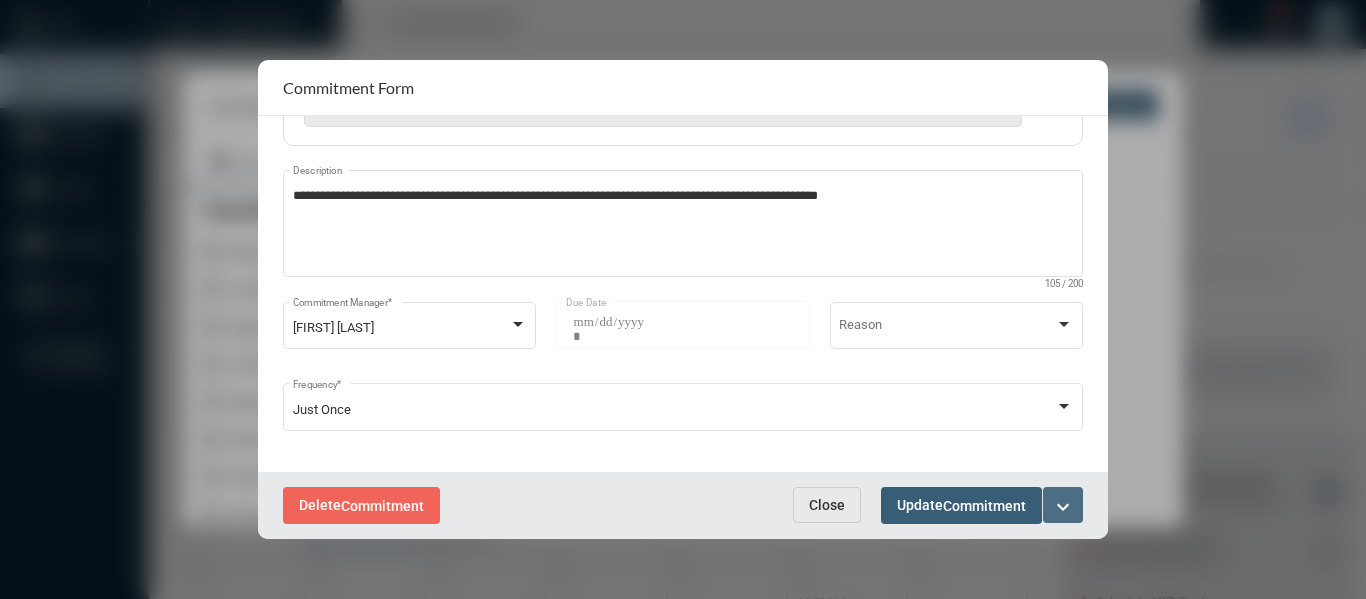 click on "expand_more" at bounding box center (1063, 507) 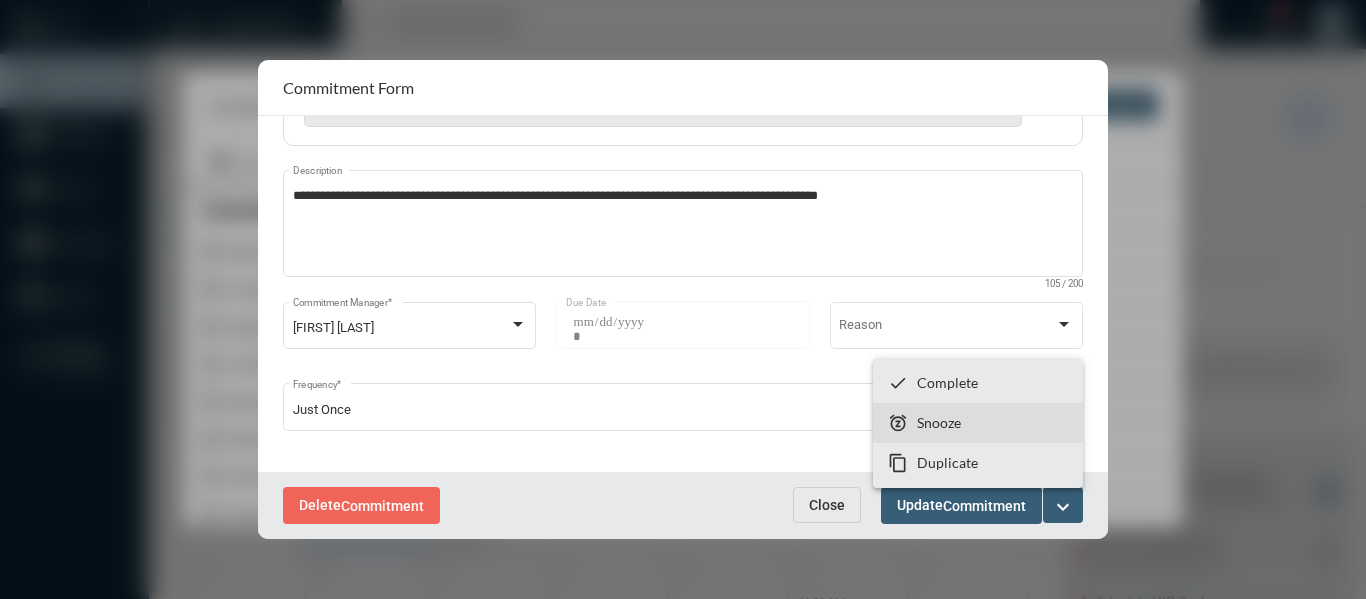 click on "Snooze" at bounding box center (939, 422) 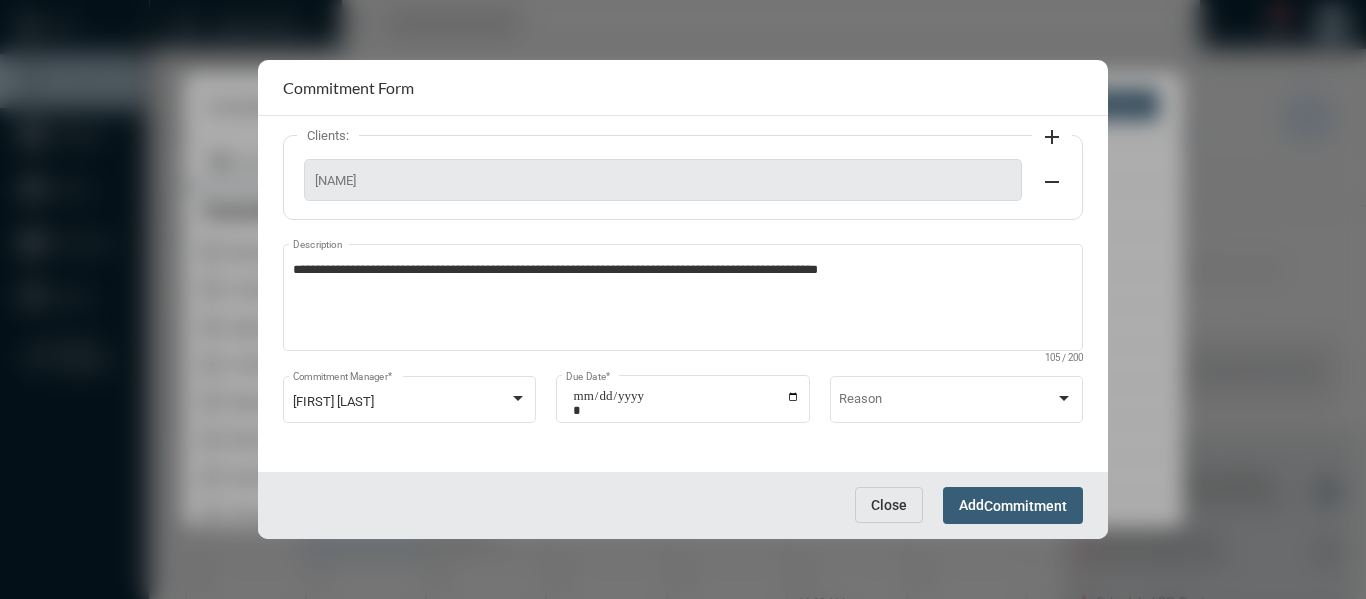 scroll, scrollTop: 127, scrollLeft: 0, axis: vertical 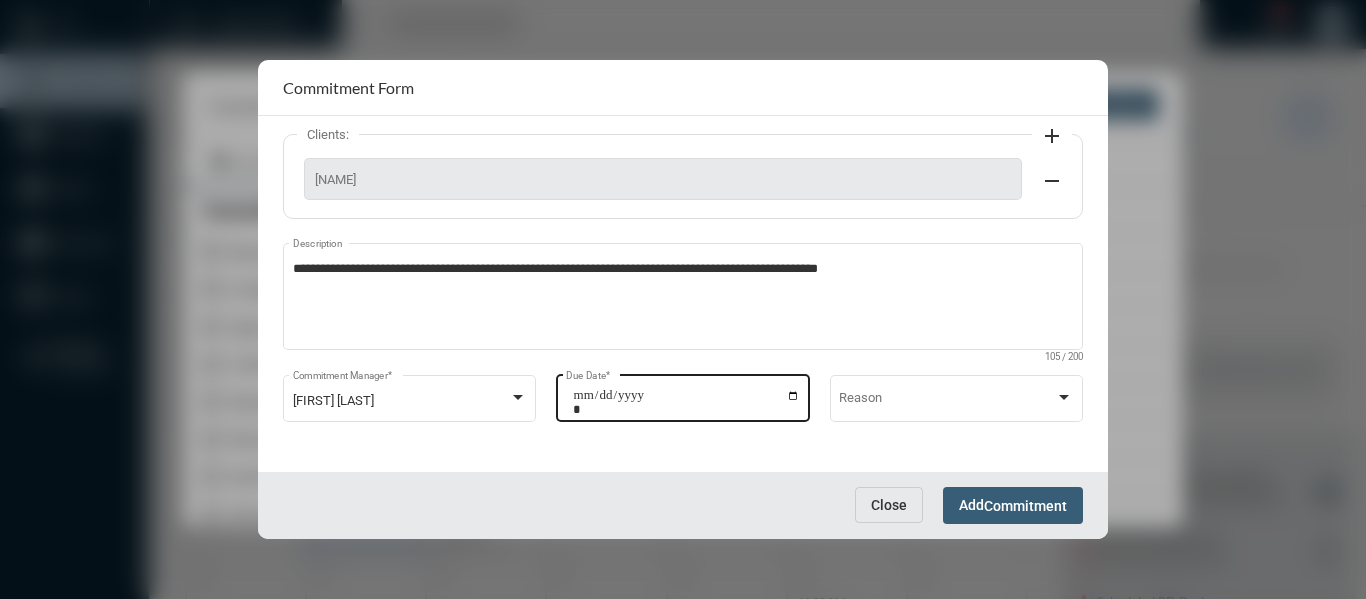 click on "**********" at bounding box center (686, 402) 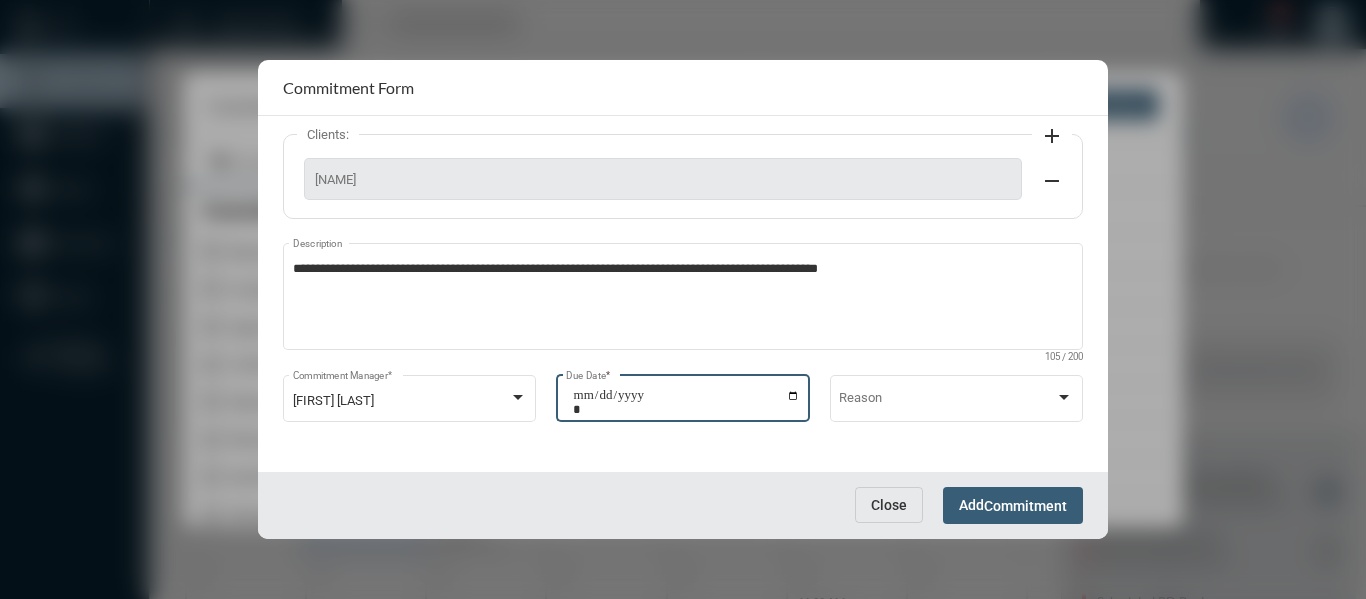 type on "**********" 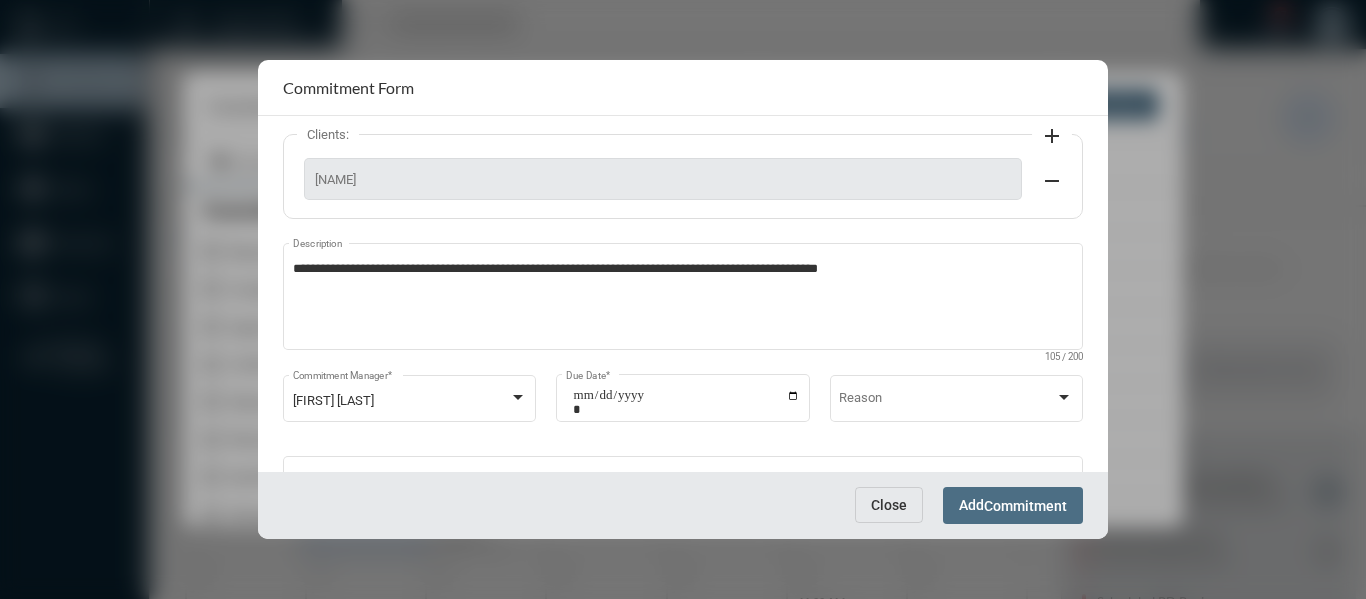 click on "Commitment" at bounding box center [1025, 506] 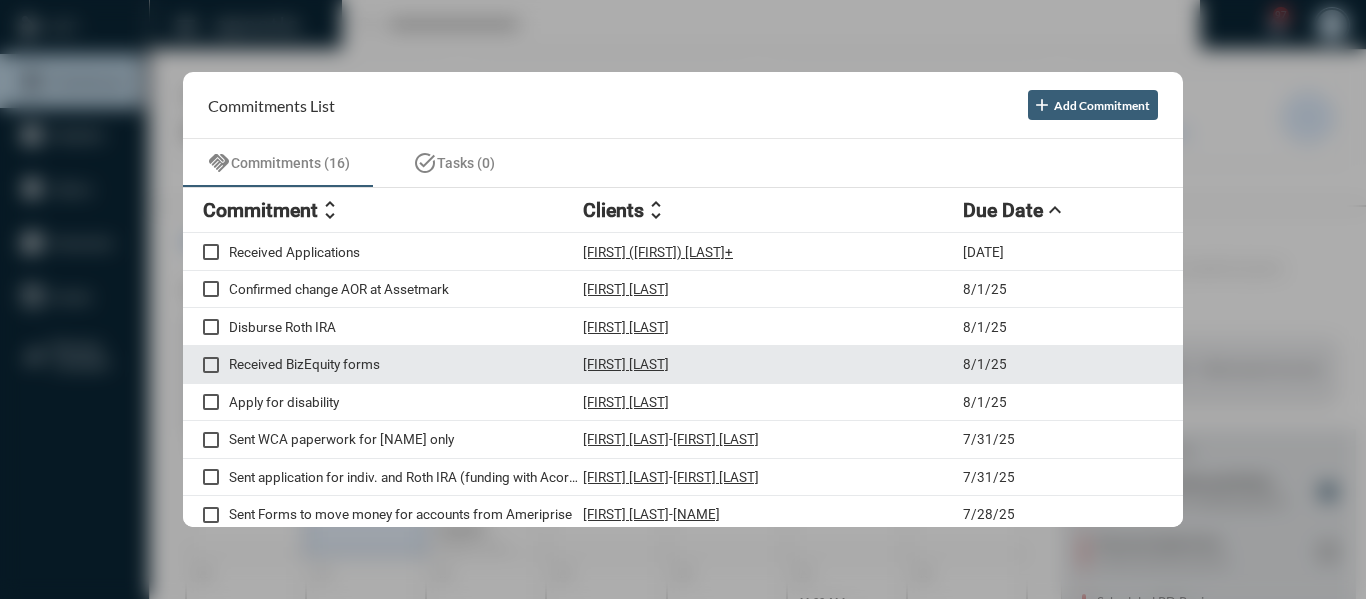 click on "Received BizEquity forms" at bounding box center [406, 364] 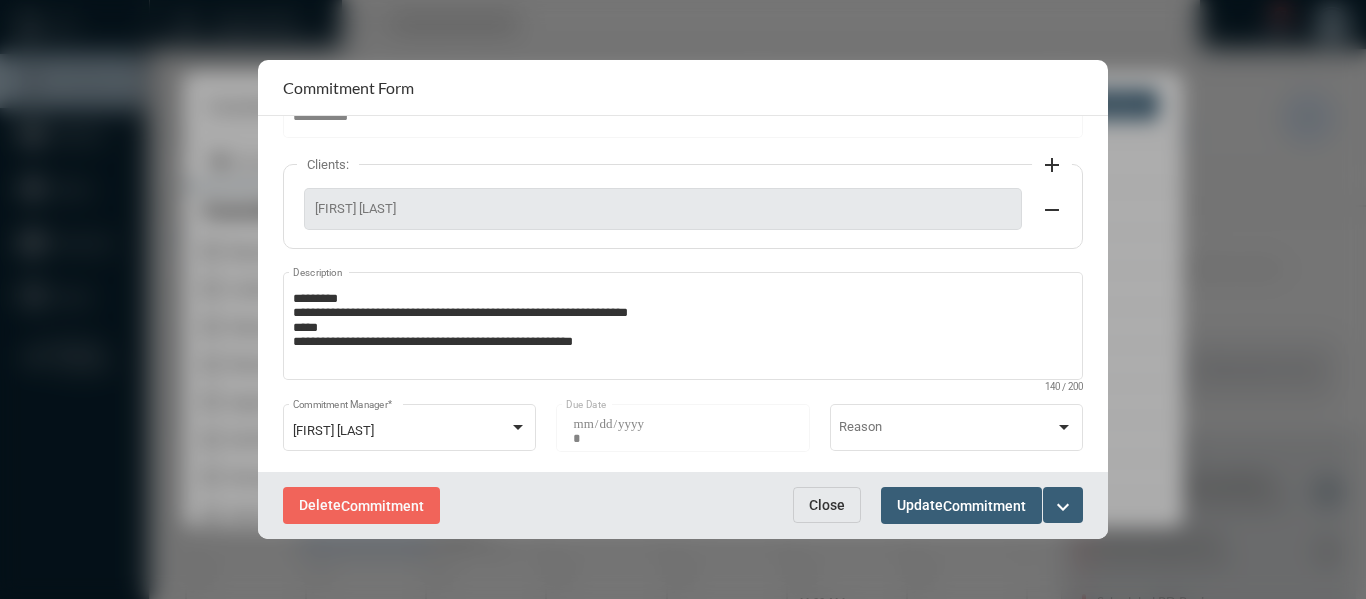 scroll, scrollTop: 200, scrollLeft: 0, axis: vertical 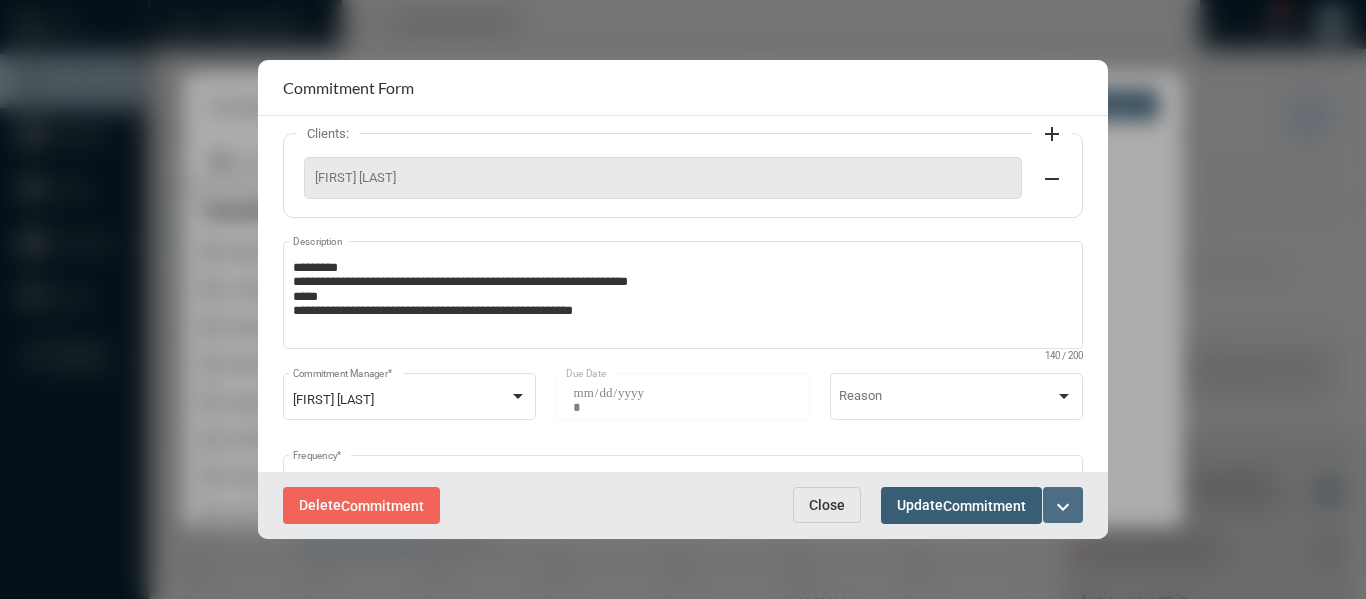 click on "expand_more" at bounding box center [1063, 507] 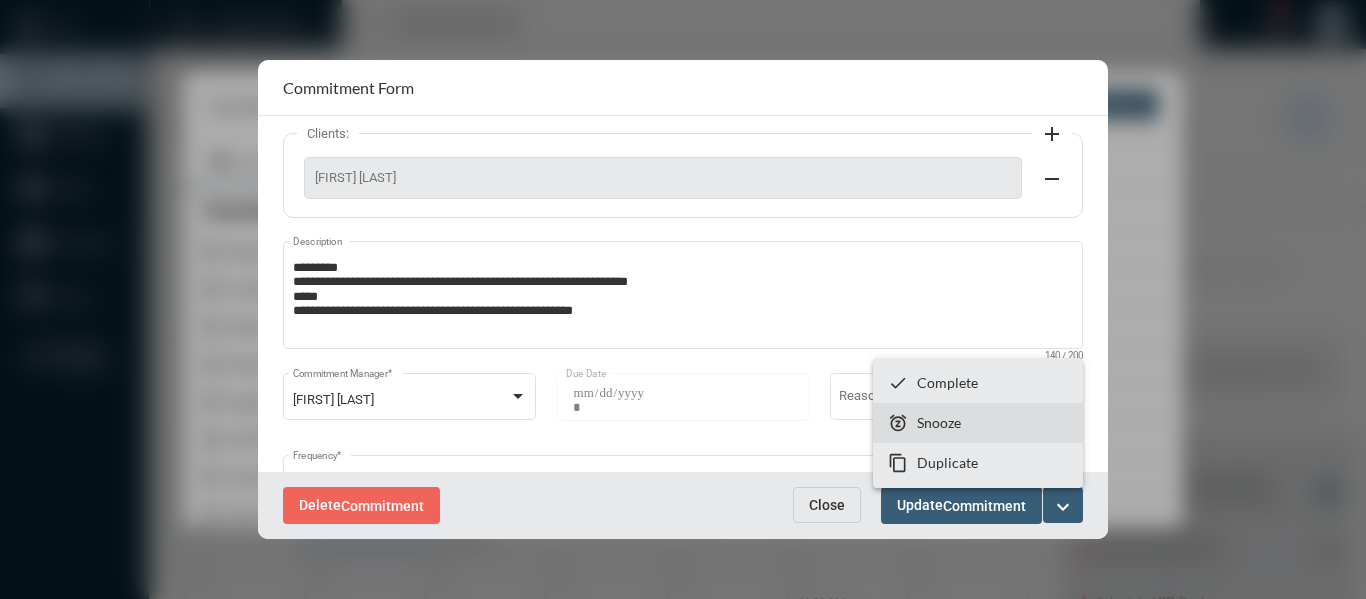 click on "Snooze" at bounding box center [939, 422] 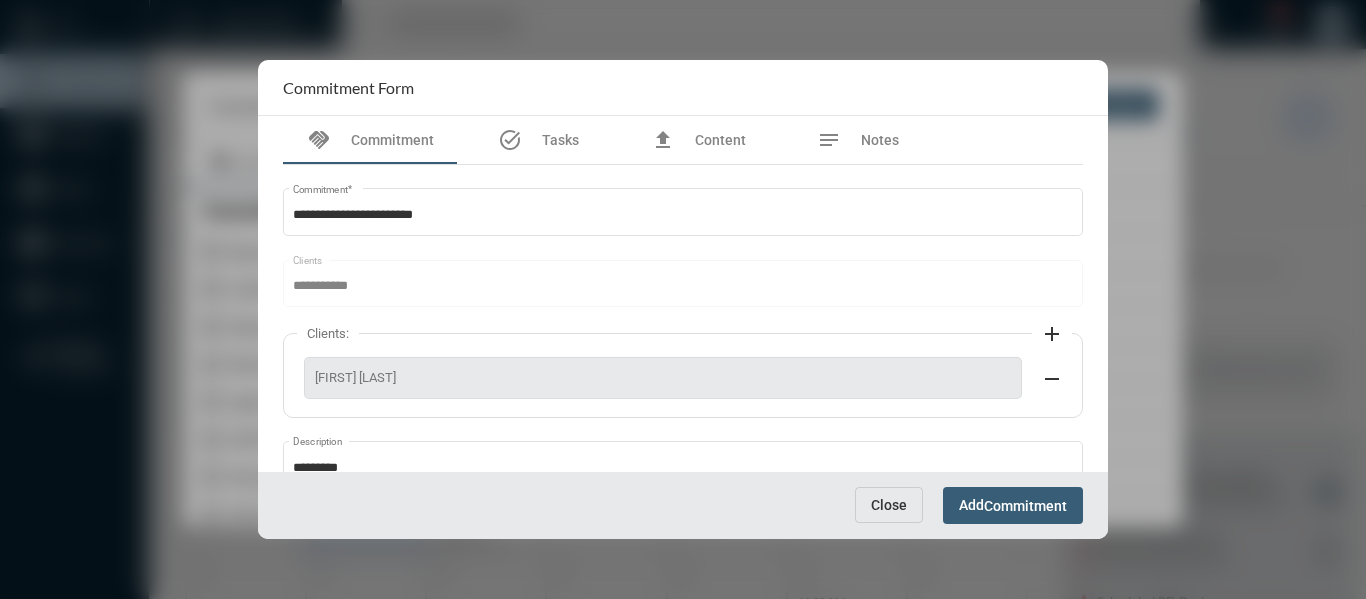 scroll, scrollTop: 199, scrollLeft: 0, axis: vertical 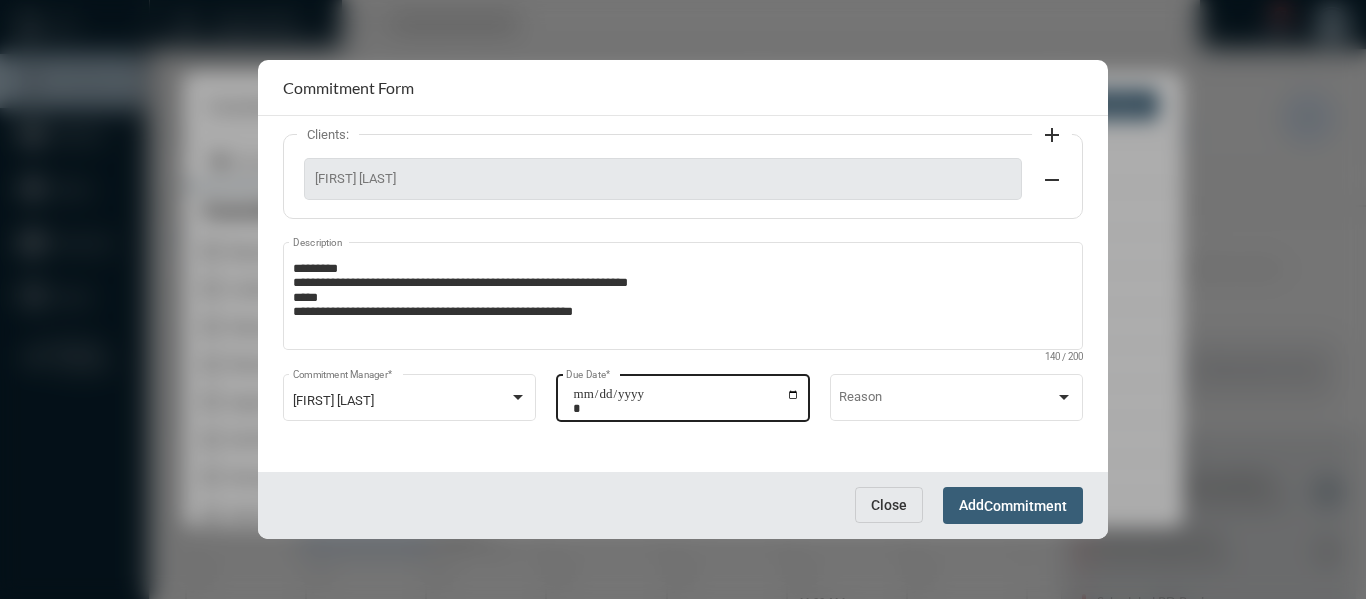 click on "**********" at bounding box center [686, 401] 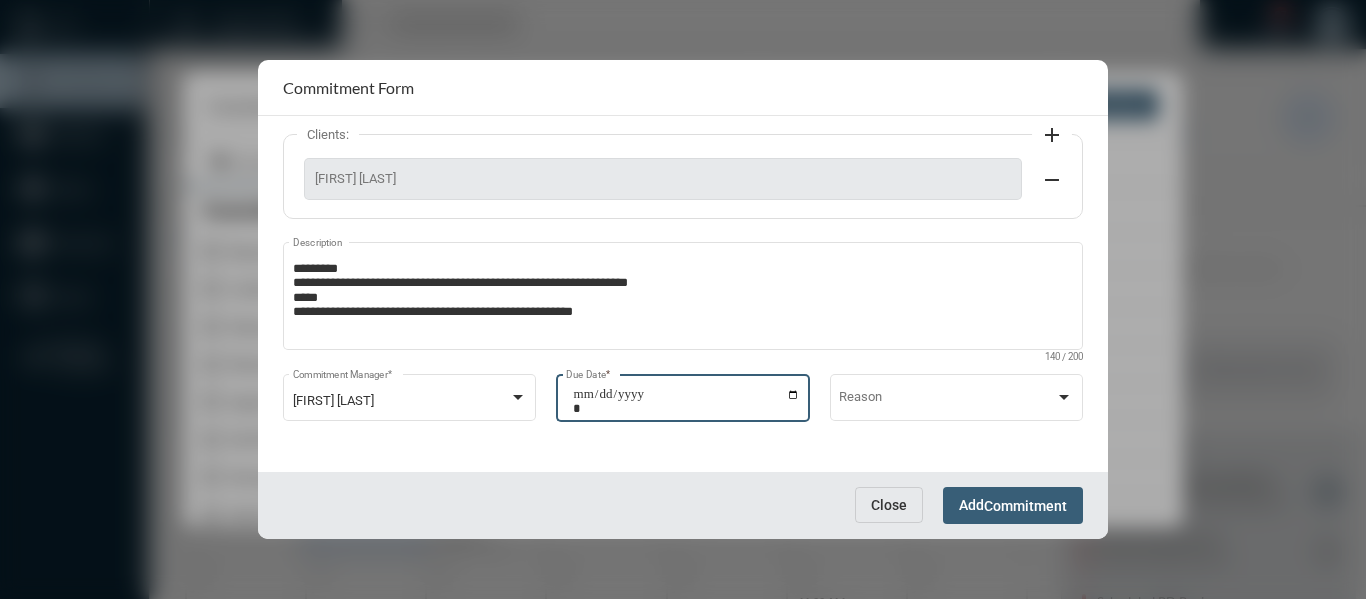 type on "**********" 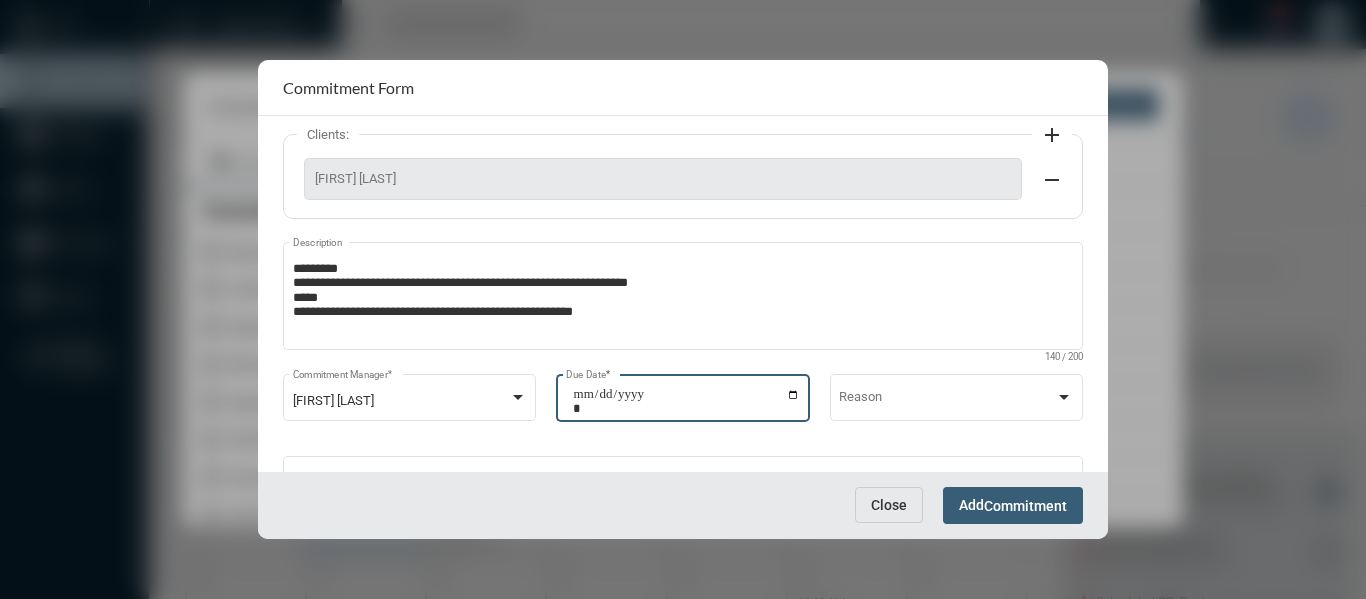 click on "Commitment" at bounding box center (1025, 506) 